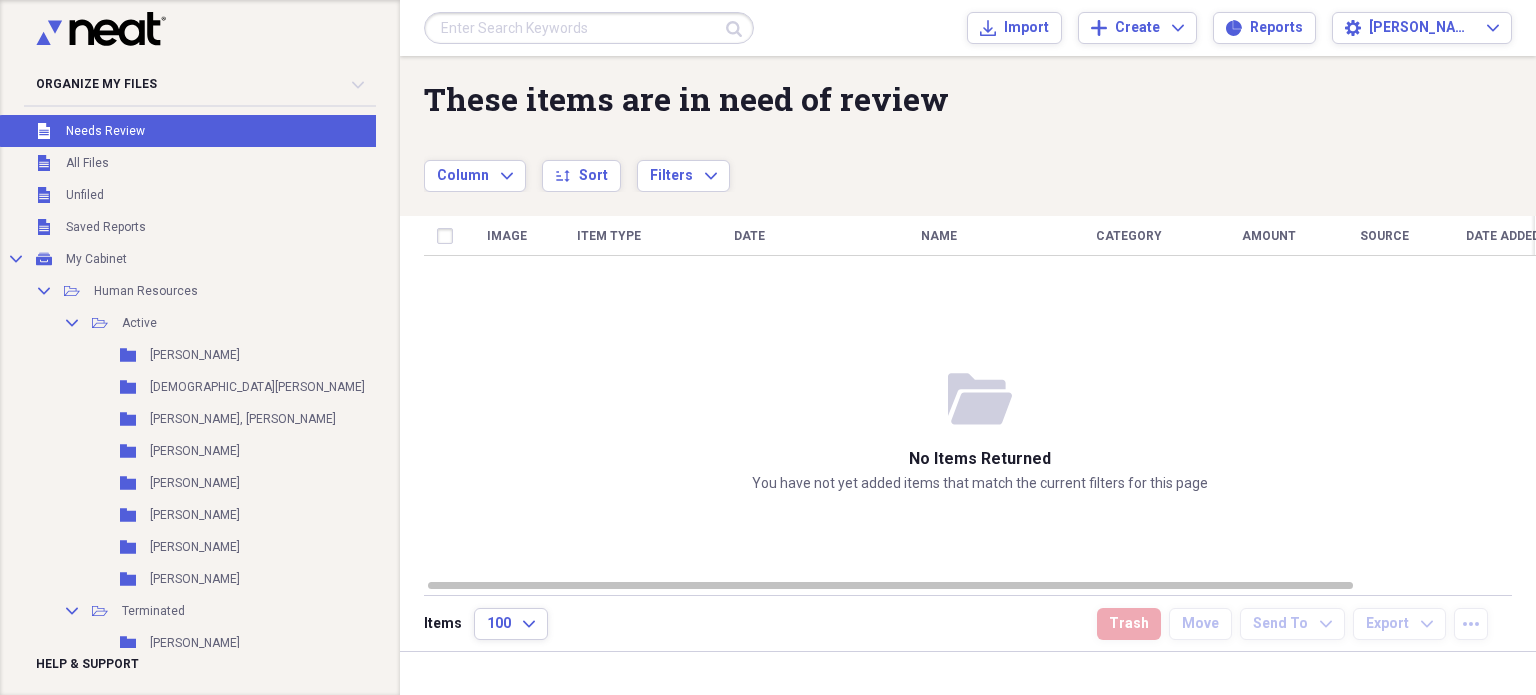 scroll, scrollTop: 0, scrollLeft: 0, axis: both 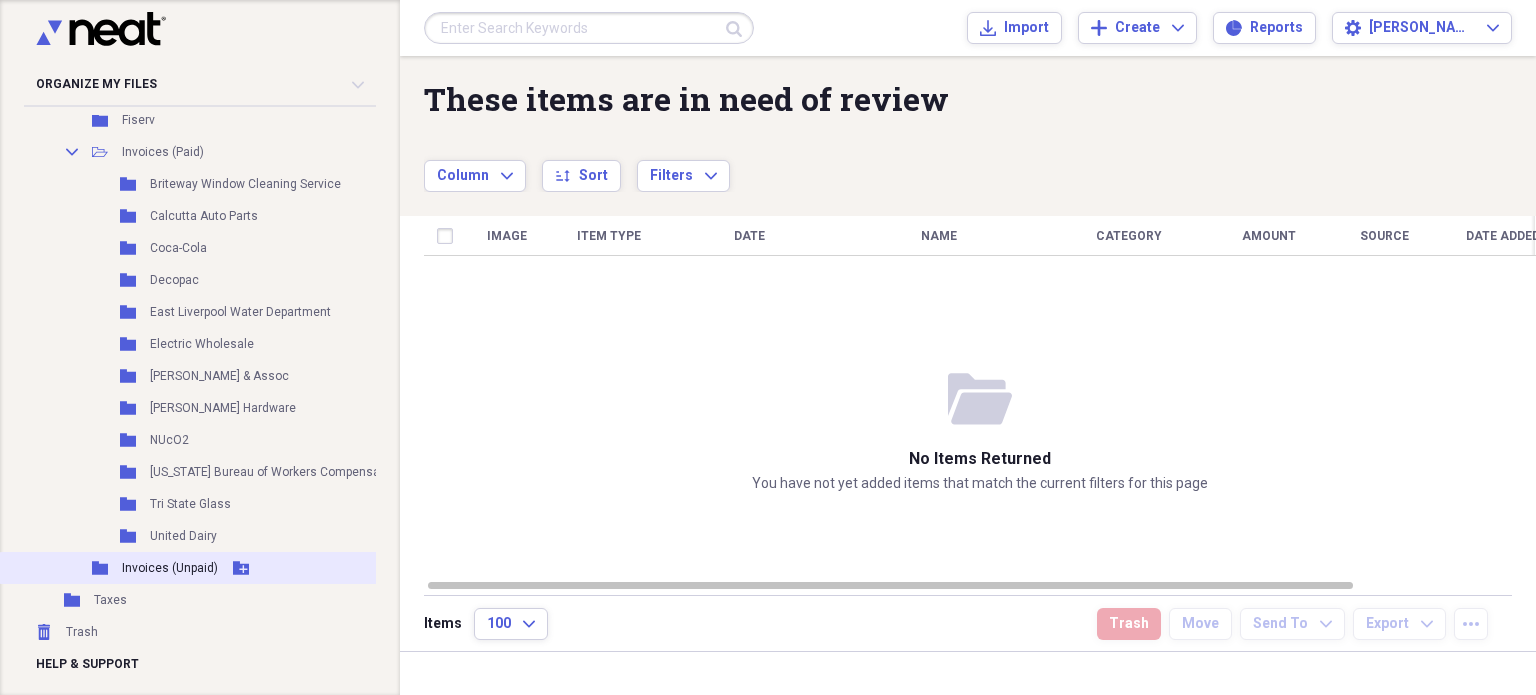 click on "Invoices (Unpaid)" at bounding box center (170, 568) 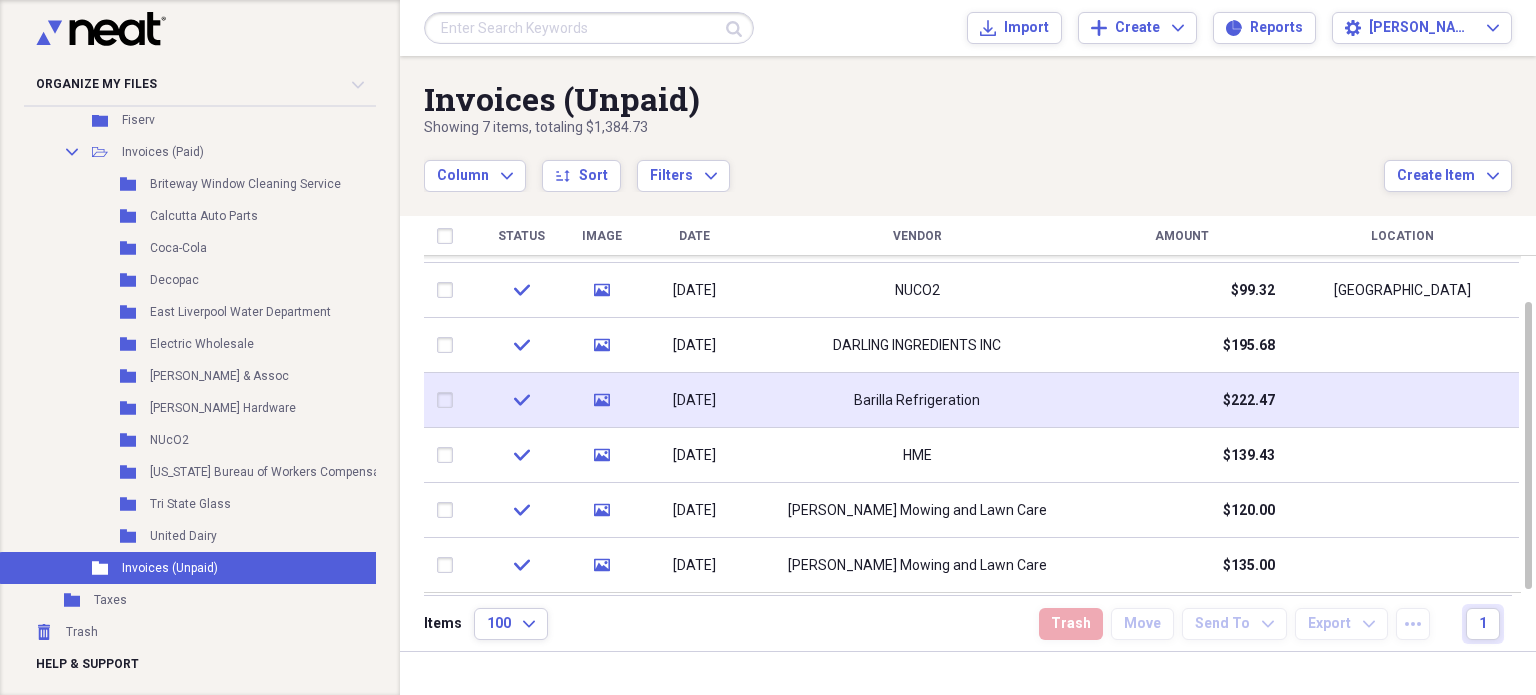 click on "Barilla Refrigeration" at bounding box center (917, 400) 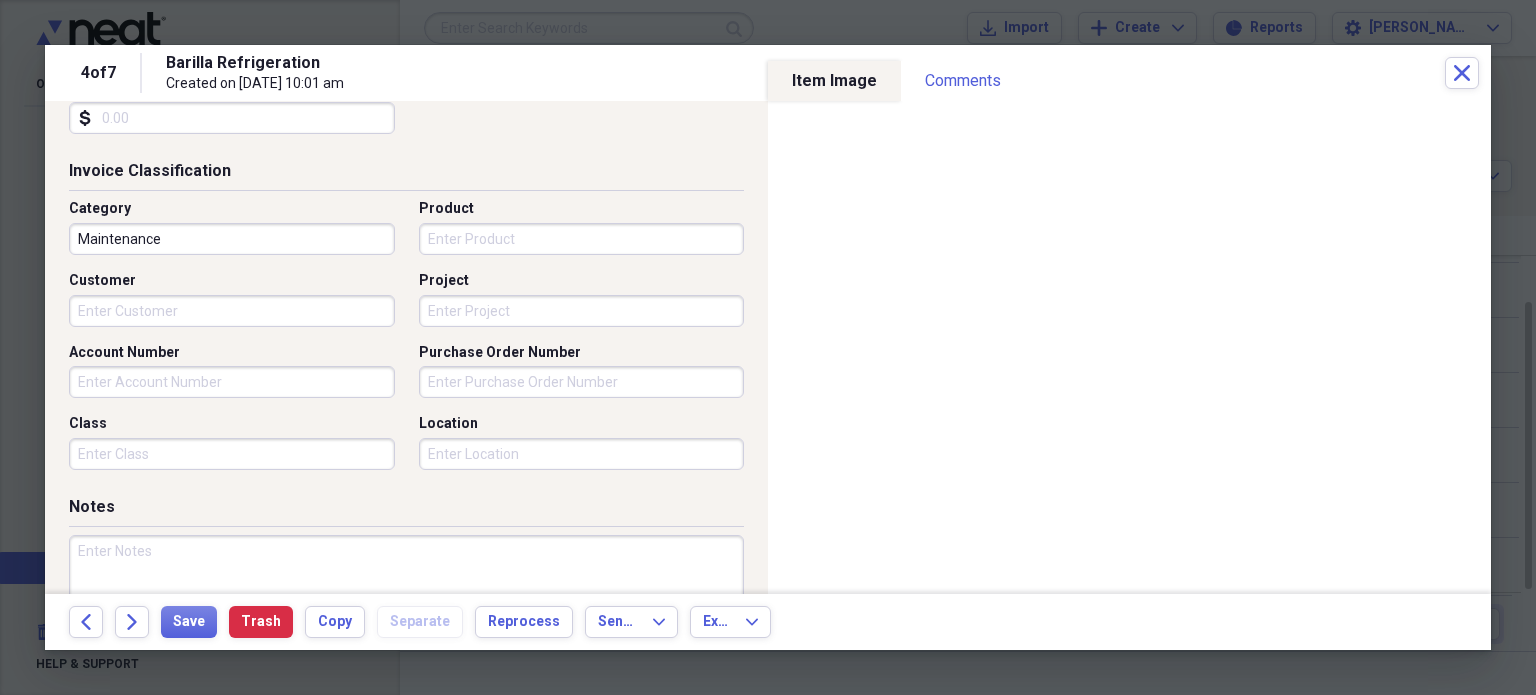 scroll, scrollTop: 476, scrollLeft: 0, axis: vertical 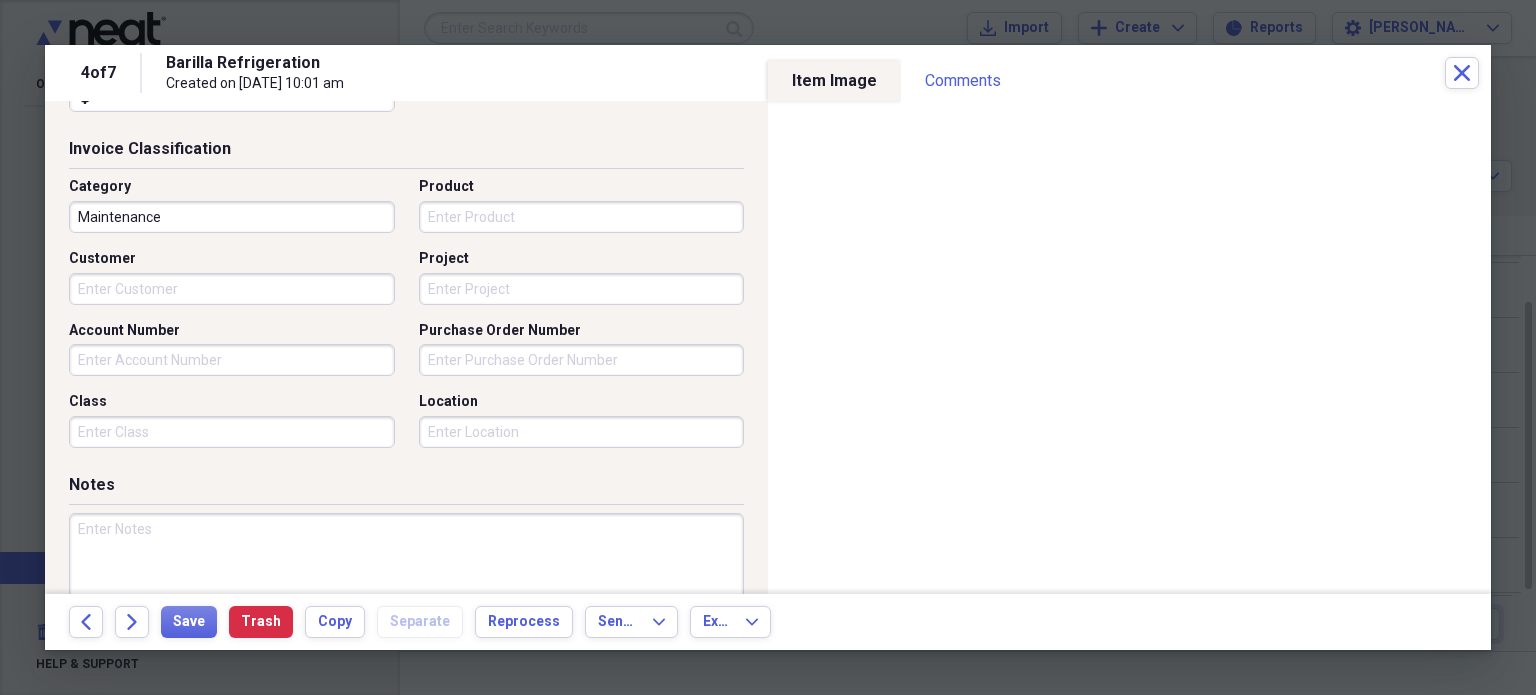 click on "Location" at bounding box center (582, 432) 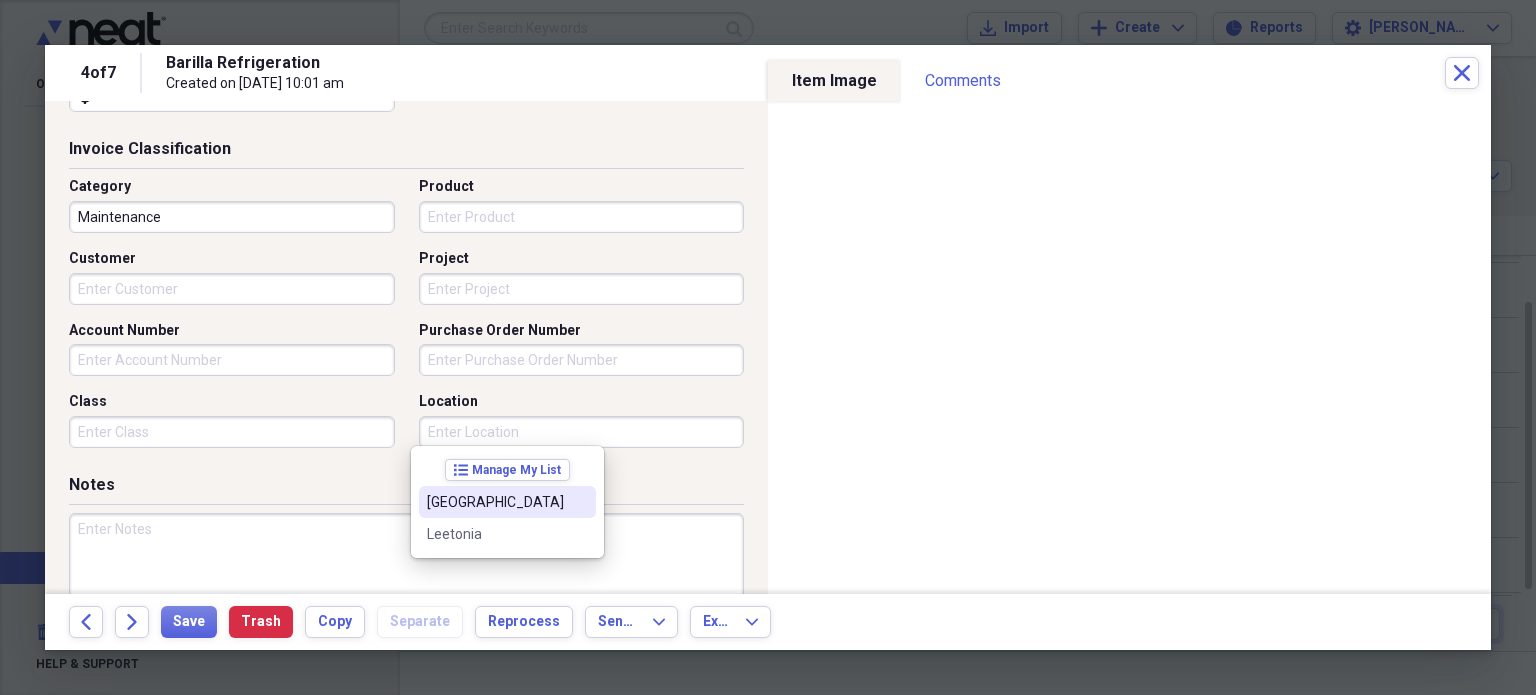 click on "[GEOGRAPHIC_DATA]" at bounding box center (495, 502) 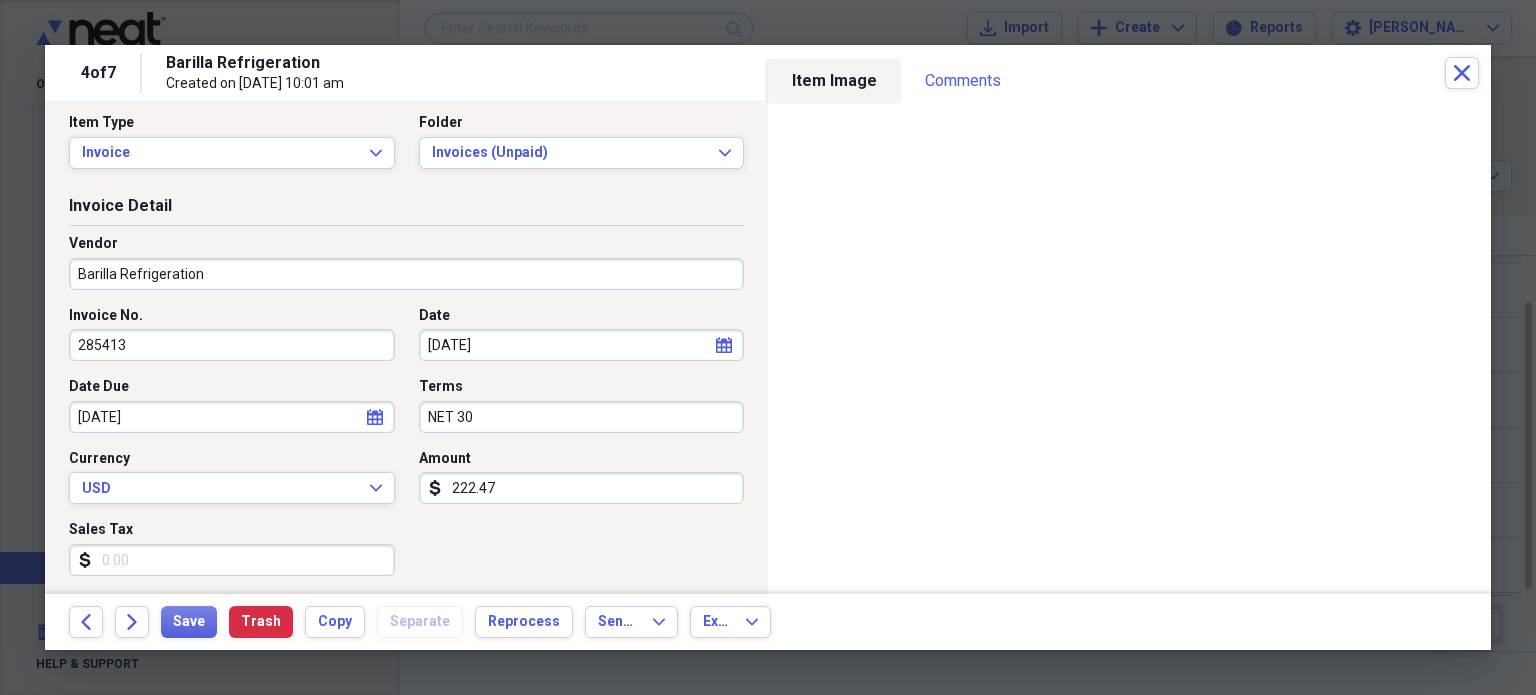 scroll, scrollTop: 0, scrollLeft: 0, axis: both 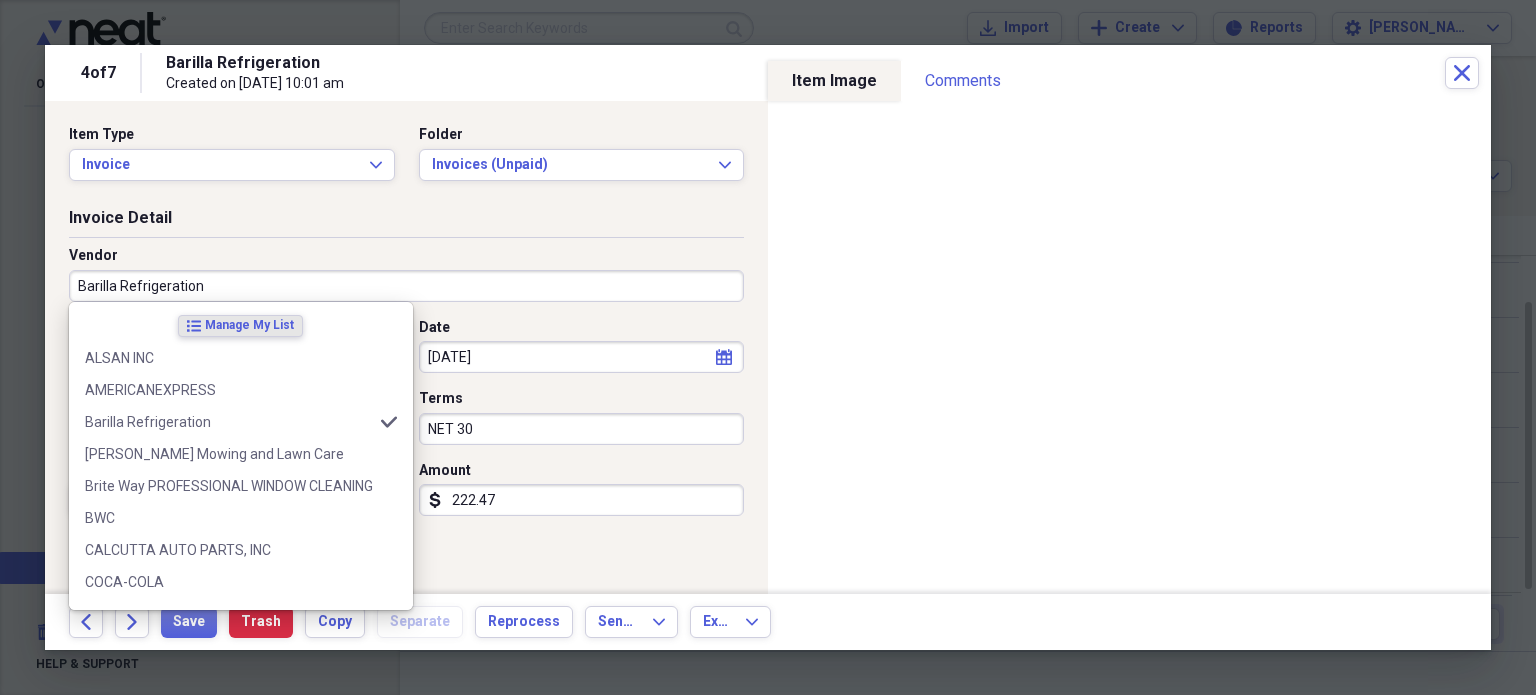 click on "Barilla Refrigeration" at bounding box center [406, 286] 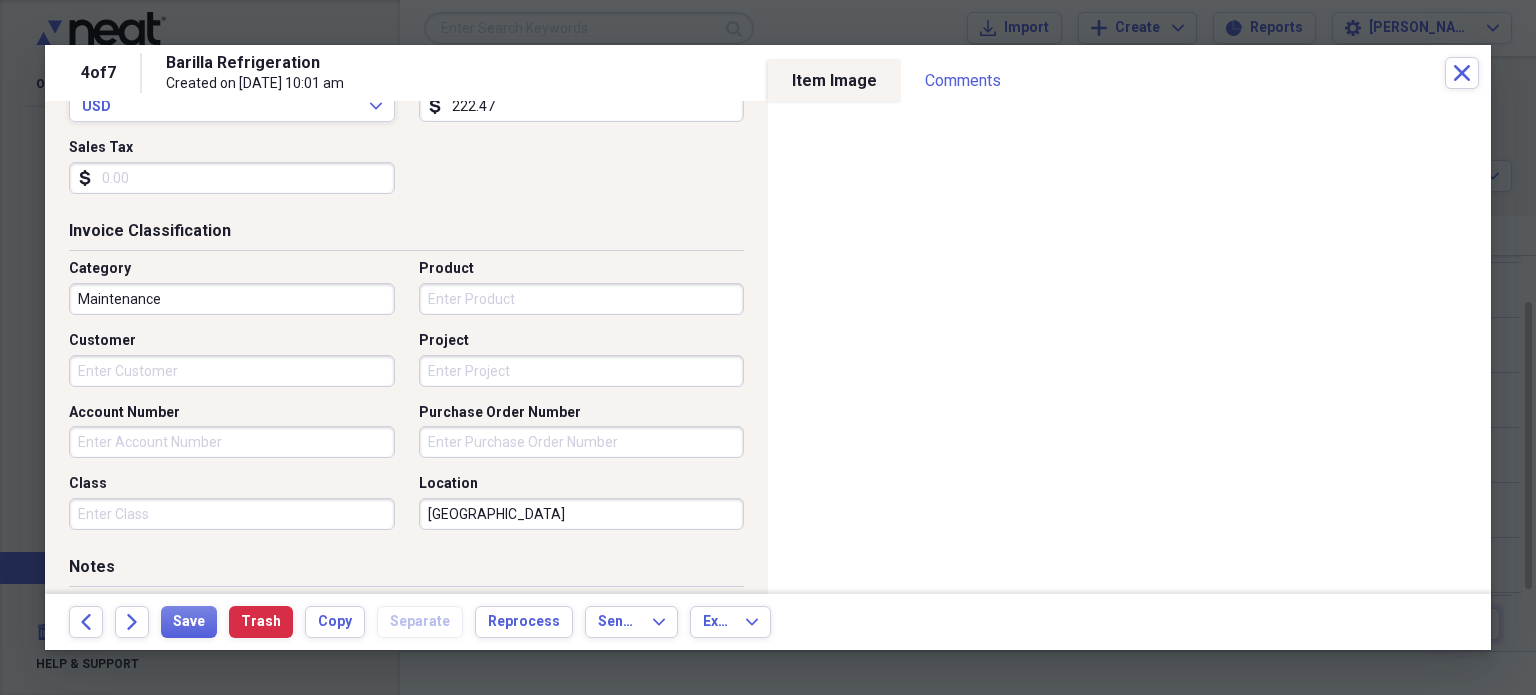 scroll, scrollTop: 395, scrollLeft: 0, axis: vertical 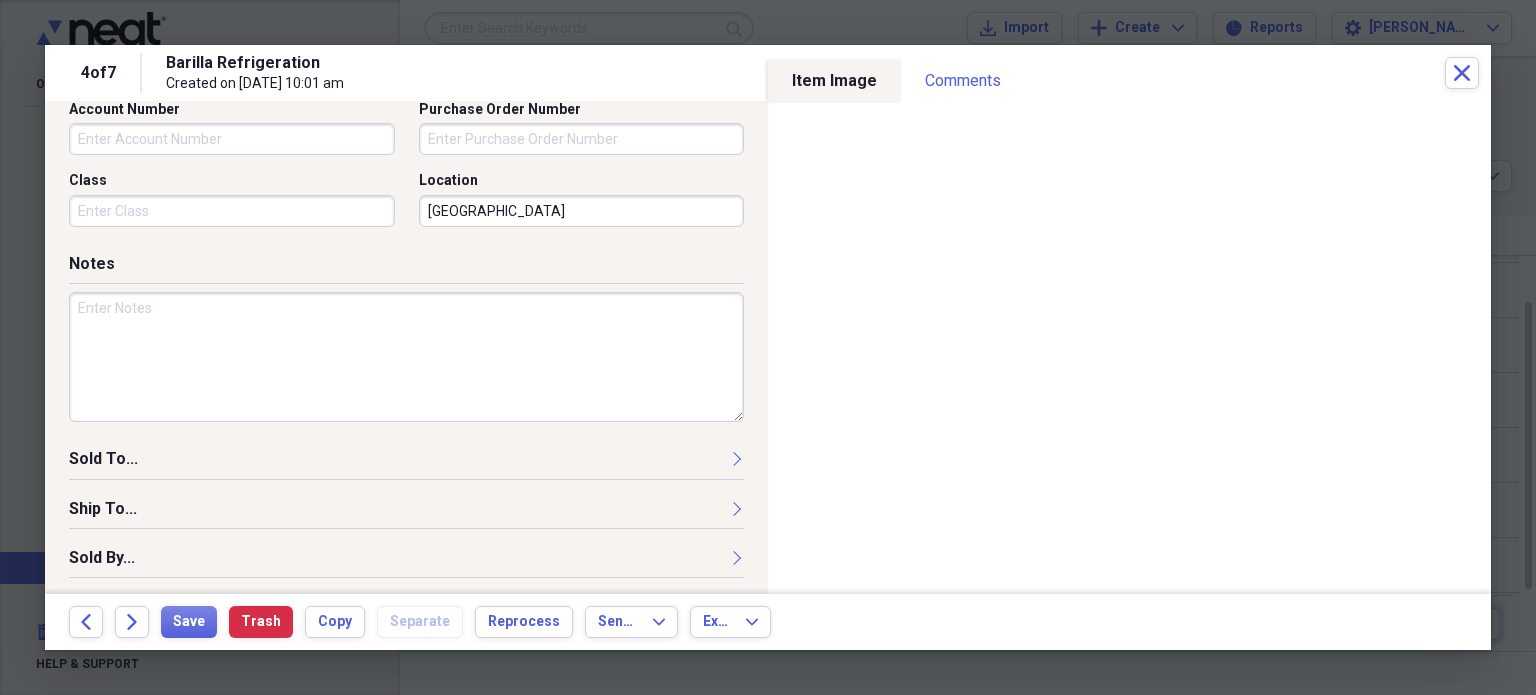 click at bounding box center (406, 357) 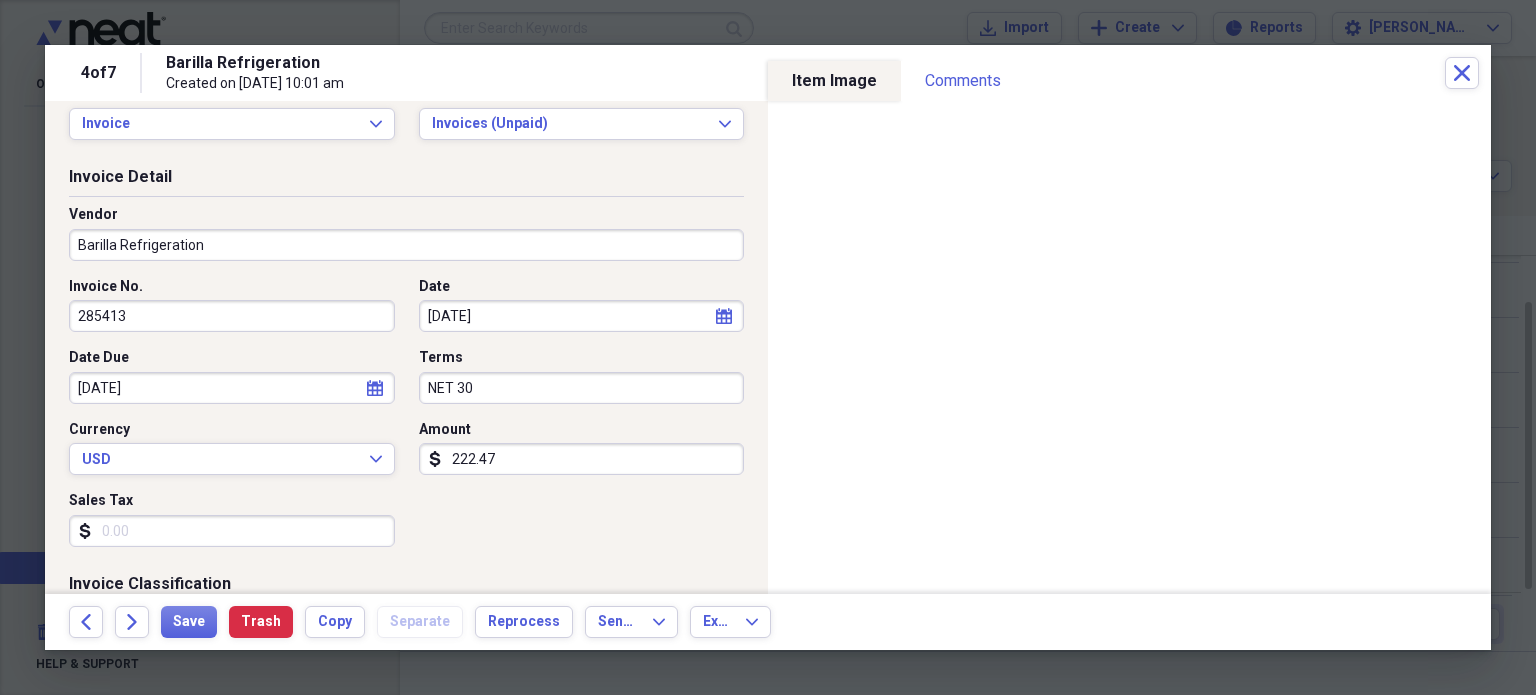 scroll, scrollTop: 0, scrollLeft: 0, axis: both 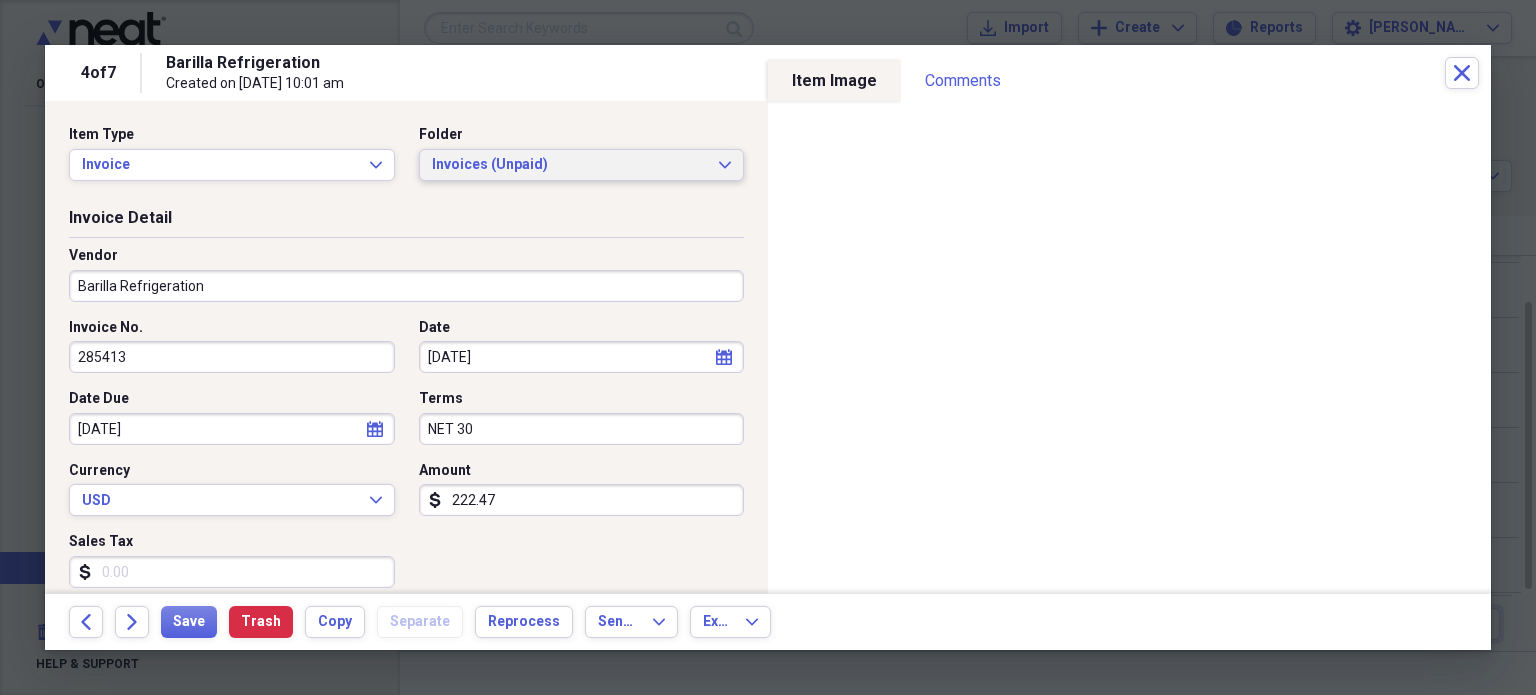 type on "Paid [DATE]
Check 13851" 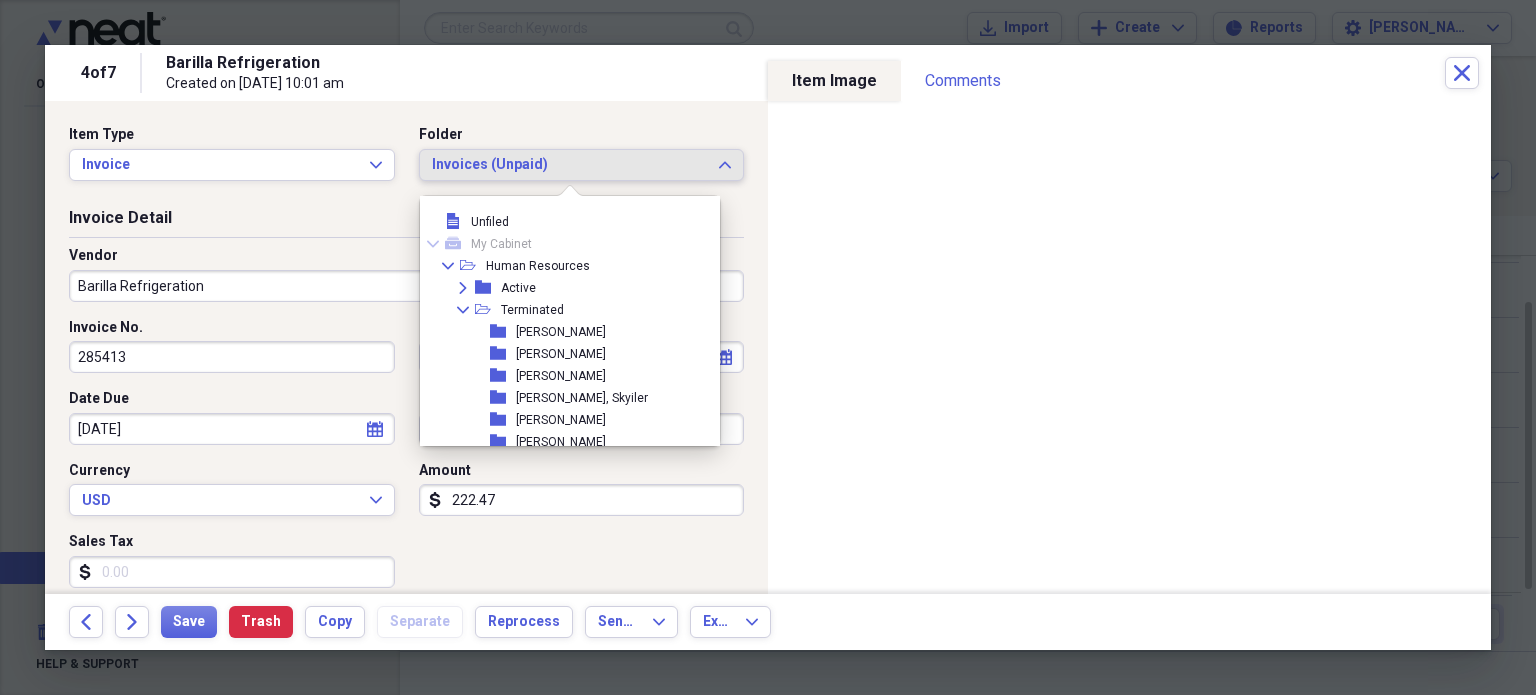 scroll, scrollTop: 512, scrollLeft: 0, axis: vertical 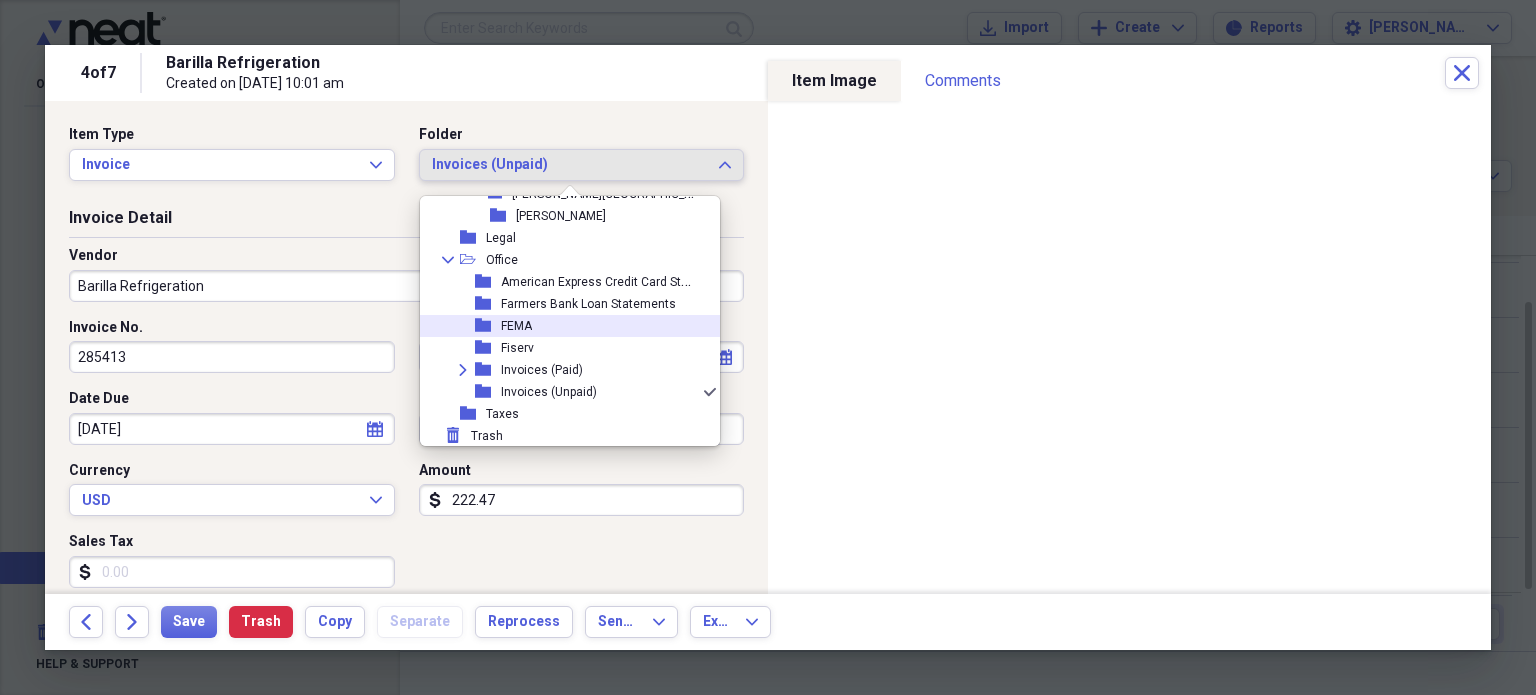 click on "folder FEMA" at bounding box center (562, 326) 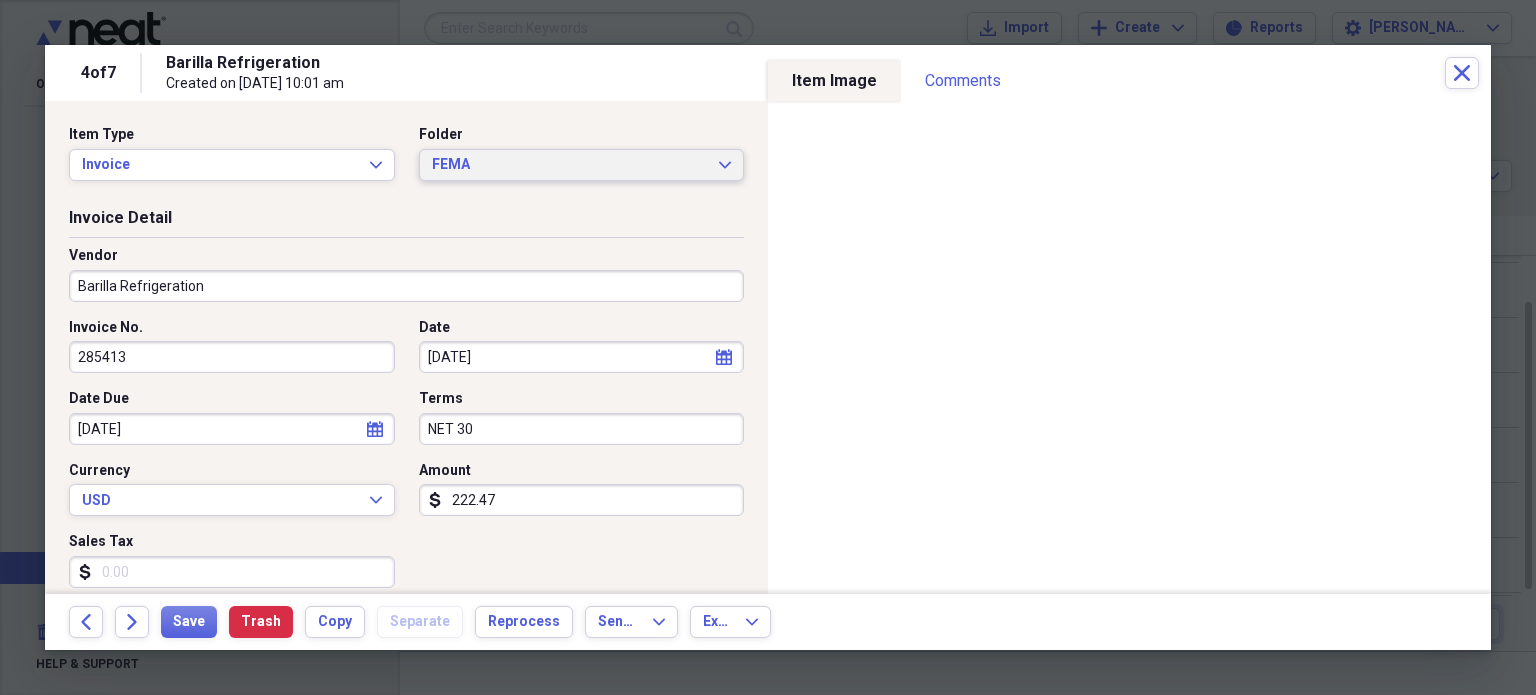 click on "FEMA" at bounding box center (570, 165) 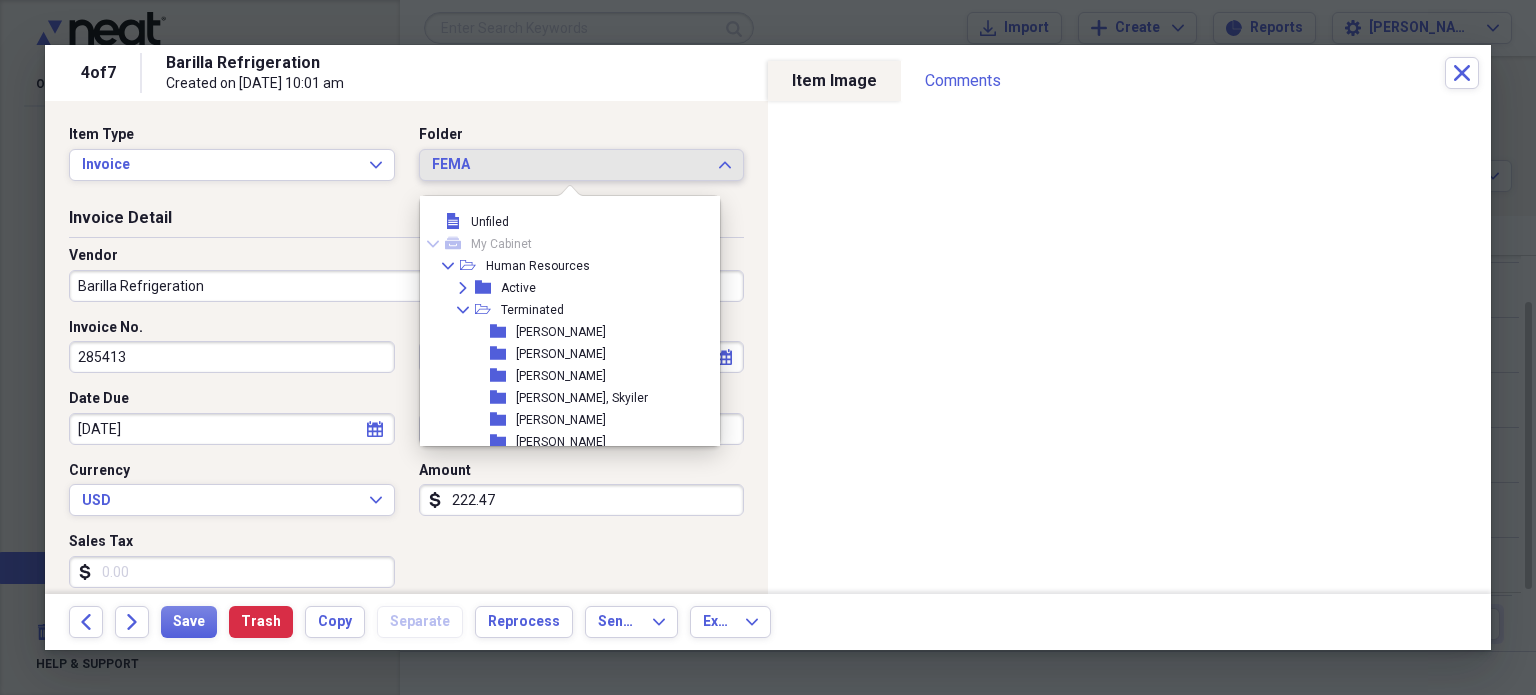 scroll, scrollTop: 512, scrollLeft: 0, axis: vertical 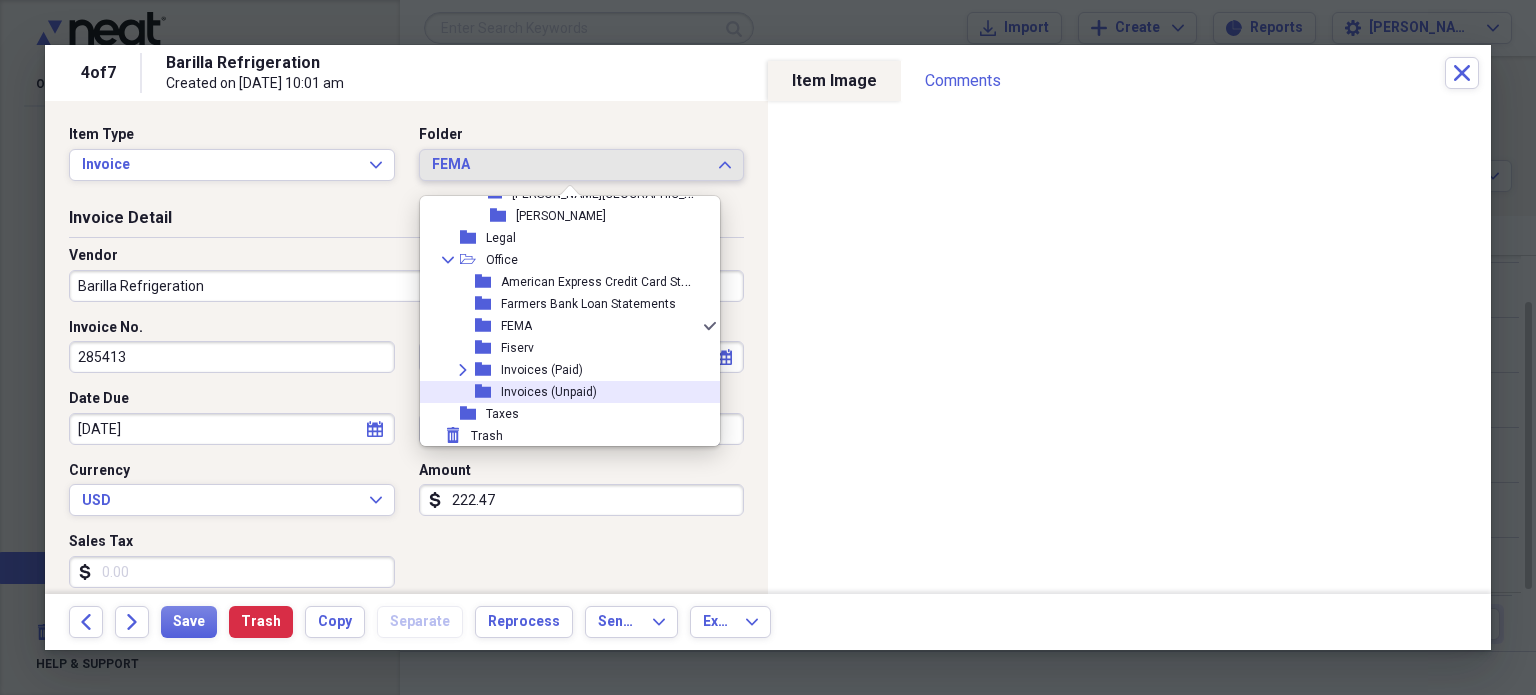 click on "Invoices (Paid)" at bounding box center [542, 370] 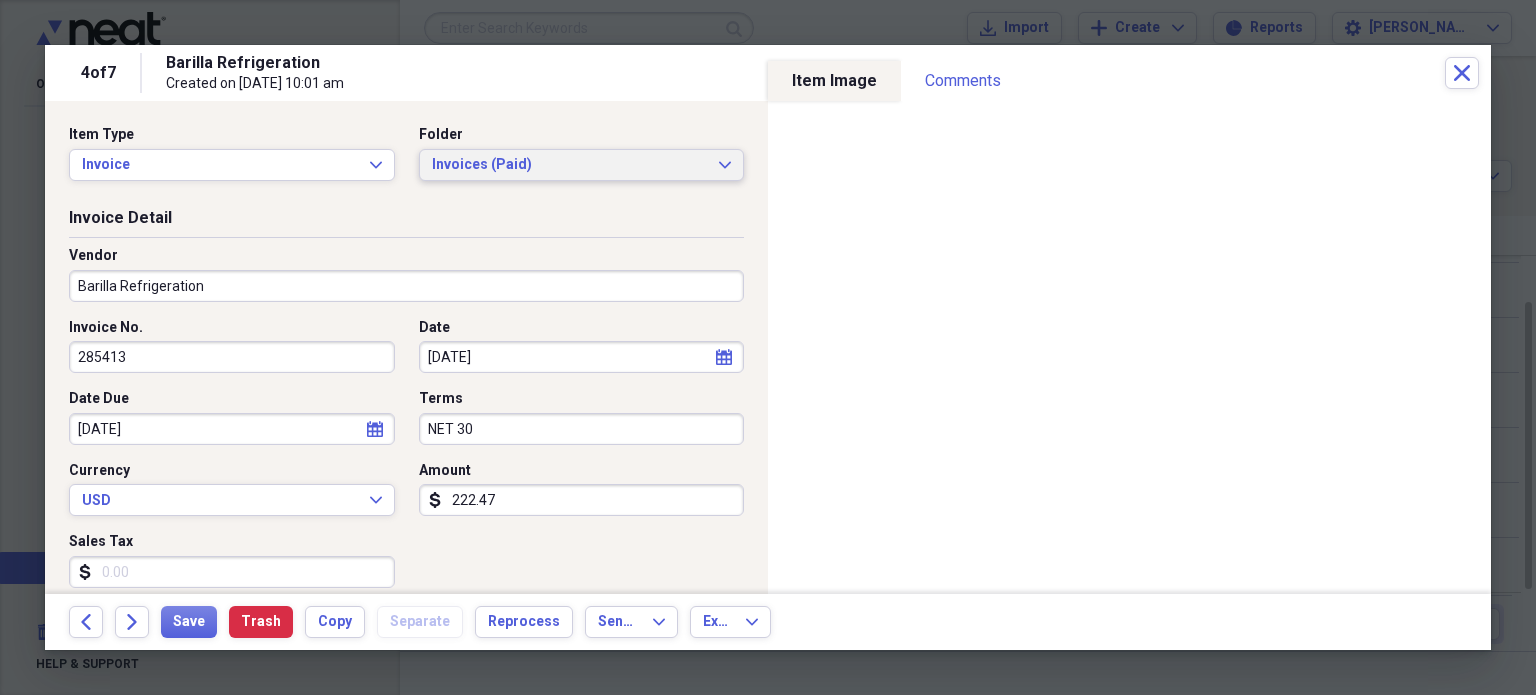 click on "Invoices (Paid) Expand" at bounding box center [582, 165] 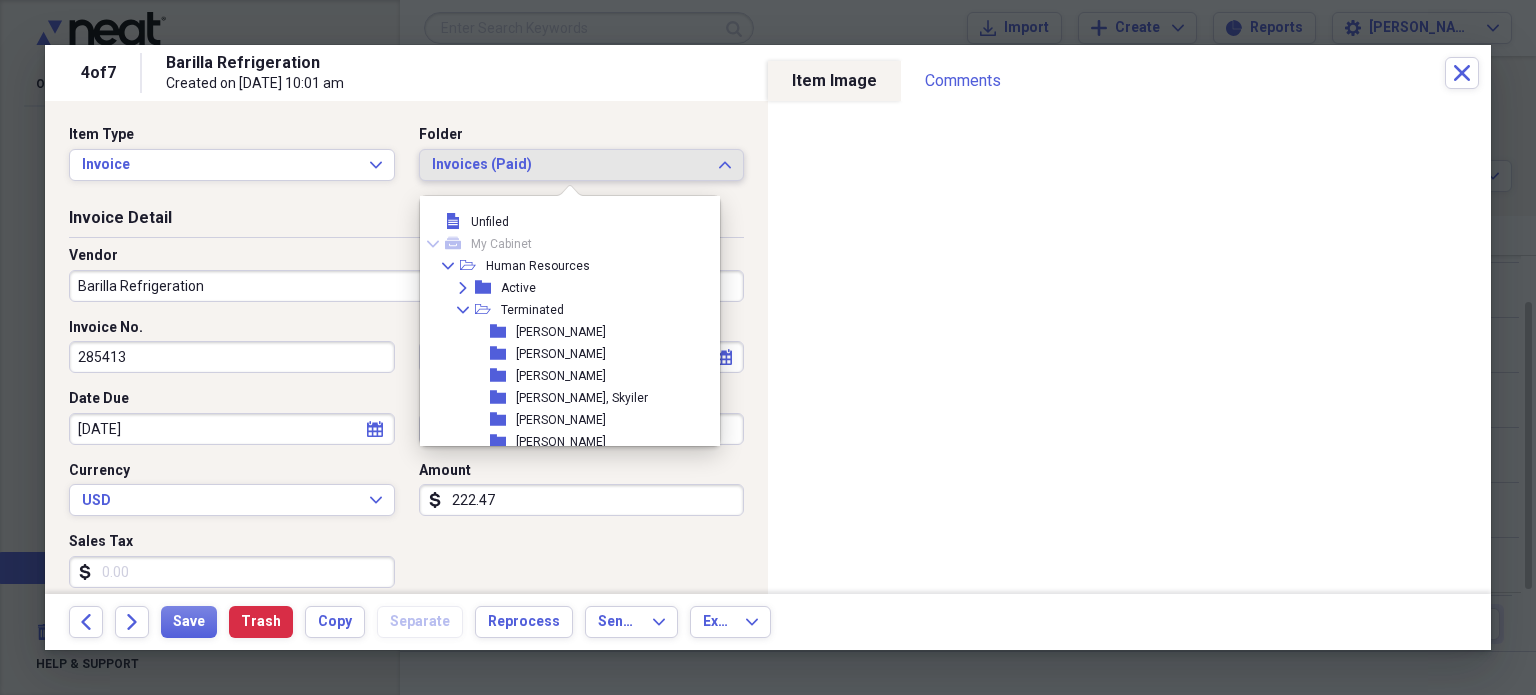 scroll, scrollTop: 512, scrollLeft: 0, axis: vertical 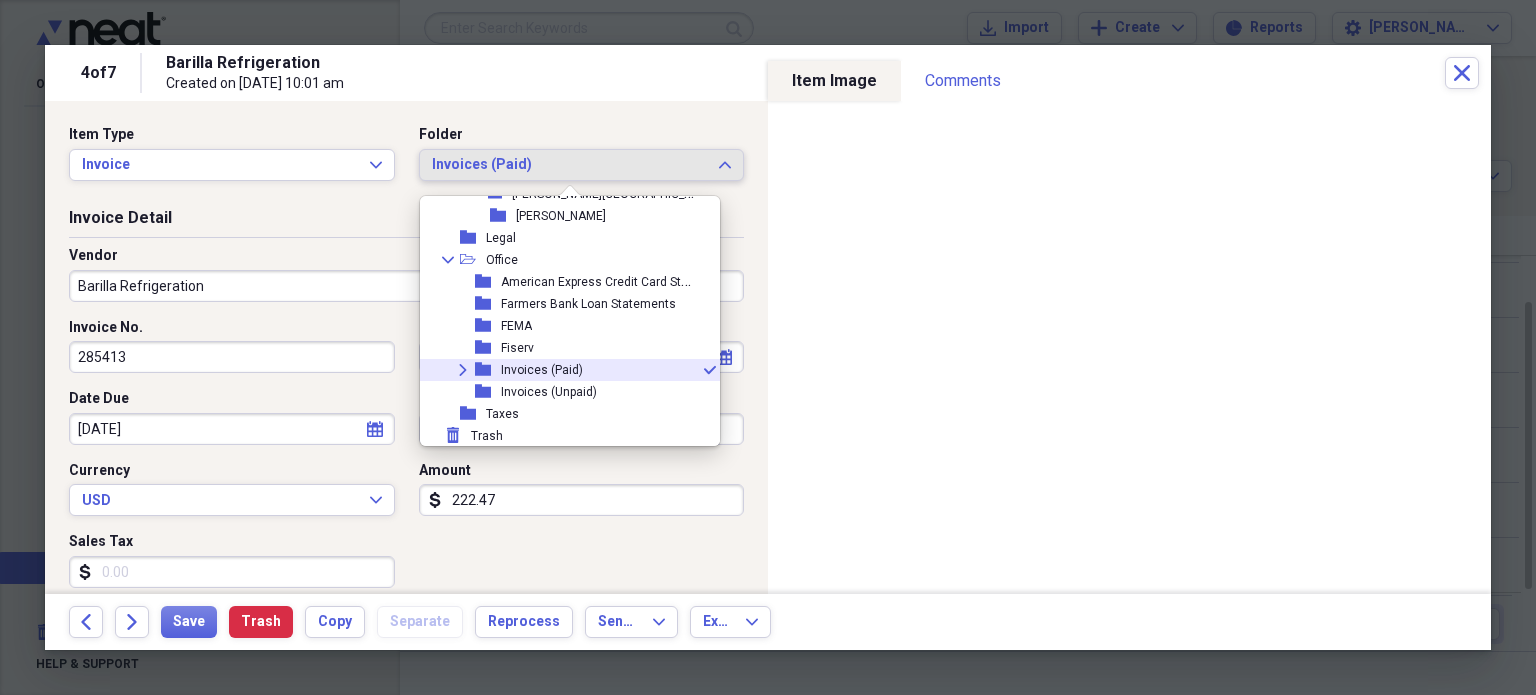 click on "Expand" 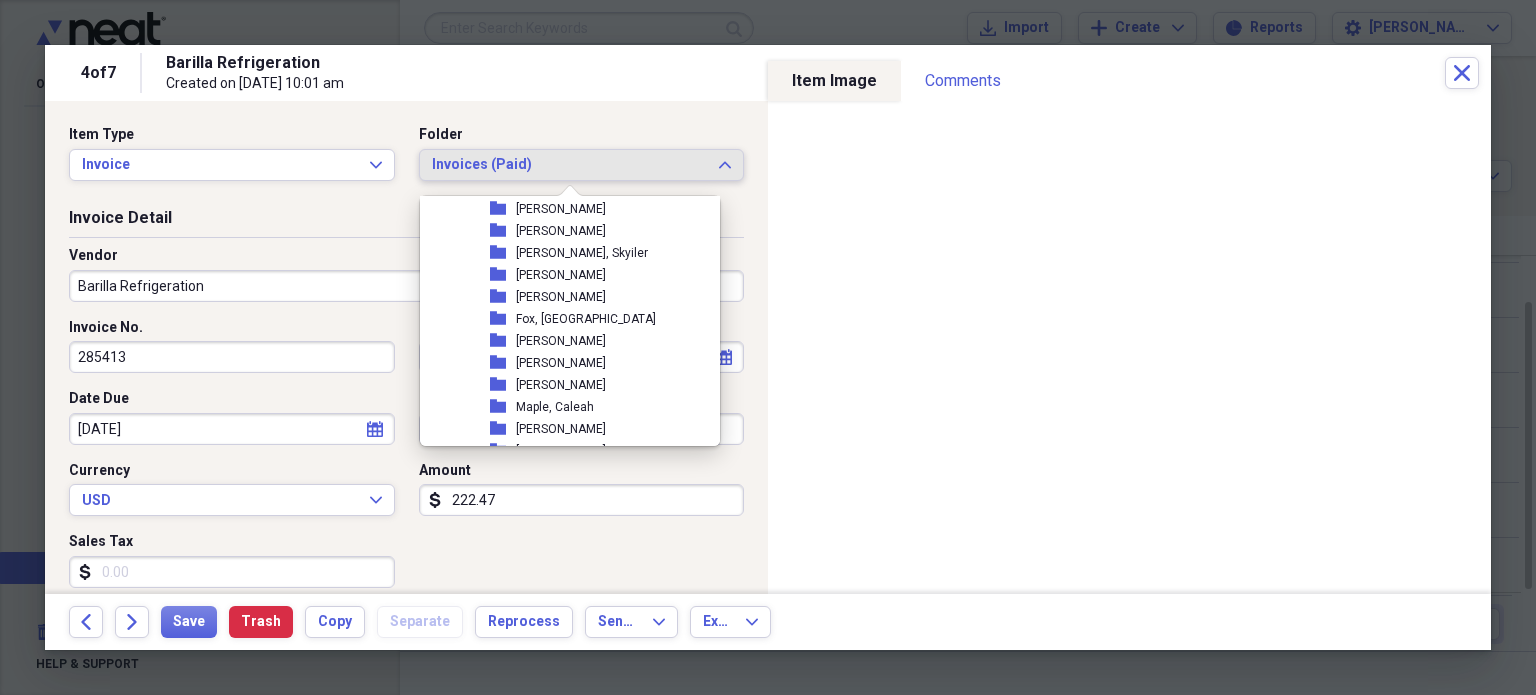 scroll, scrollTop: 0, scrollLeft: 0, axis: both 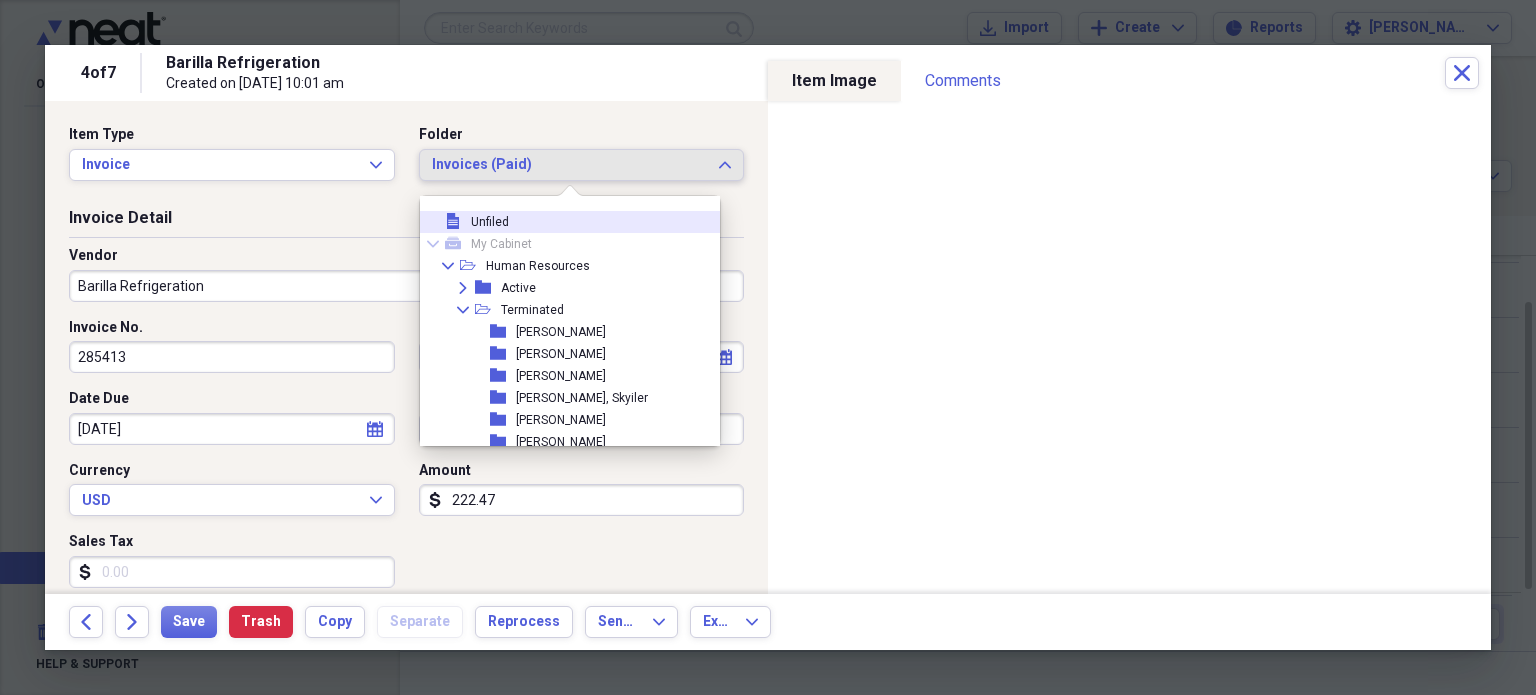 click on "file Unfiled" at bounding box center [562, 222] 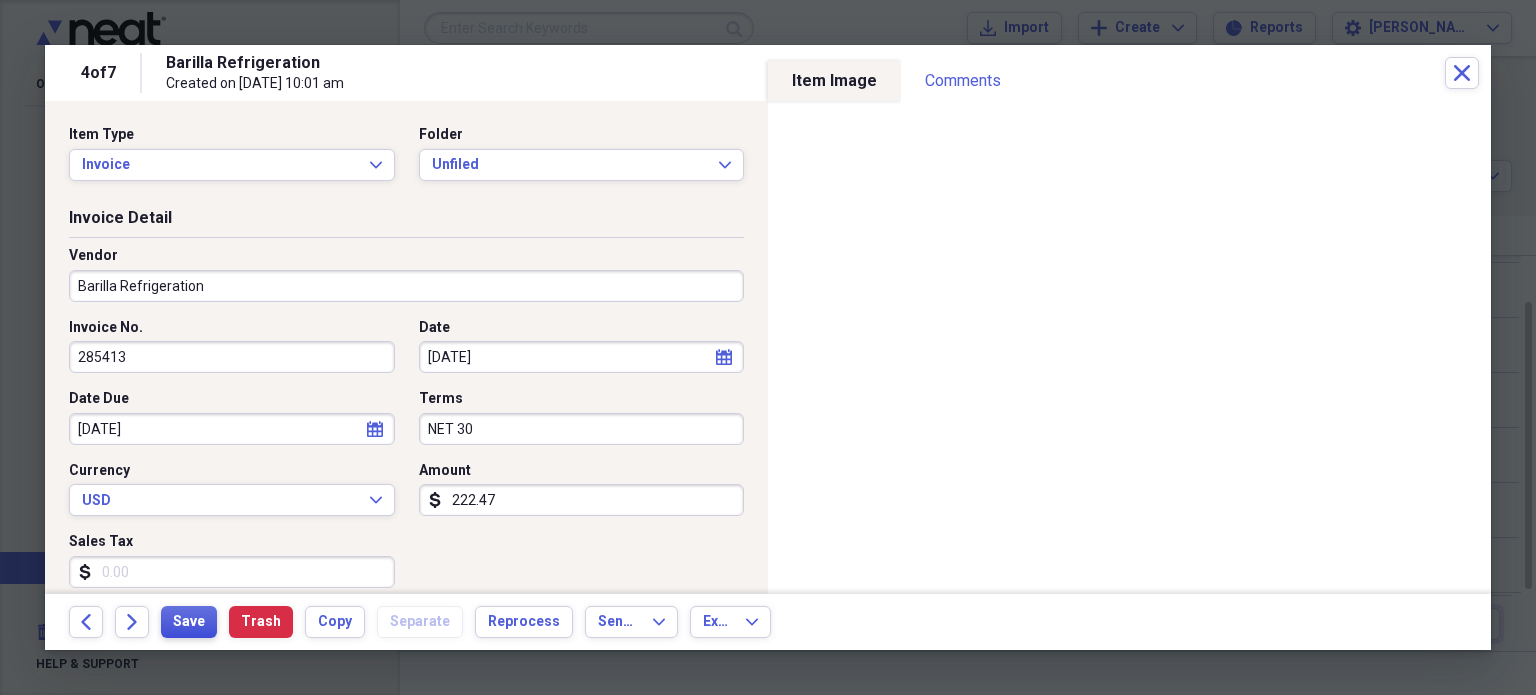 click on "Save" at bounding box center (189, 622) 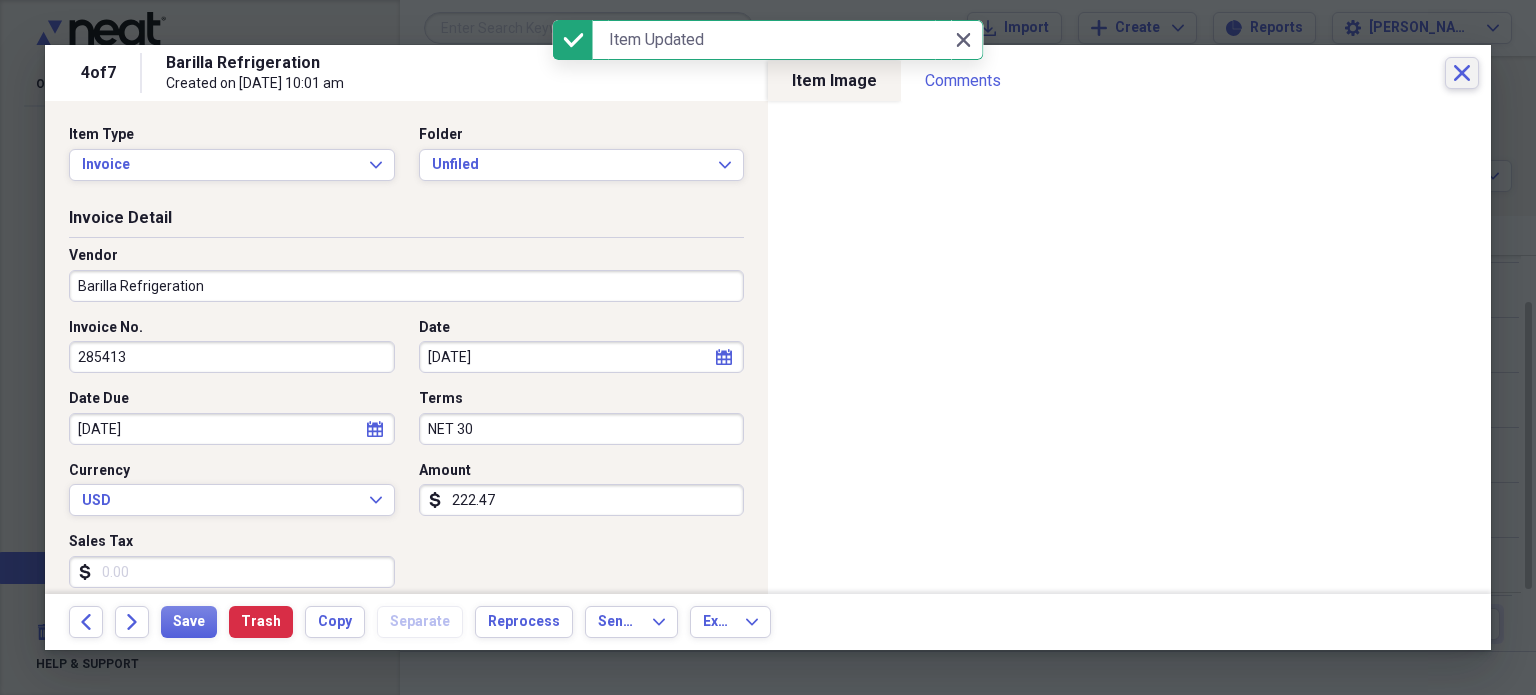 click on "Close" at bounding box center (1462, 73) 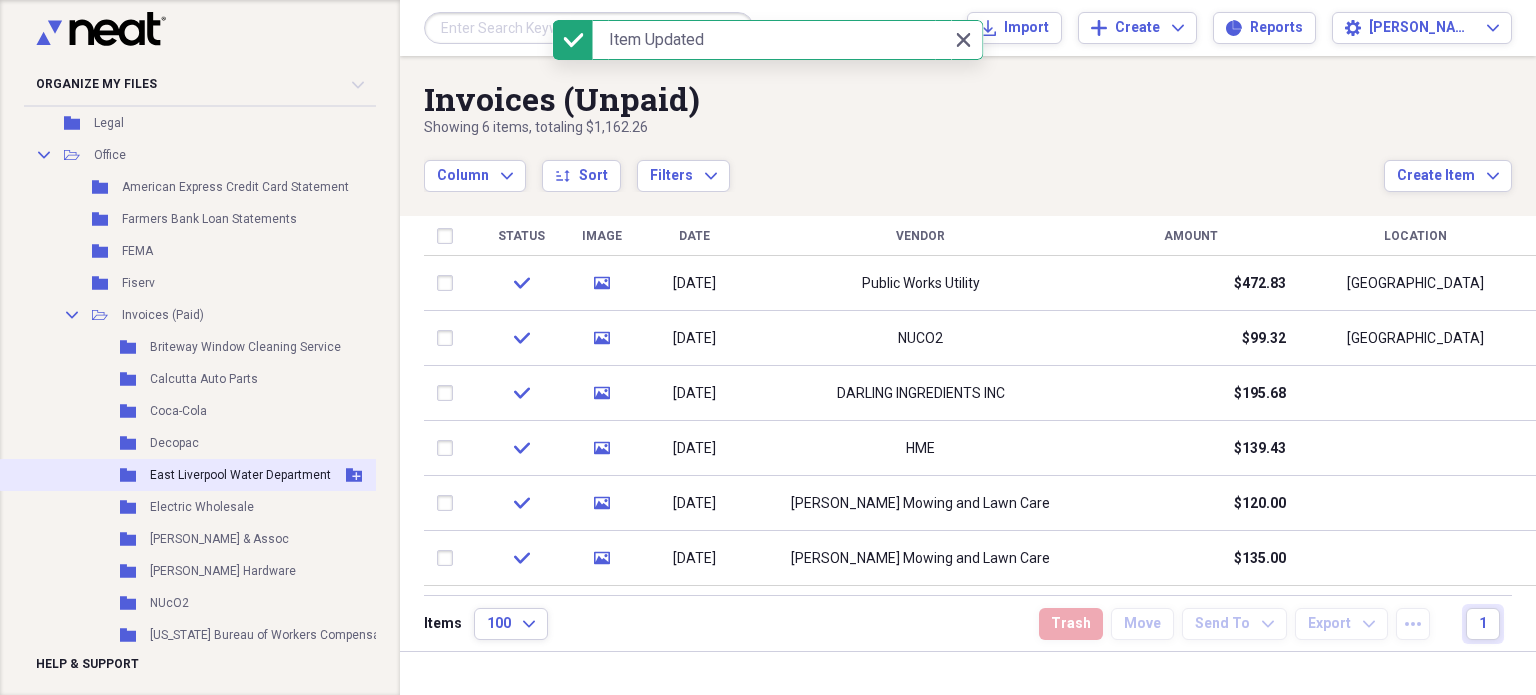 scroll, scrollTop: 1127, scrollLeft: 0, axis: vertical 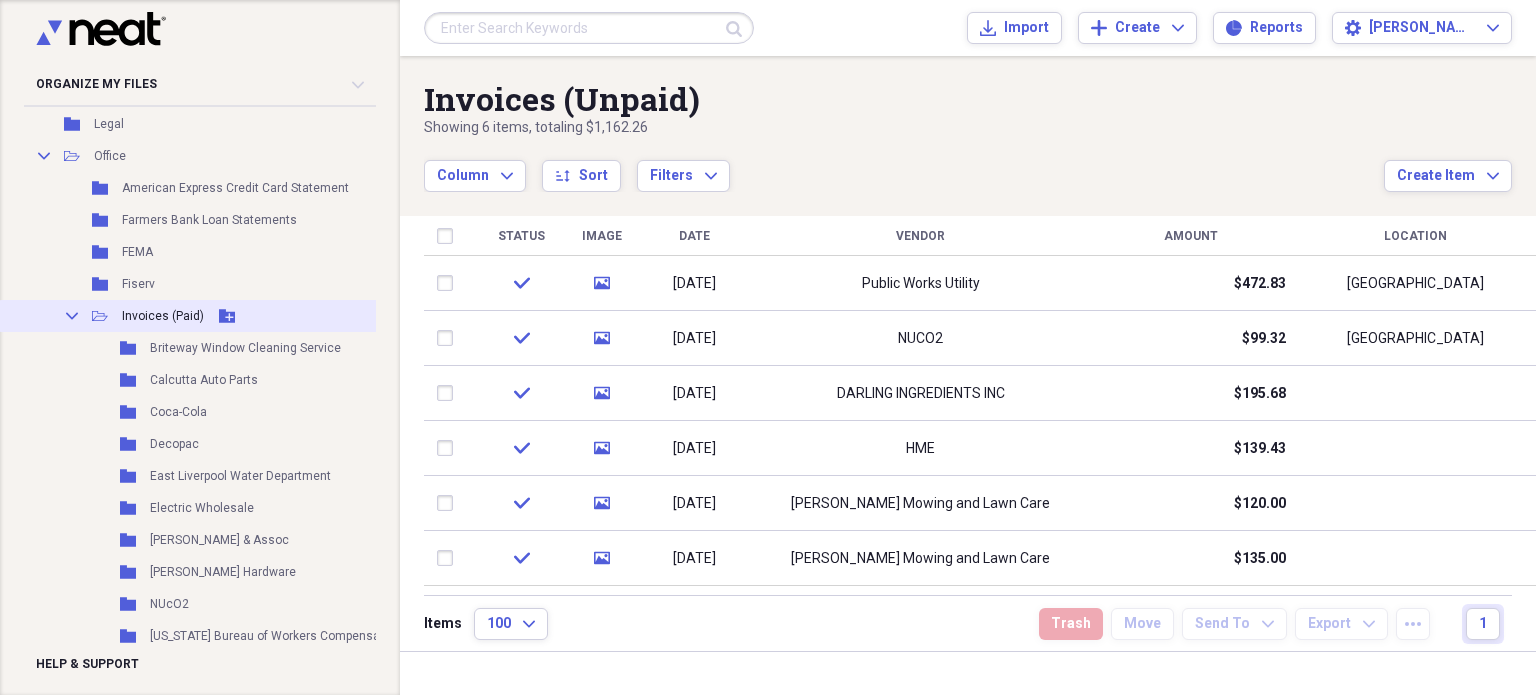 click on "Add Folder" 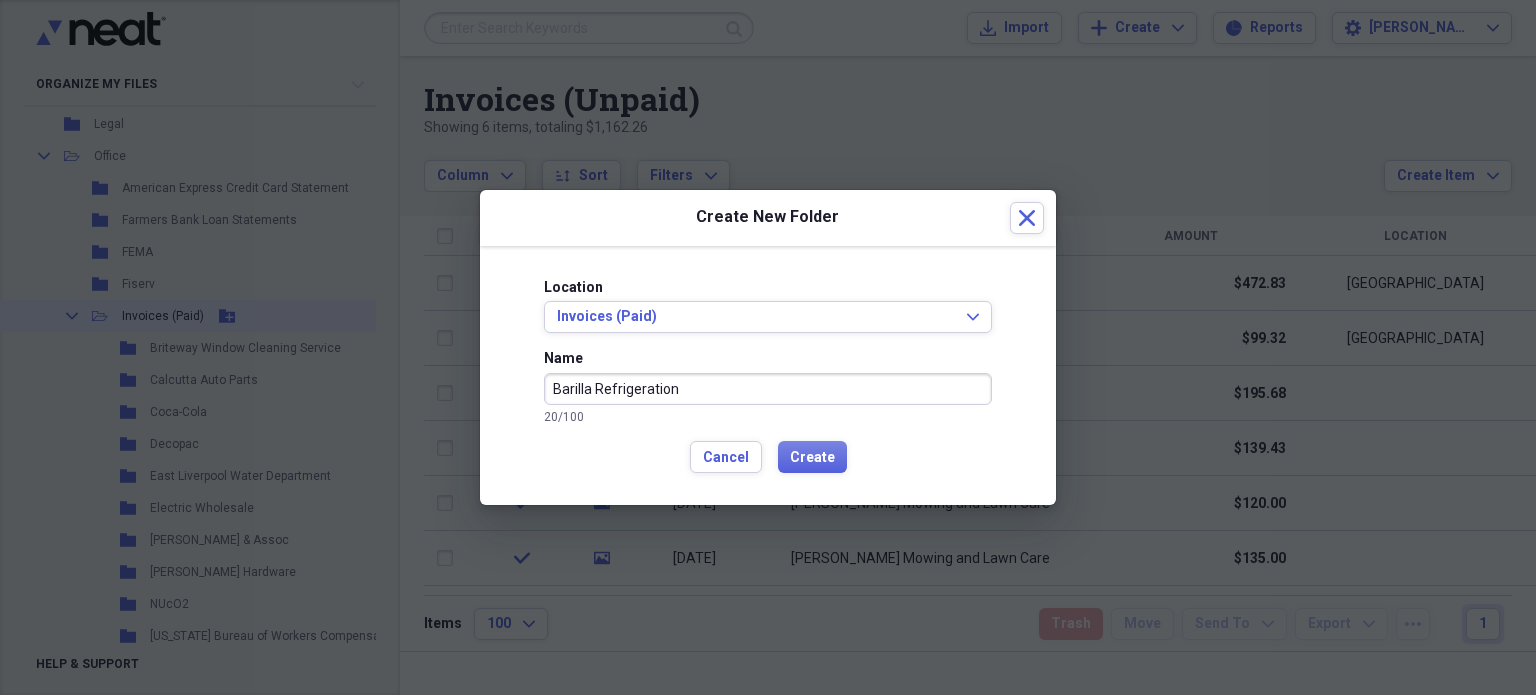 type on "Barilla Refrigeration" 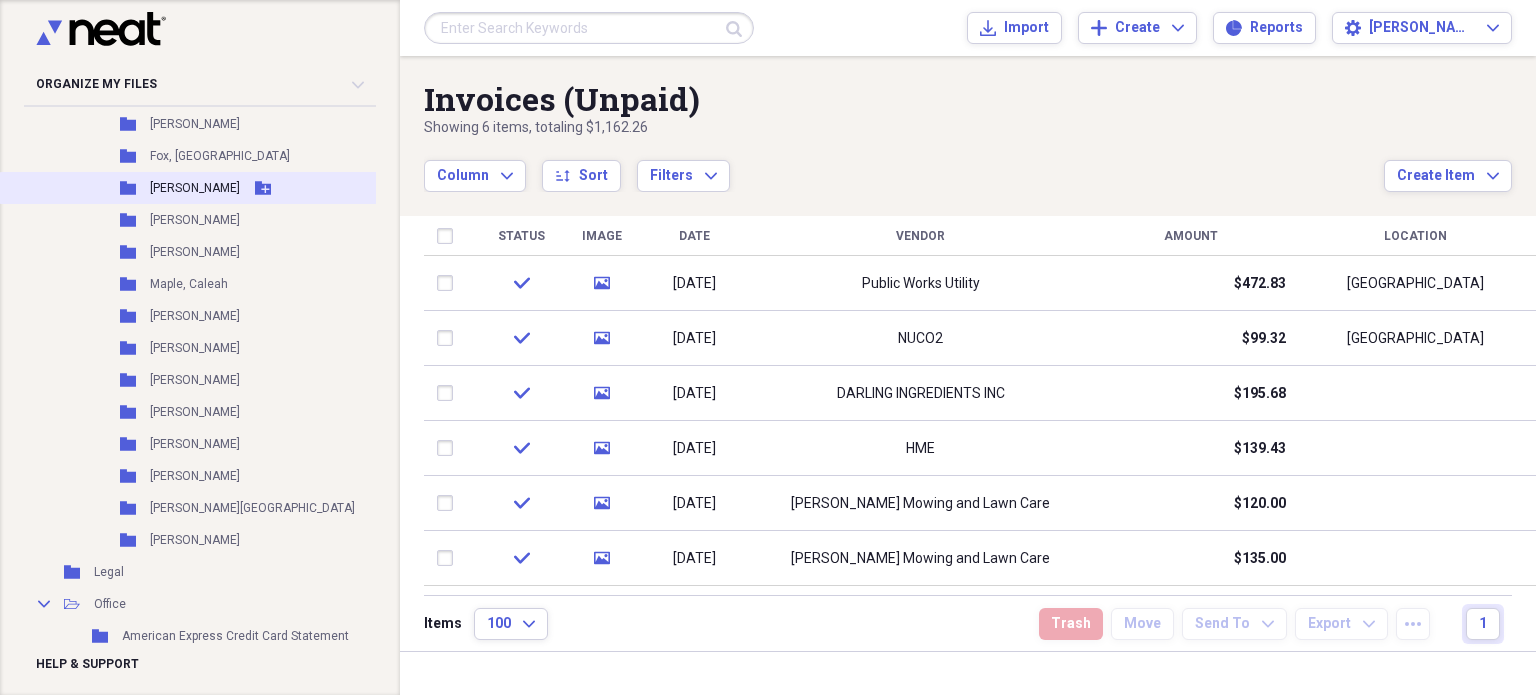scroll, scrollTop: 0, scrollLeft: 0, axis: both 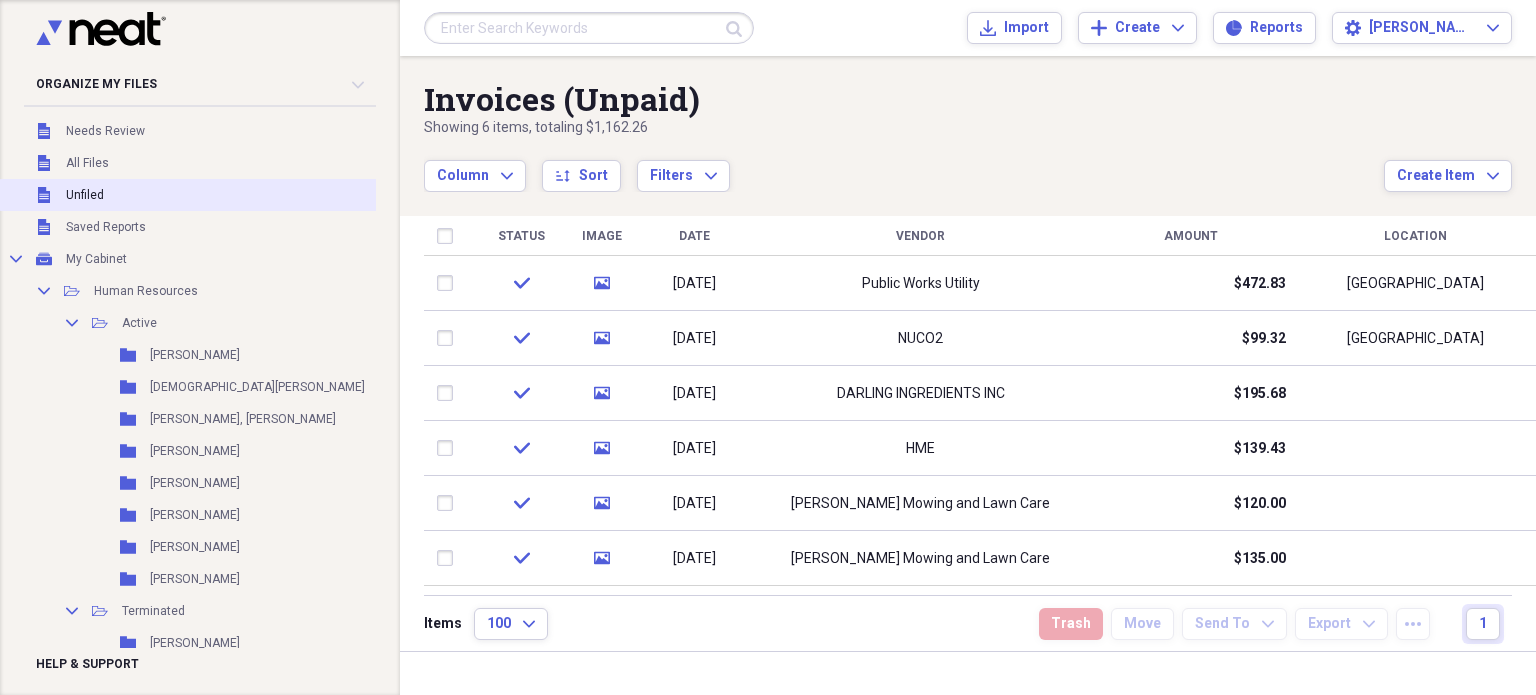 click on "Unfiled Unfiled" at bounding box center [231, 195] 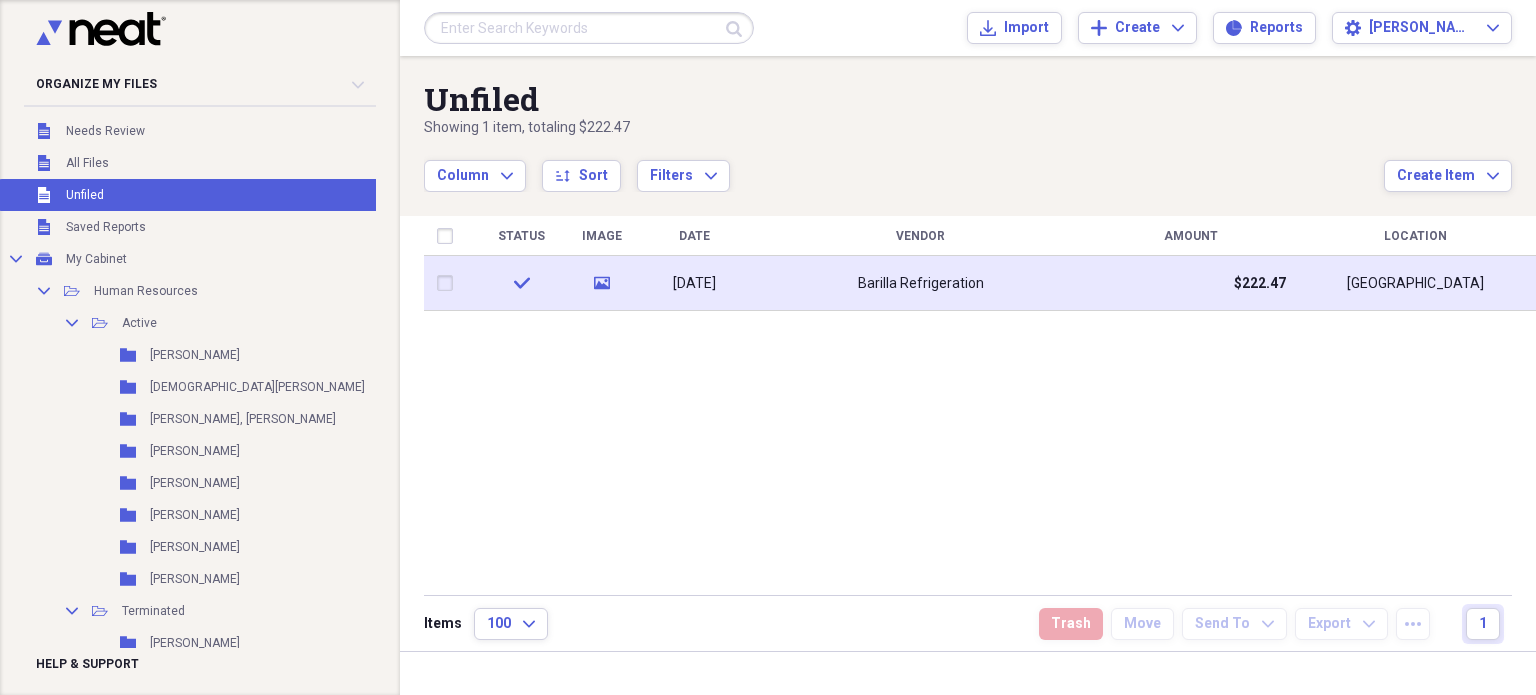 click on "[DATE]" at bounding box center [694, 284] 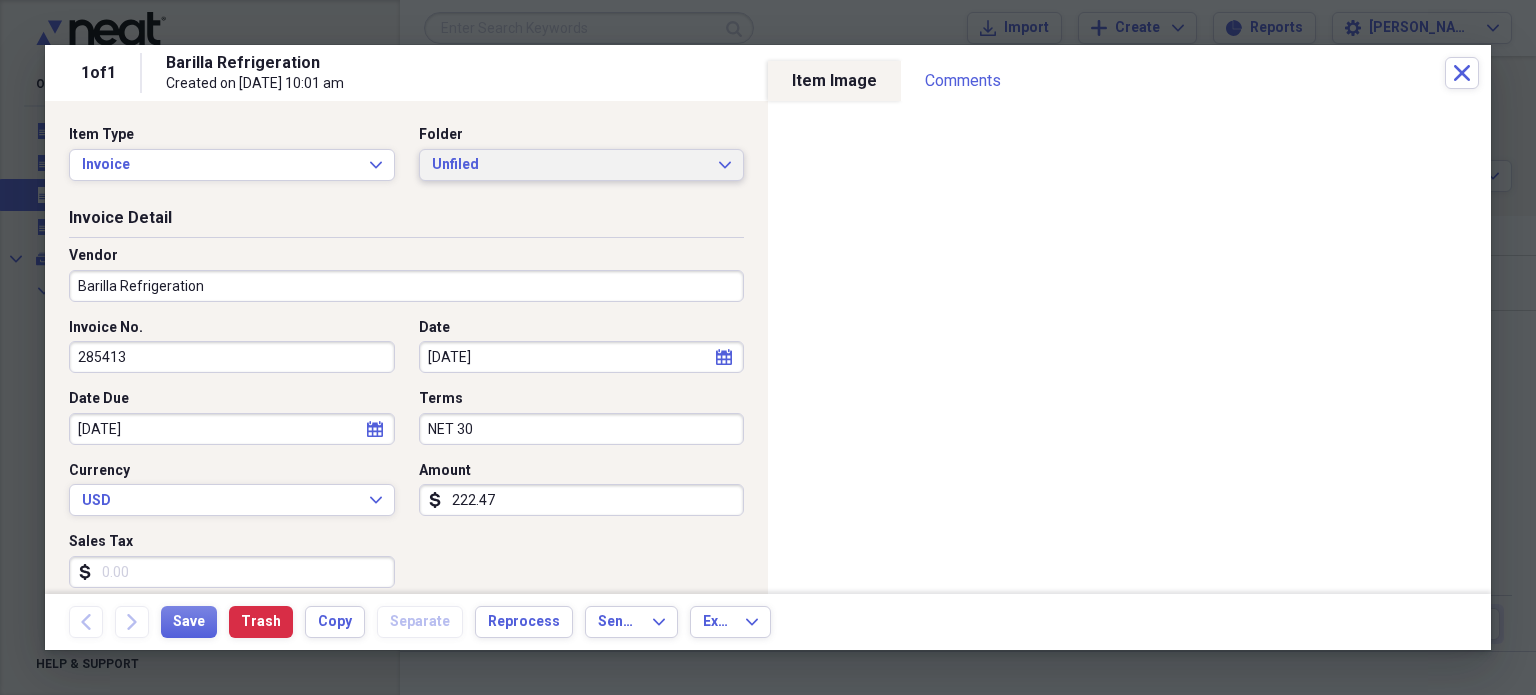 click on "Unfiled" at bounding box center [570, 165] 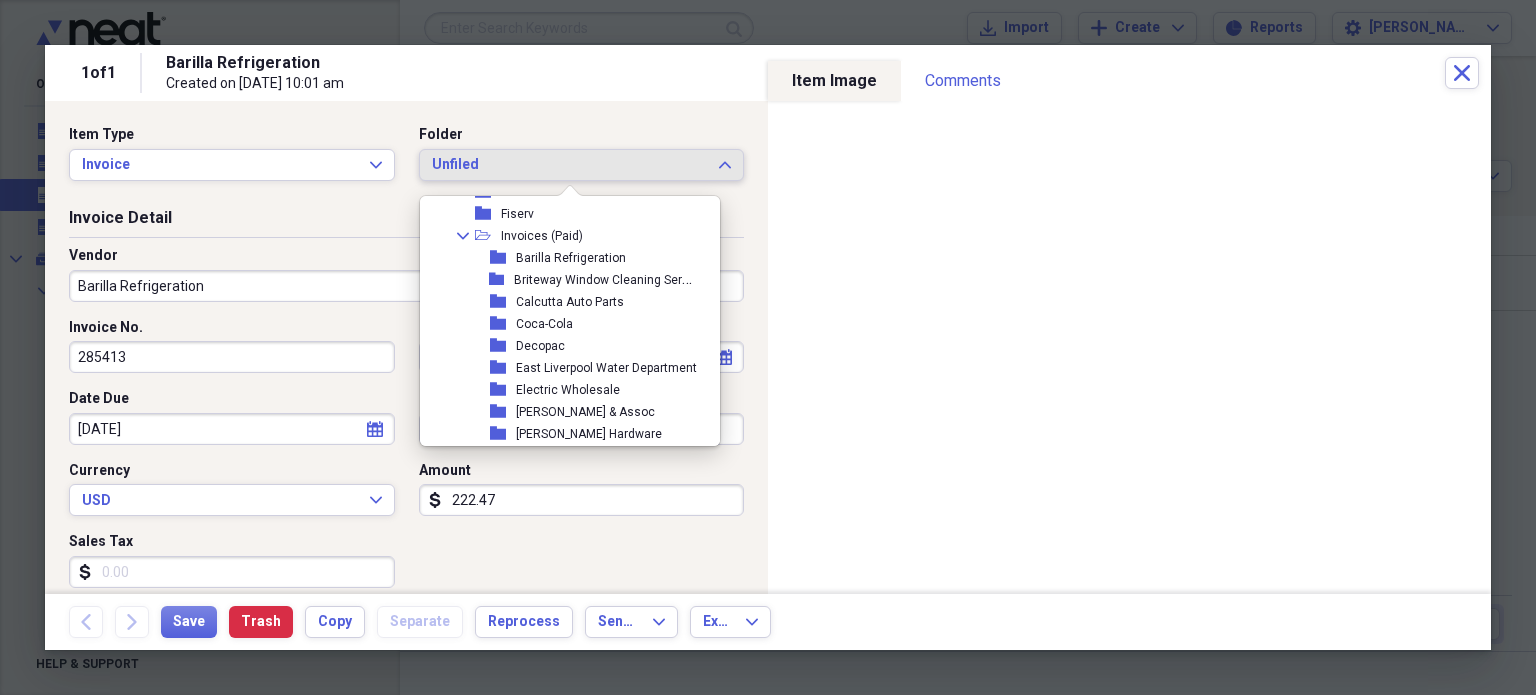 scroll, scrollTop: 644, scrollLeft: 12, axis: both 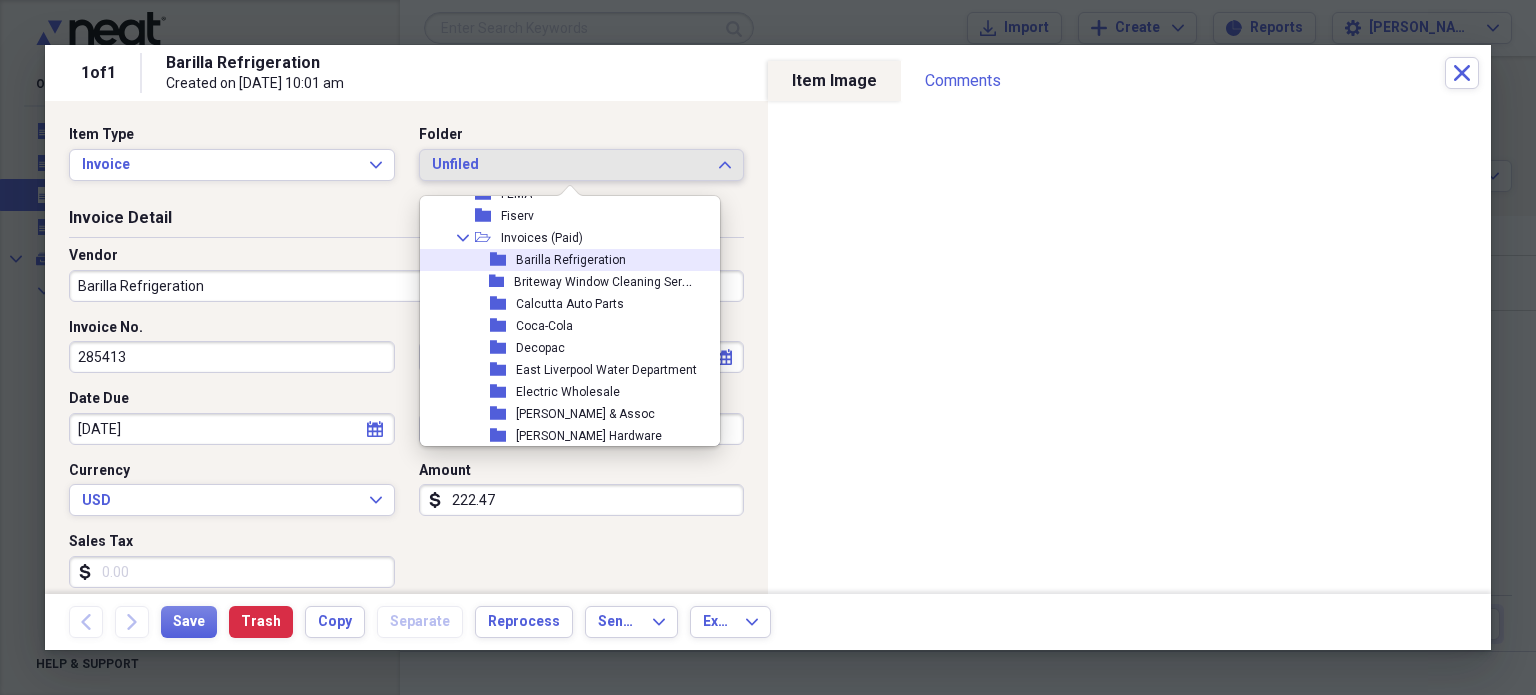 click on "Barilla Refrigeration" at bounding box center [571, 260] 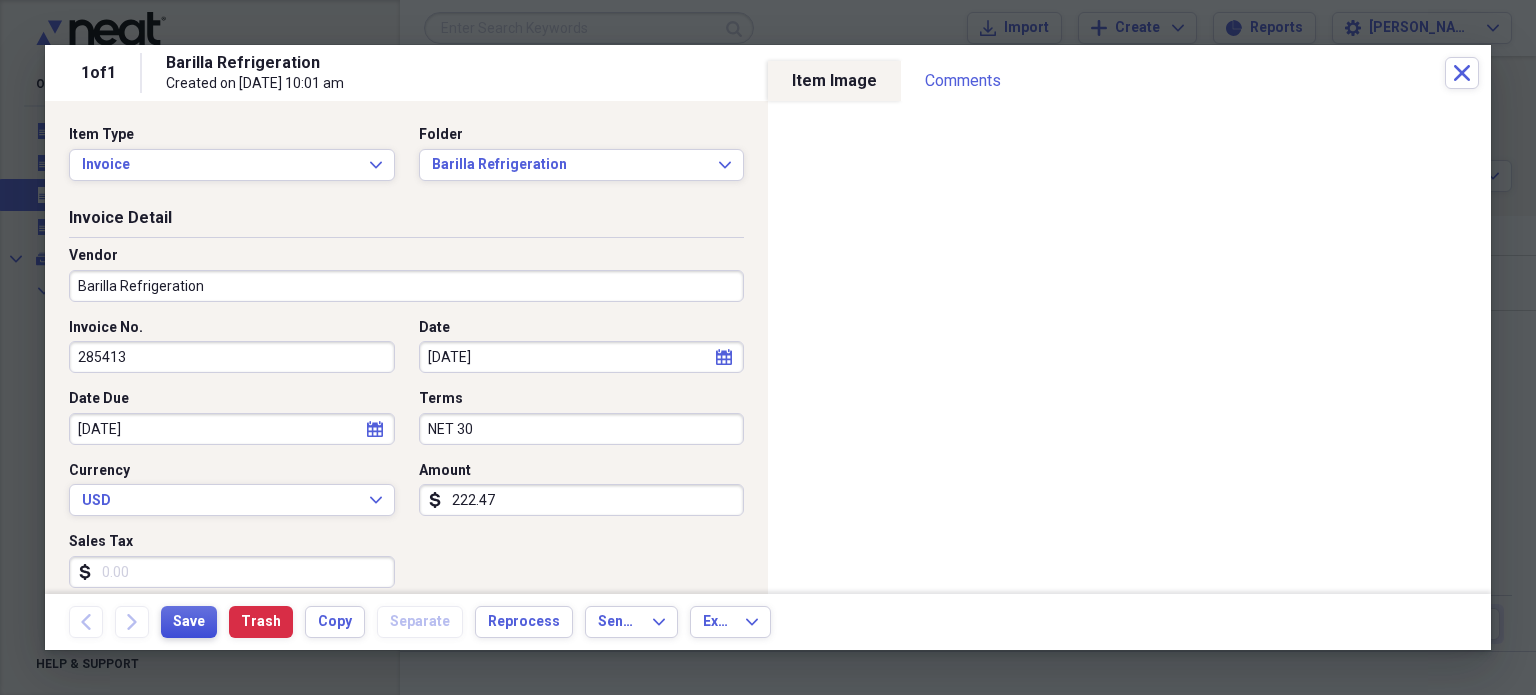 click on "Save" at bounding box center (189, 622) 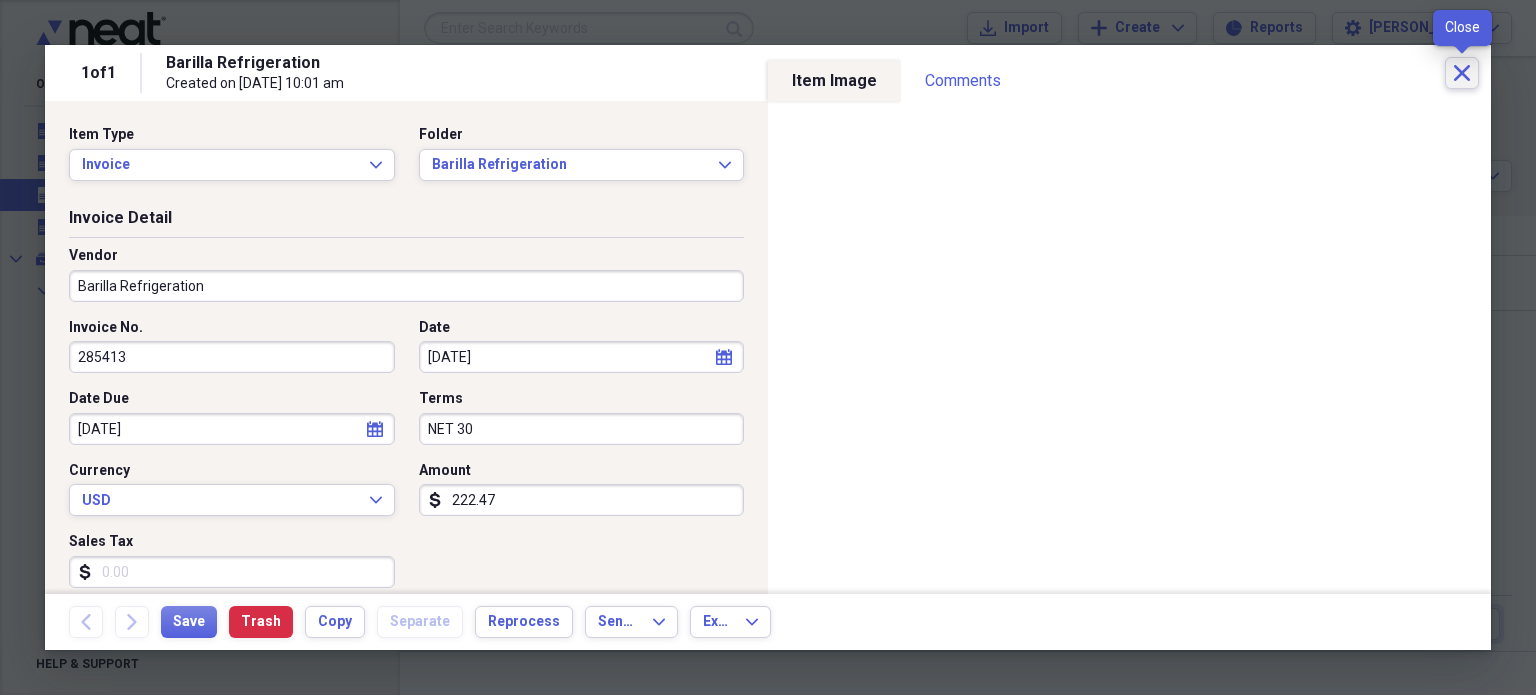 click on "Close" at bounding box center [1462, 73] 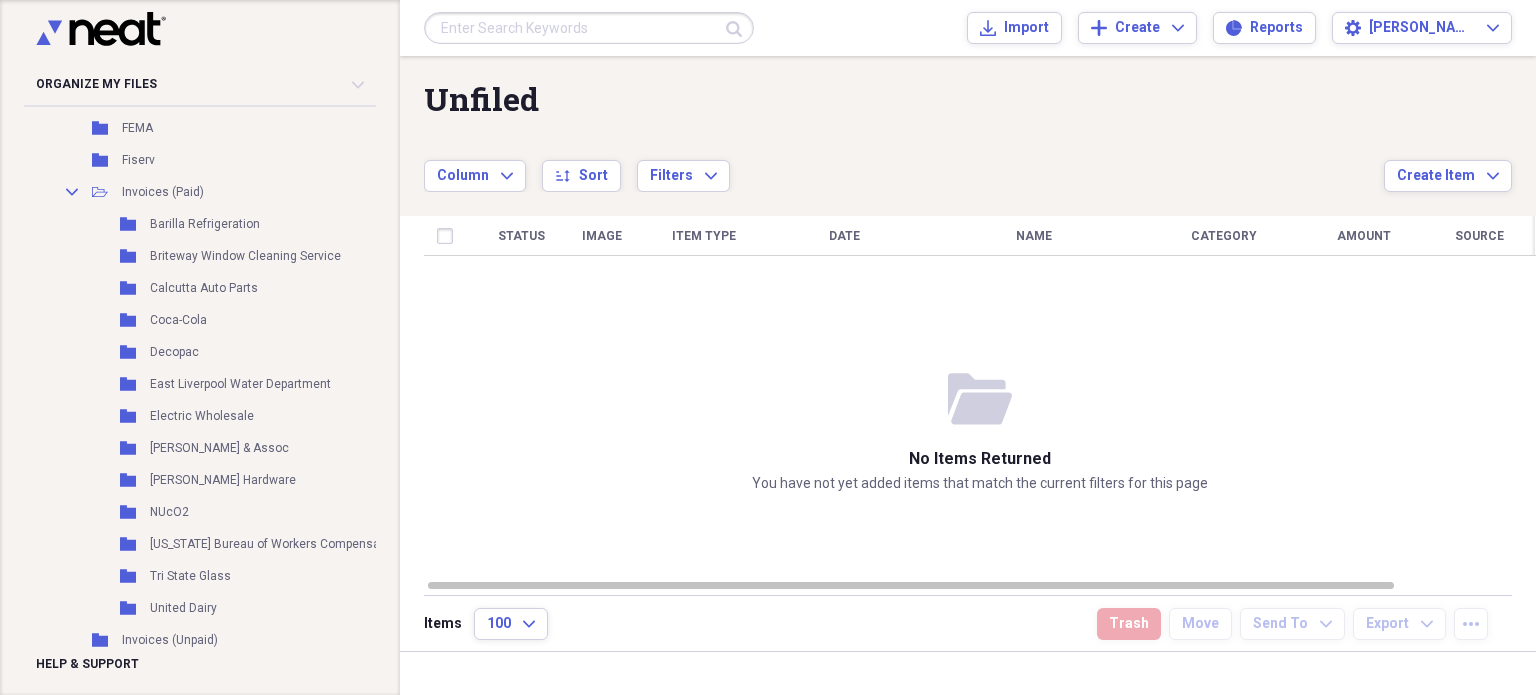 scroll, scrollTop: 1252, scrollLeft: 0, axis: vertical 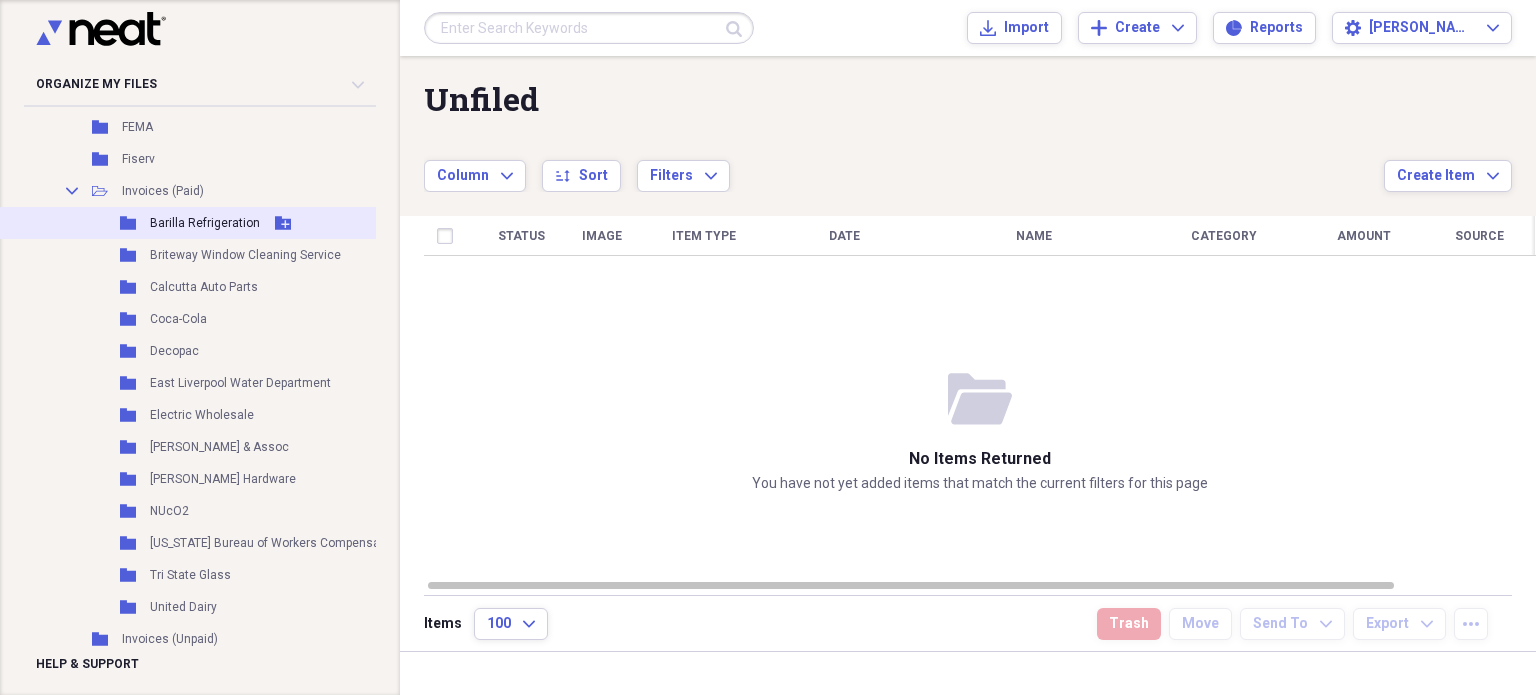 click on "Folder Barilla Refrigeration Add Folder" at bounding box center (231, 223) 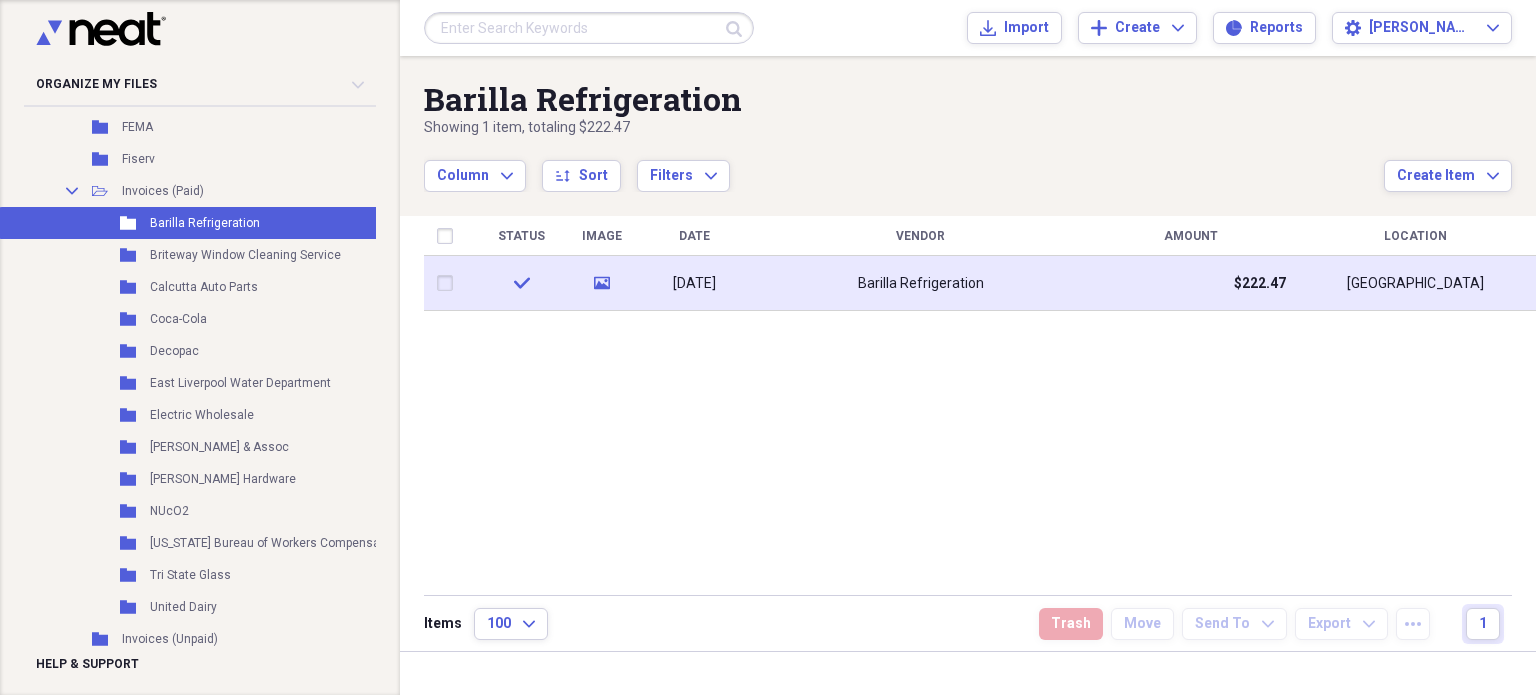 click on "Barilla Refrigeration" at bounding box center [920, 283] 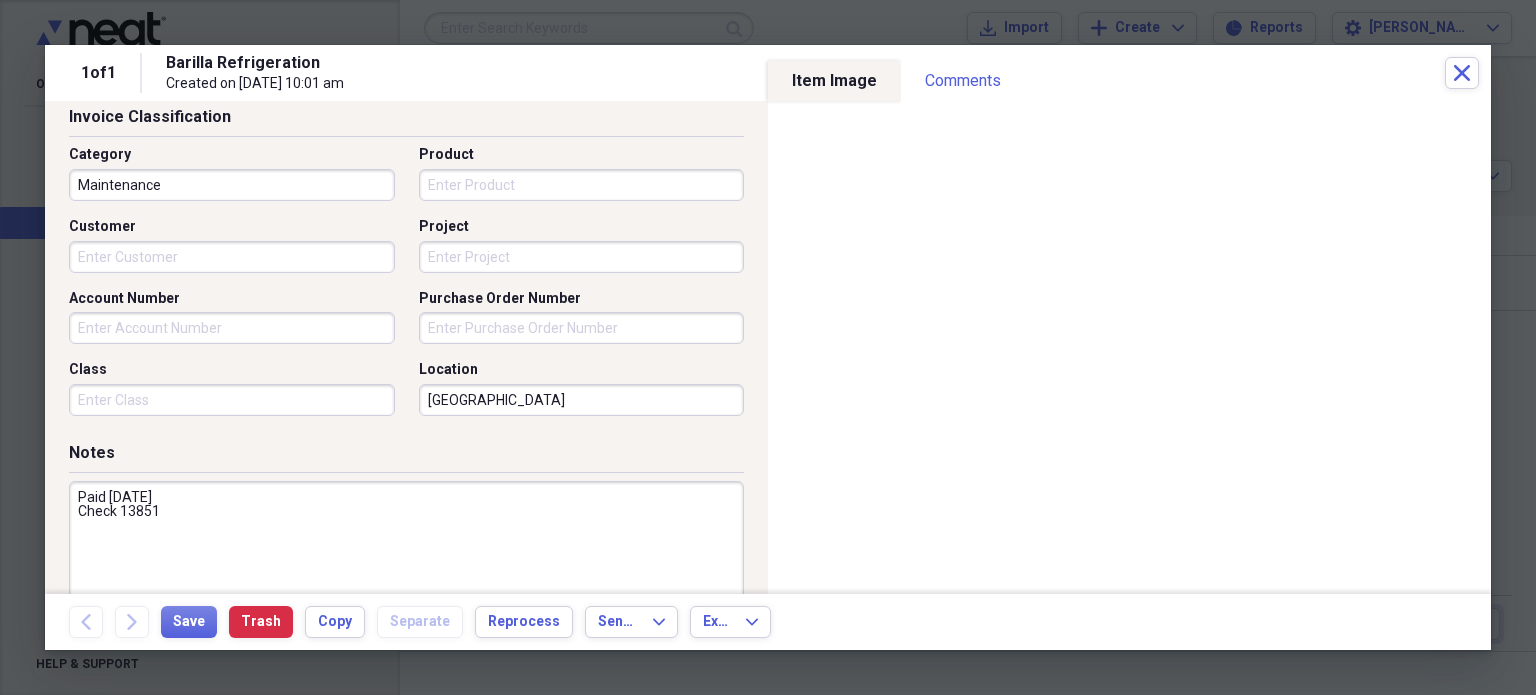scroll, scrollTop: 697, scrollLeft: 0, axis: vertical 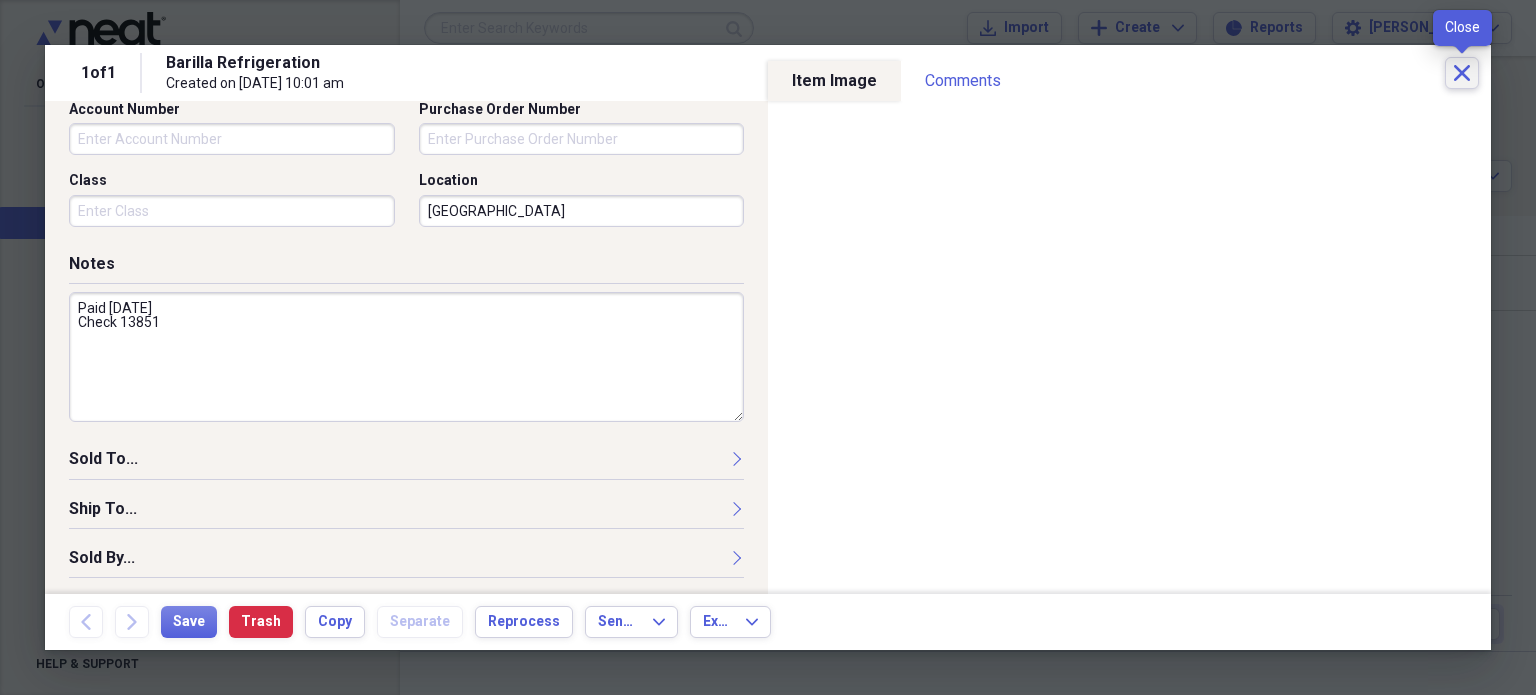 click 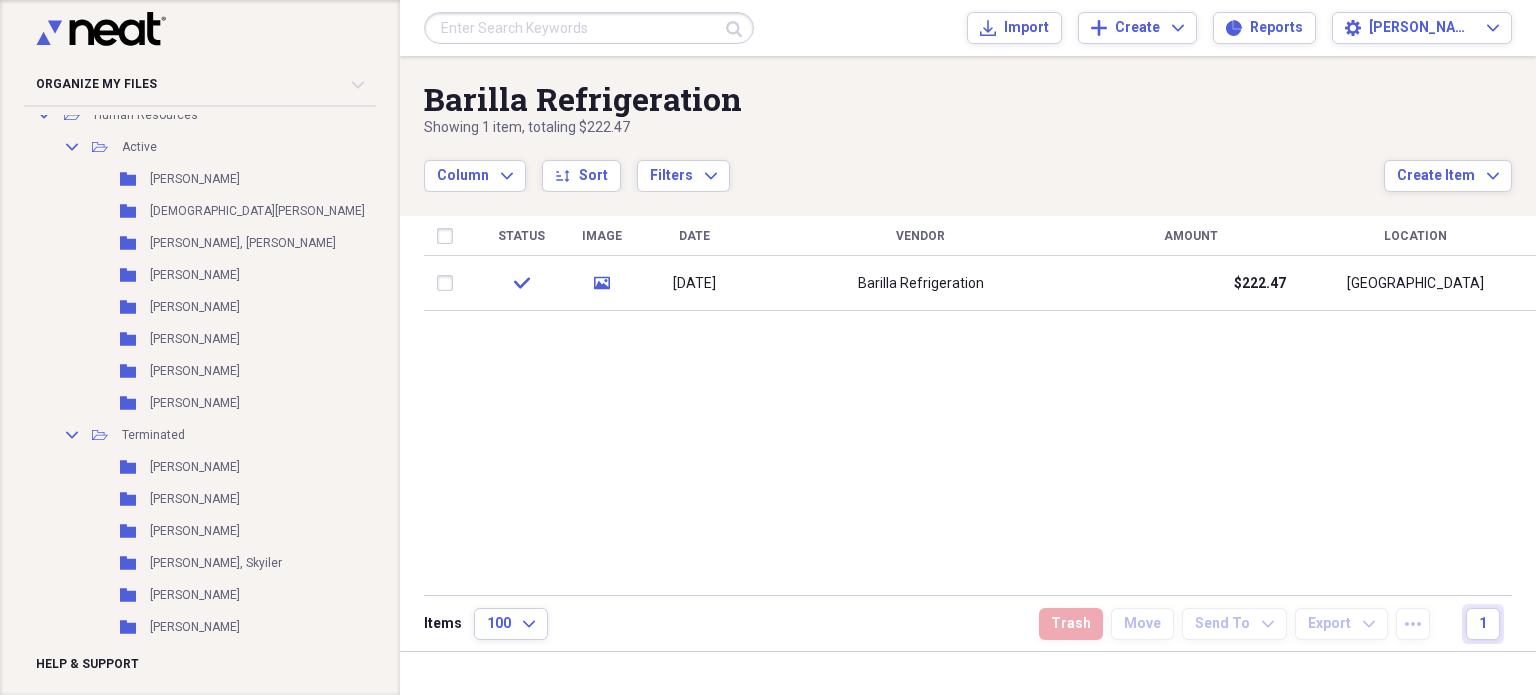 scroll, scrollTop: 0, scrollLeft: 0, axis: both 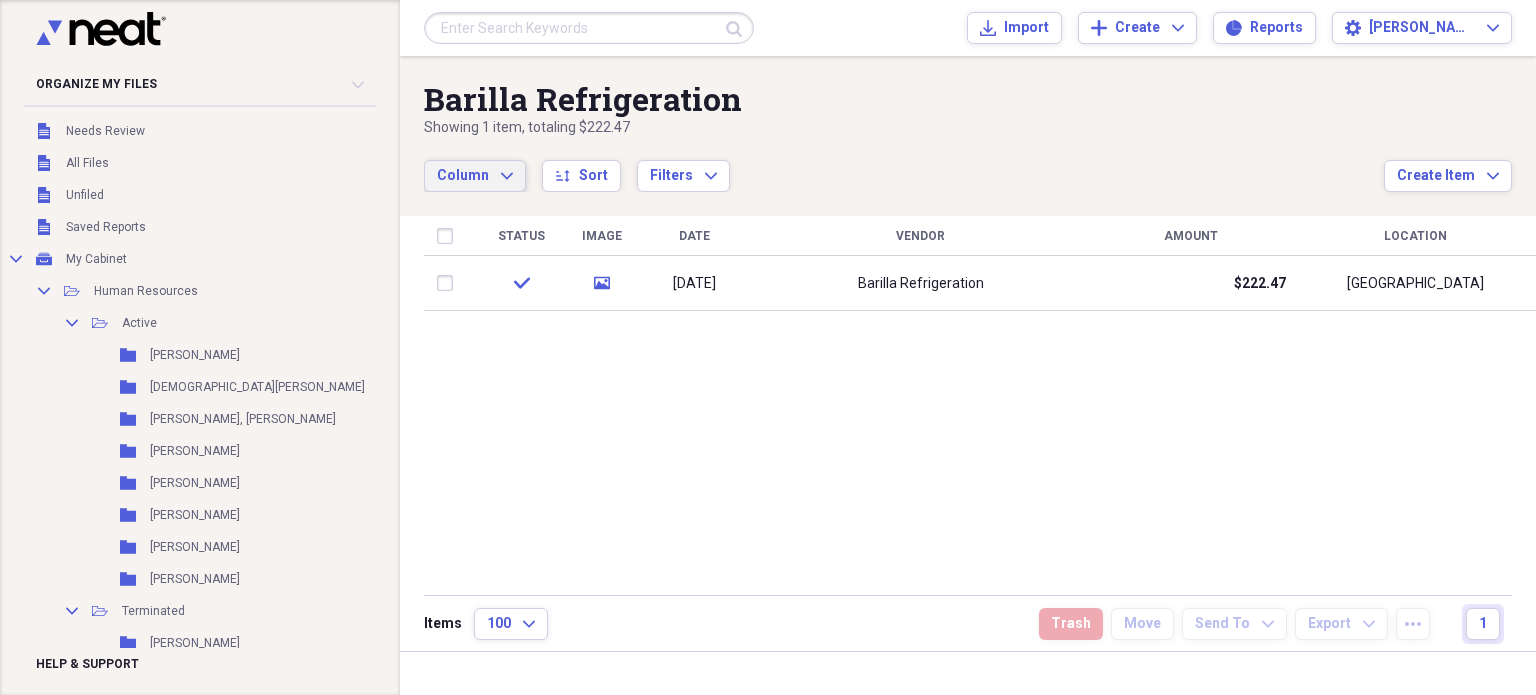 click on "Column Expand" at bounding box center [475, 176] 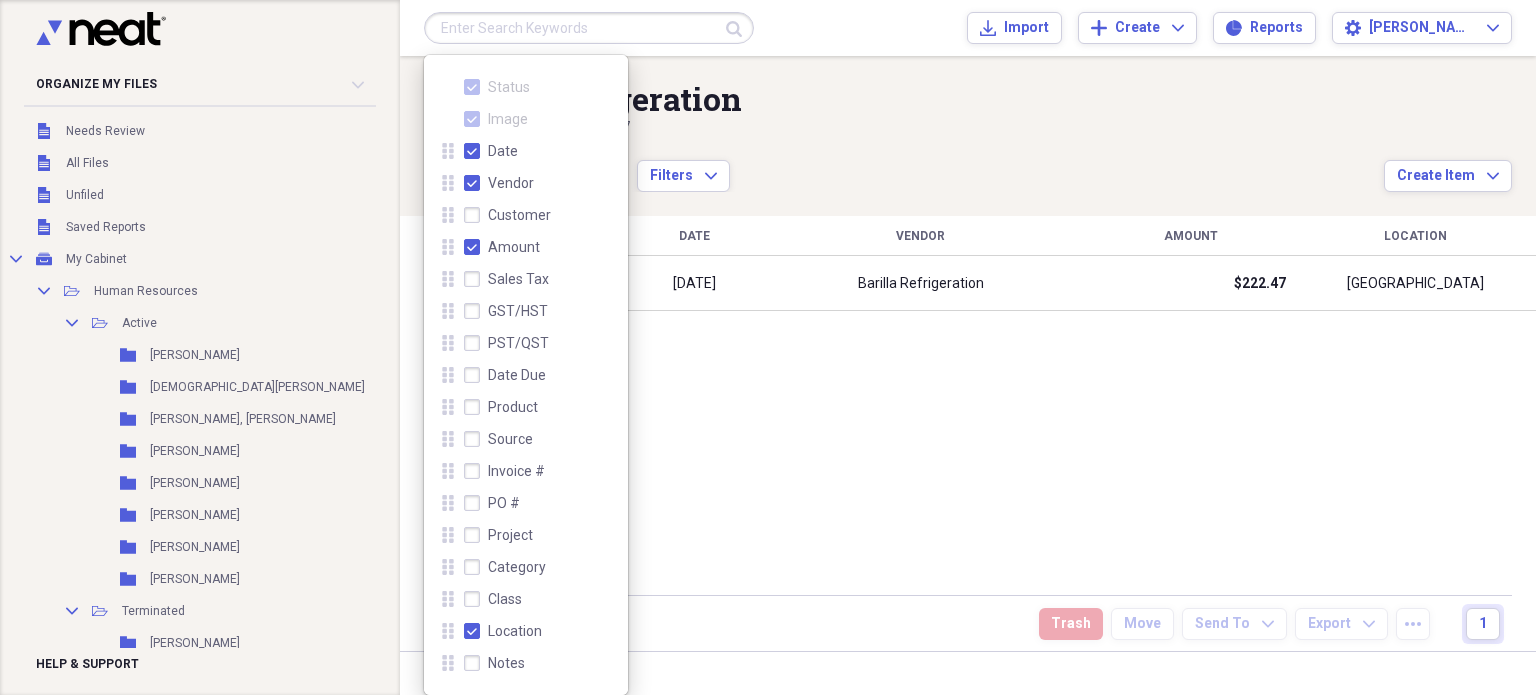 click on "Notes" at bounding box center (494, 663) 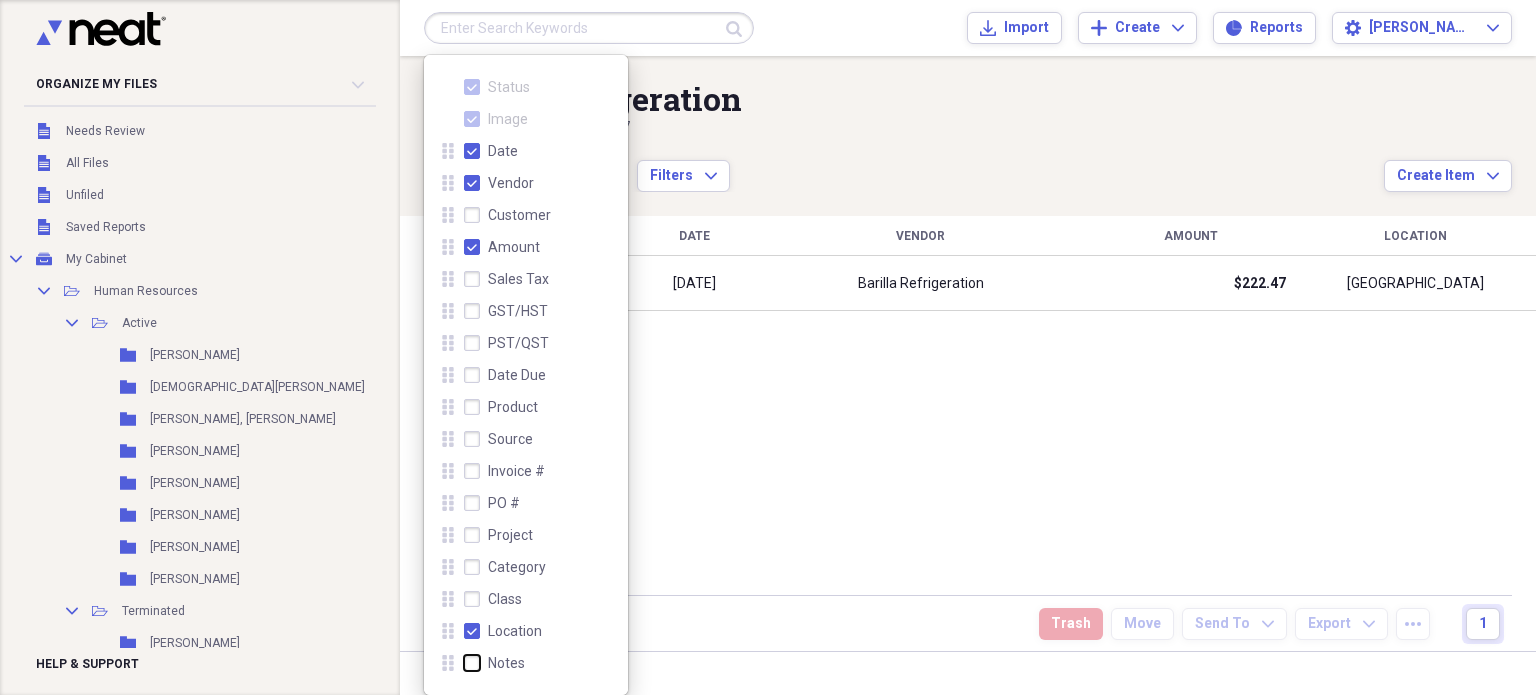 click on "Notes" at bounding box center (464, 663) 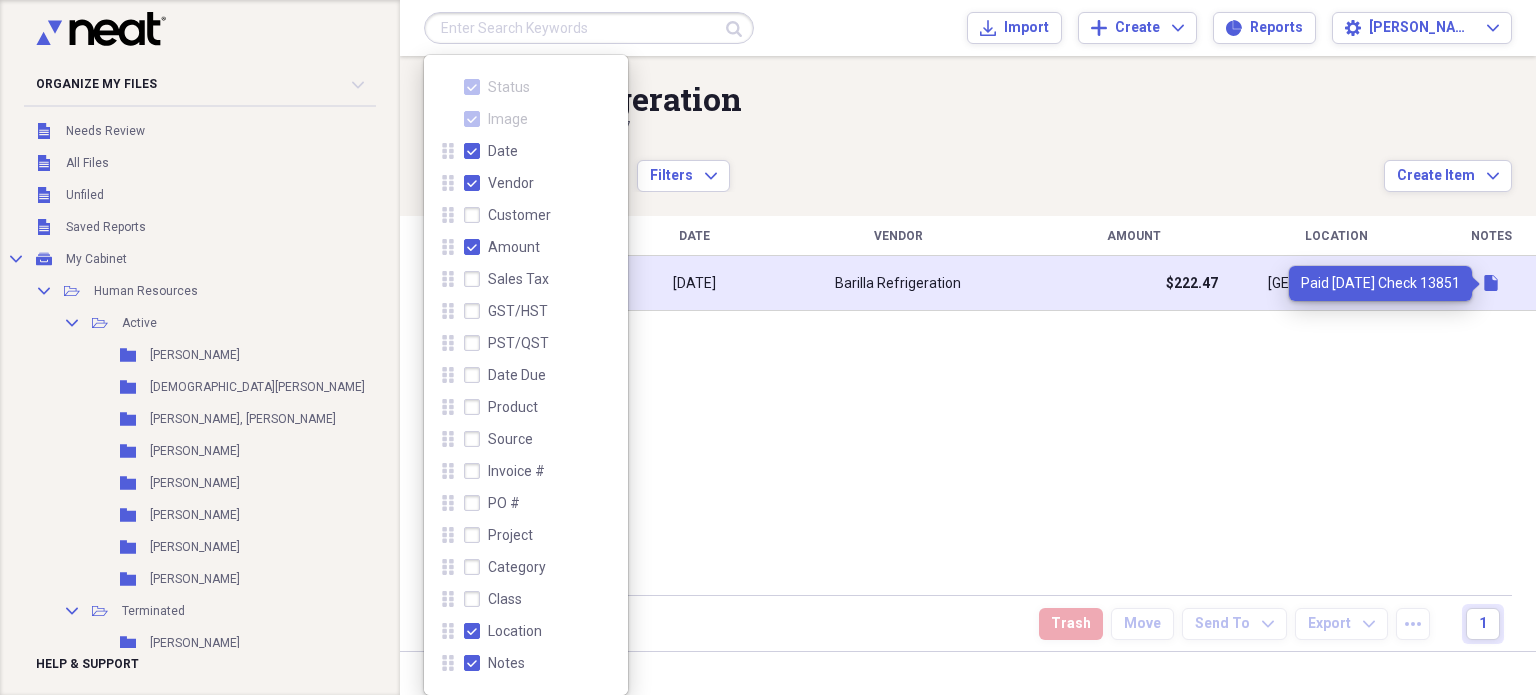 click 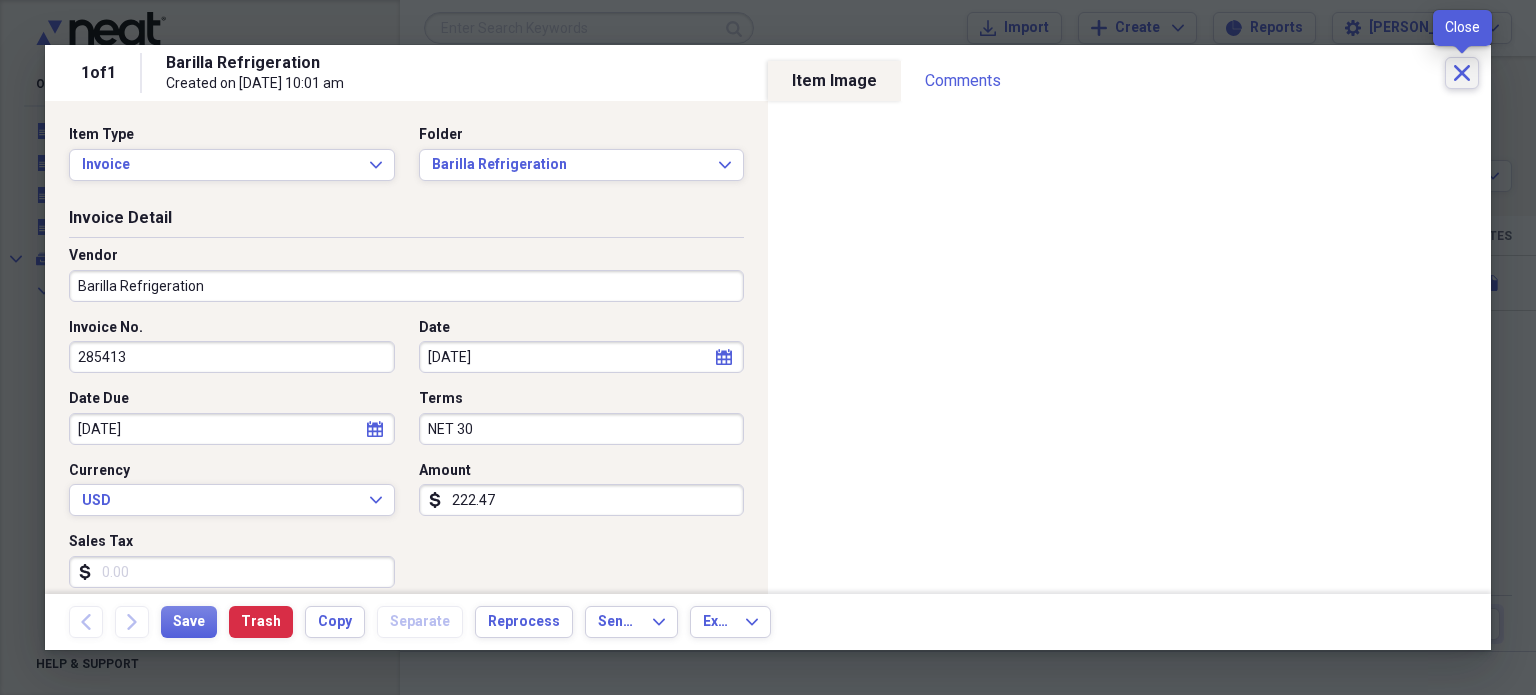 click on "Close" at bounding box center (1462, 73) 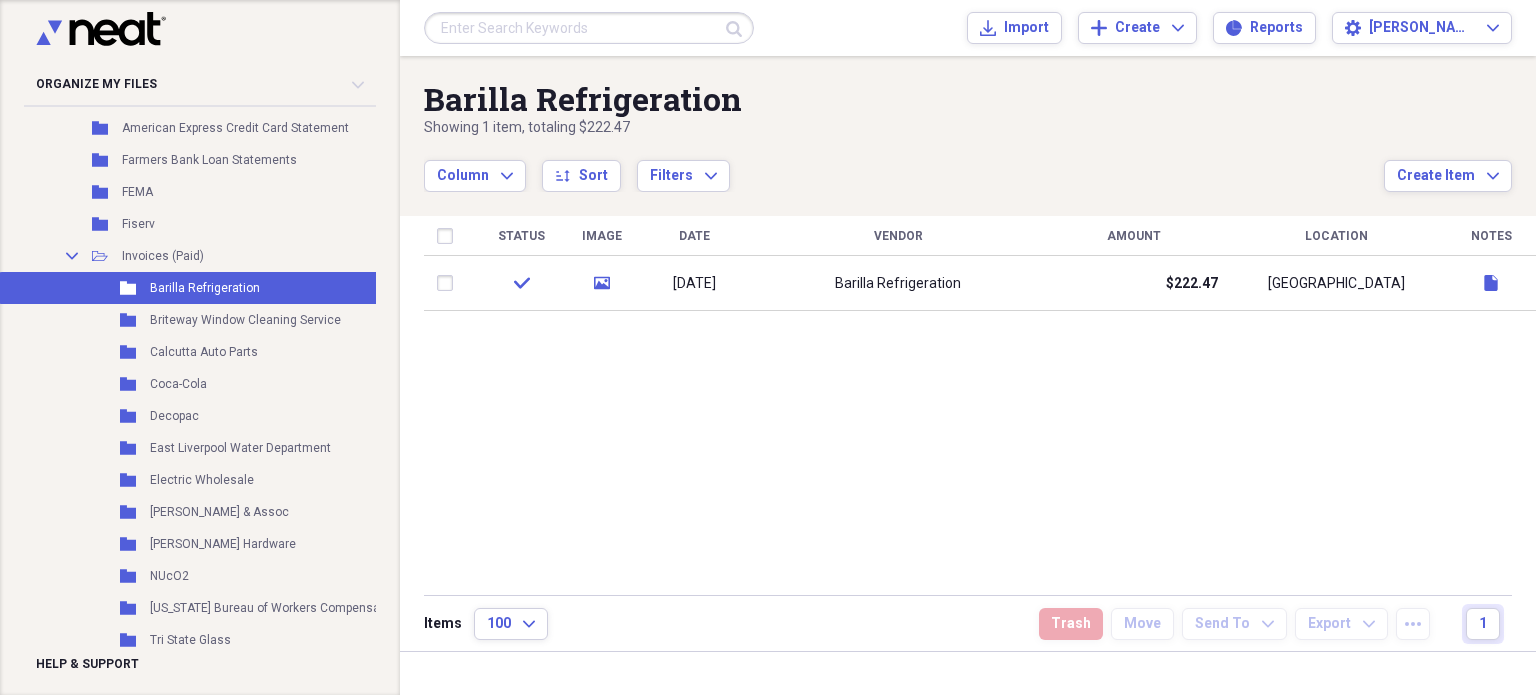 scroll, scrollTop: 1190, scrollLeft: 0, axis: vertical 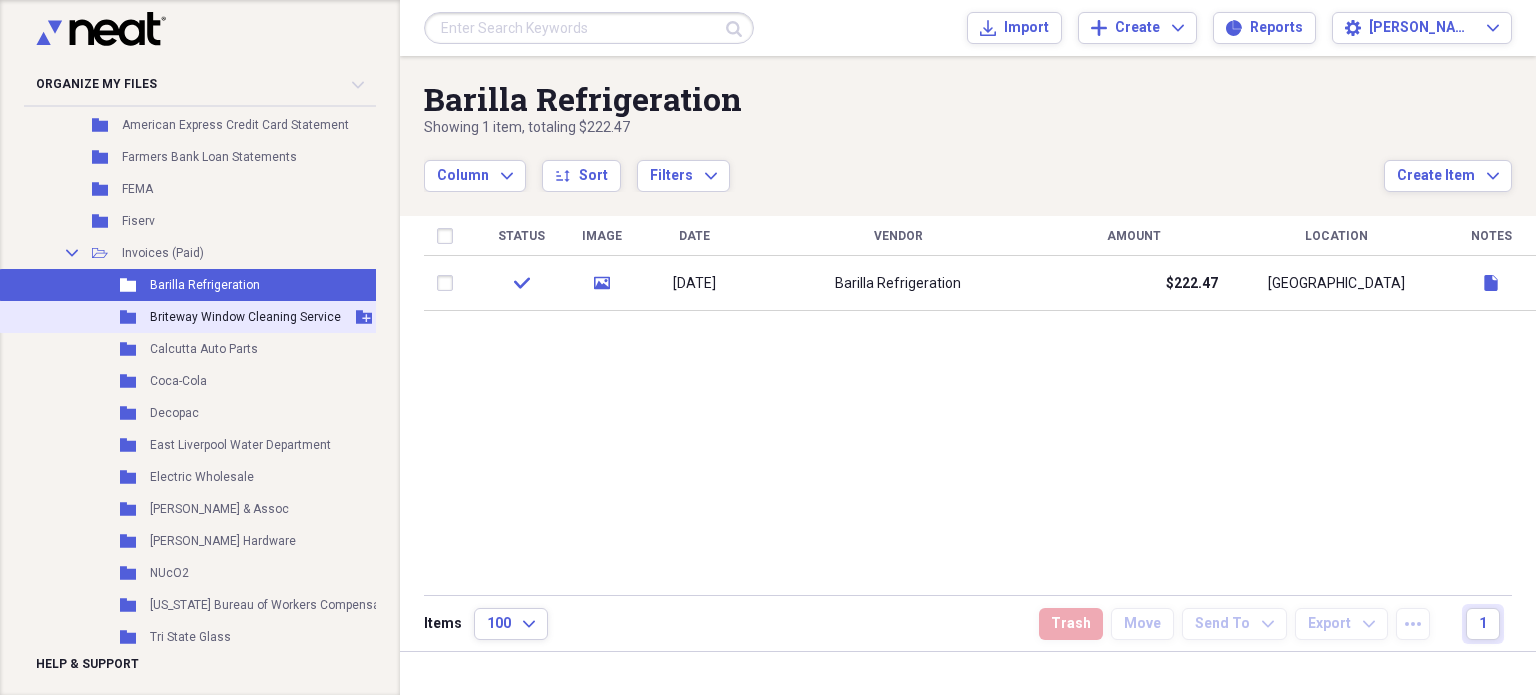 click on "Briteway Window Cleaning Service" at bounding box center [245, 317] 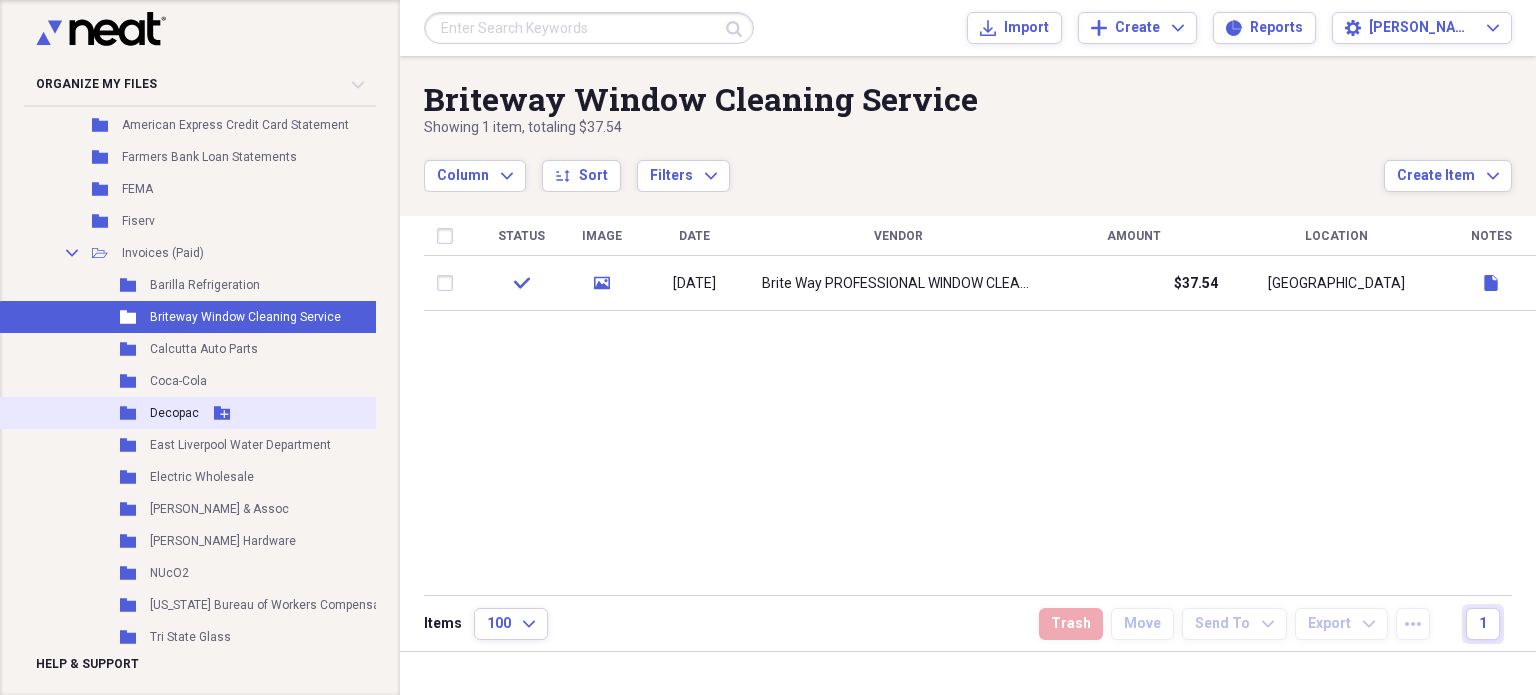 click on "Decopac" at bounding box center (174, 413) 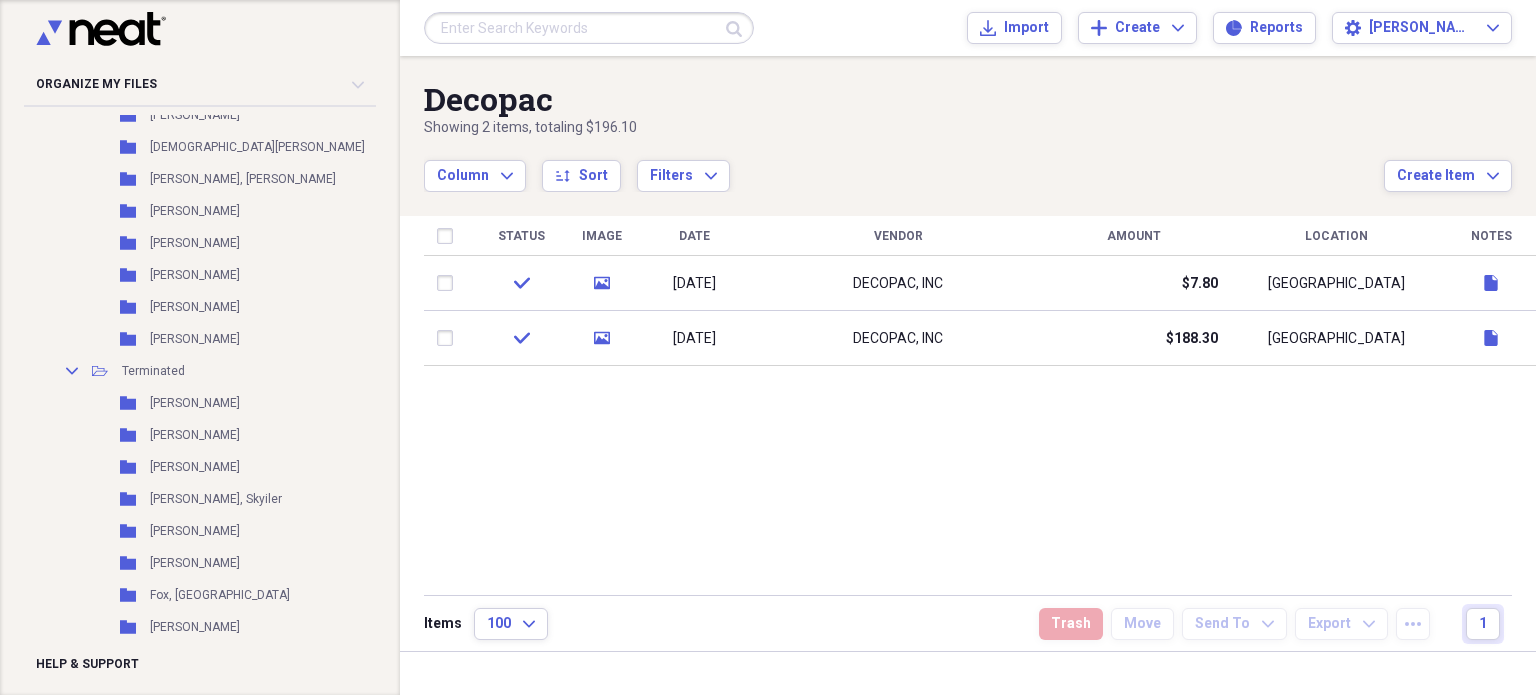 scroll, scrollTop: 0, scrollLeft: 0, axis: both 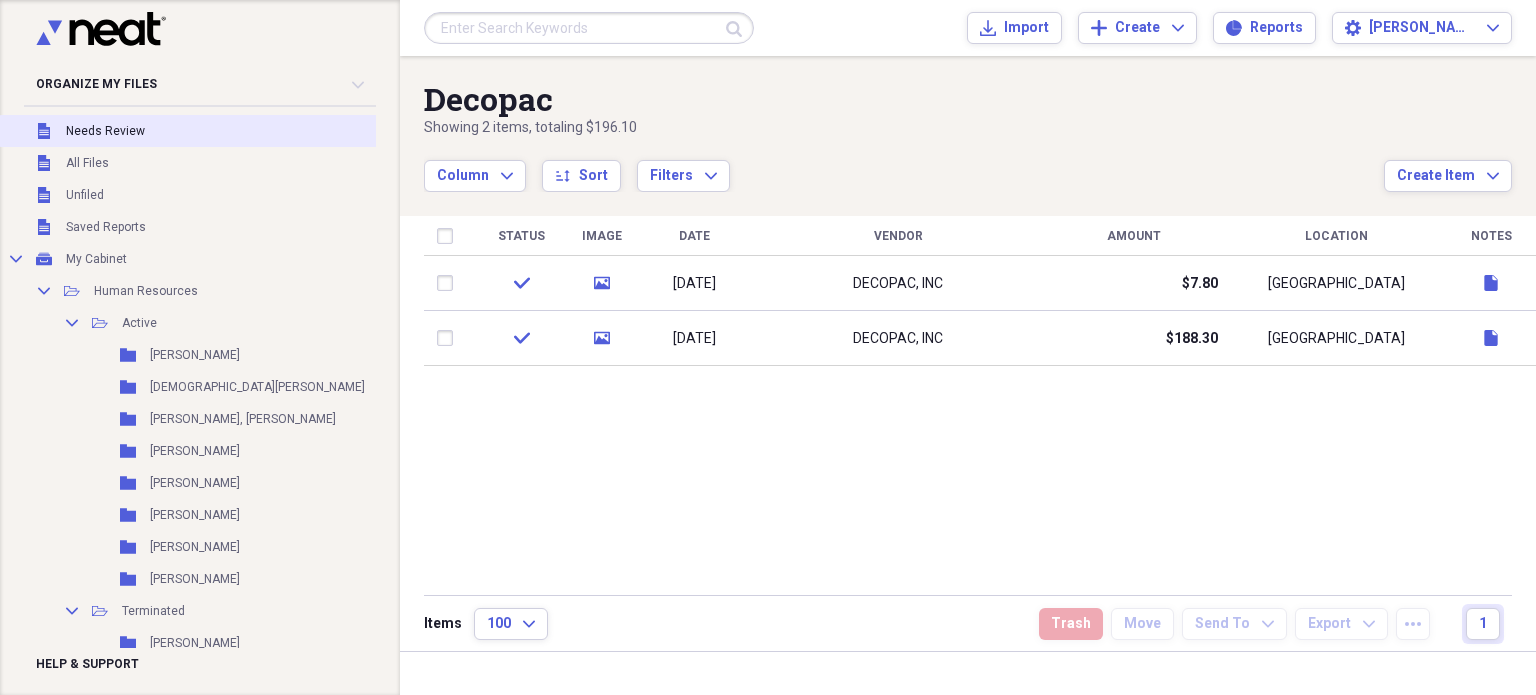 click on "Unfiled Needs Review" at bounding box center [231, 131] 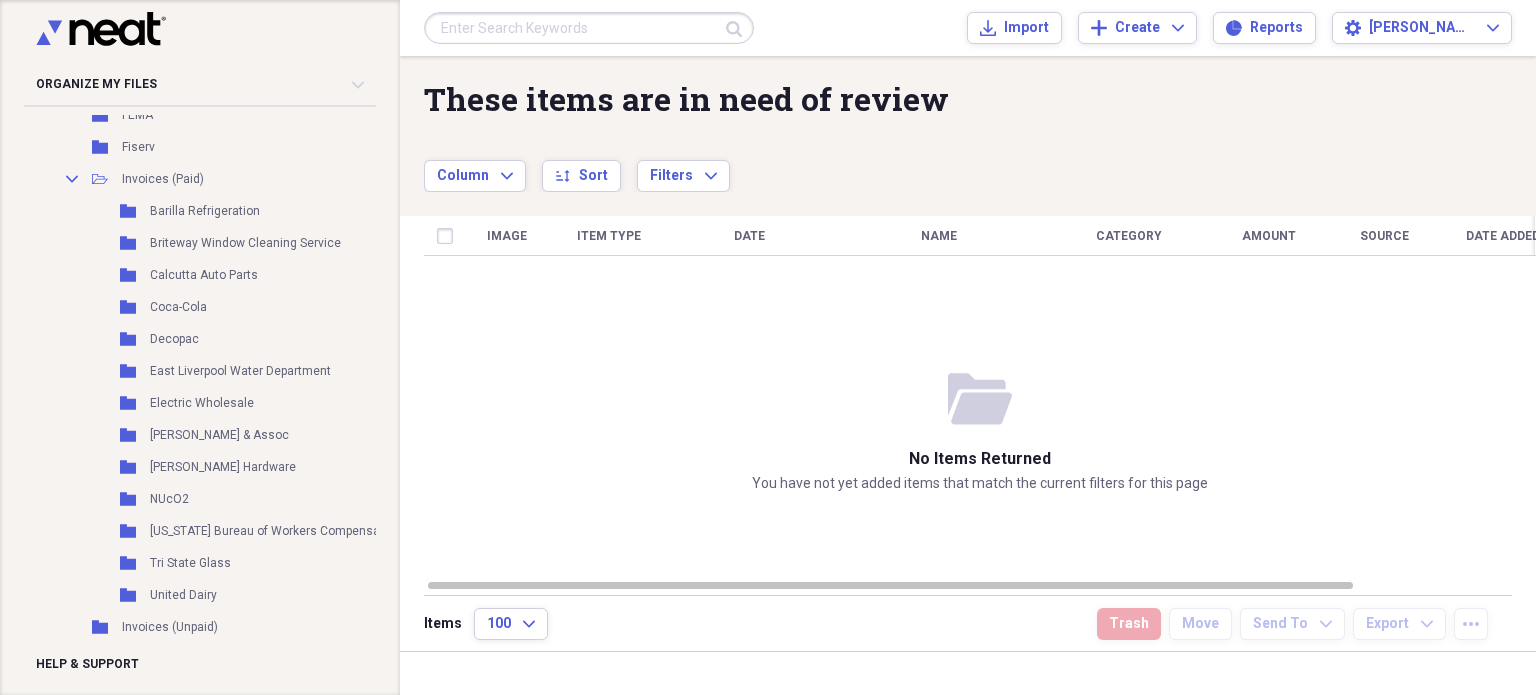 scroll, scrollTop: 1336, scrollLeft: 0, axis: vertical 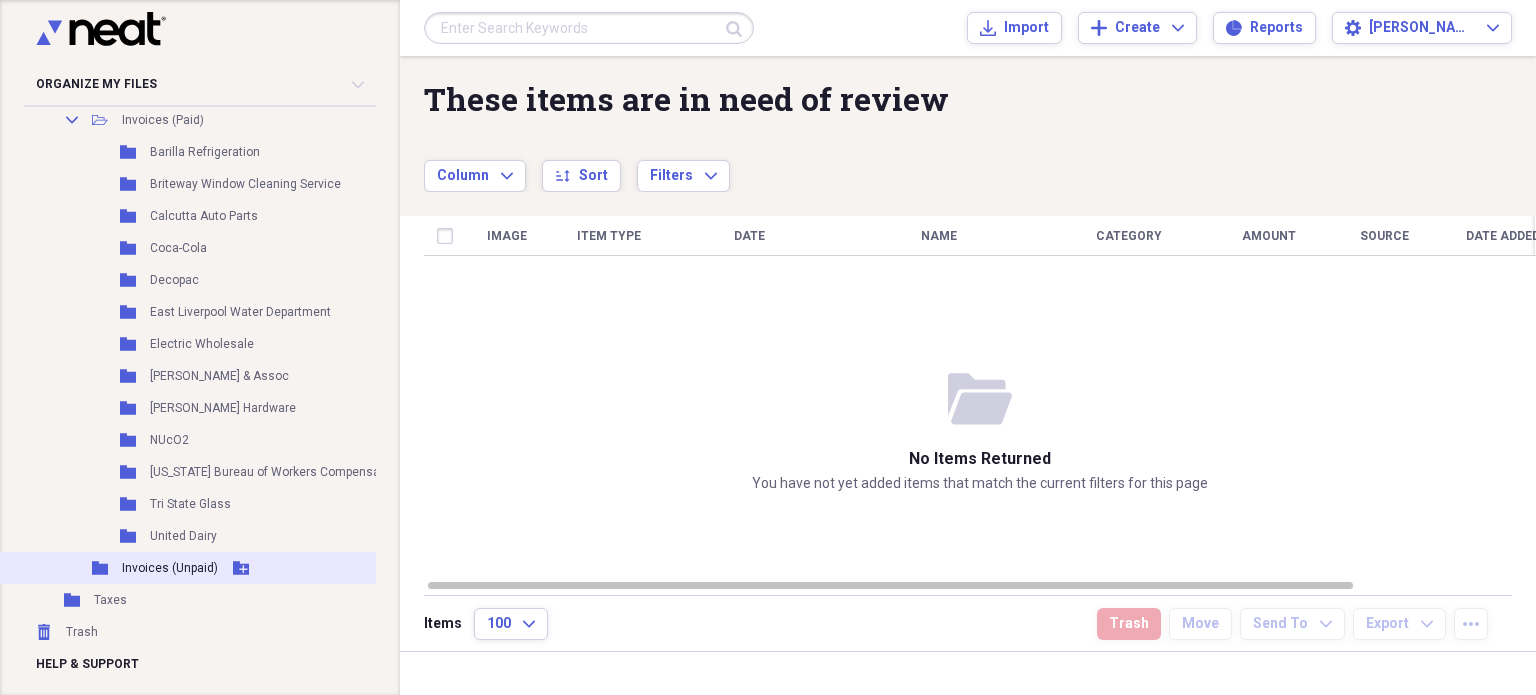 click on "Folder Invoices (Unpaid) Add Folder" at bounding box center (231, 568) 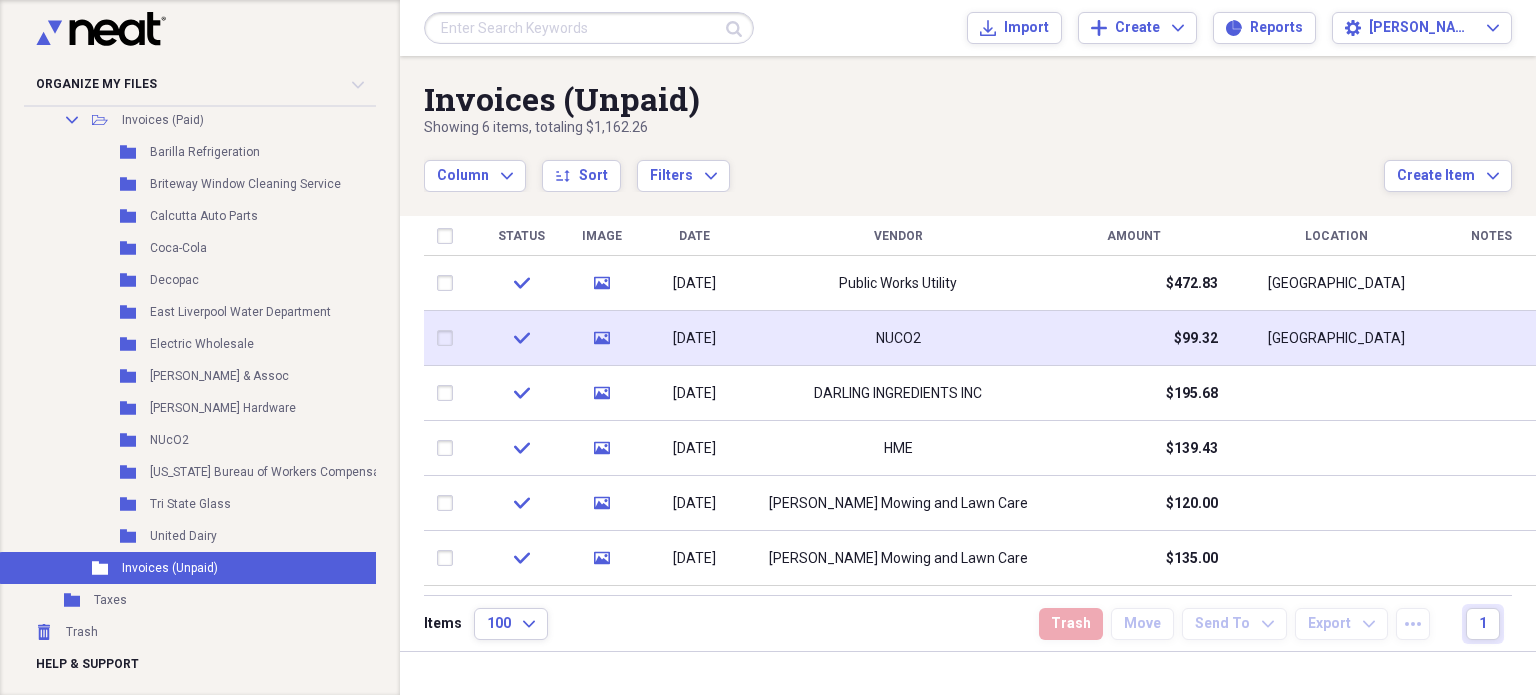 click on "NUCO2" at bounding box center [898, 338] 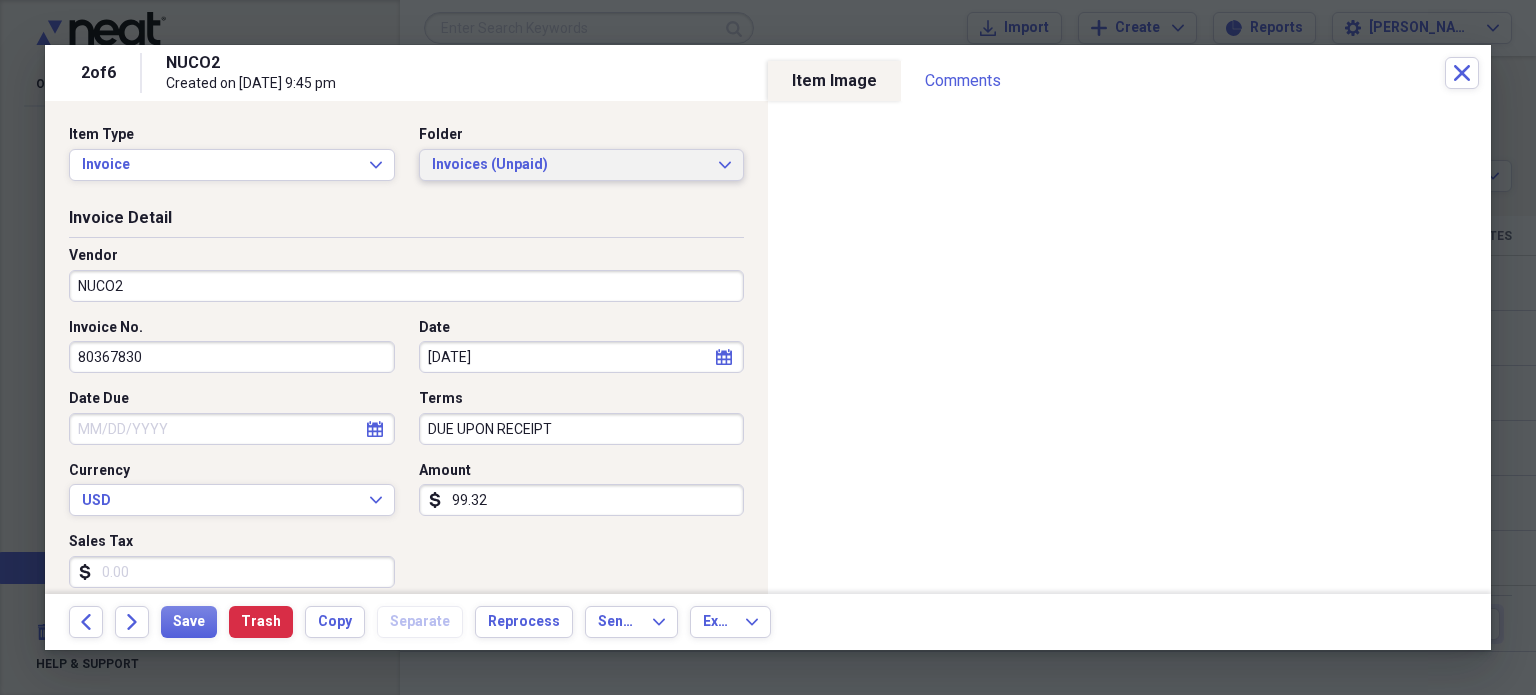 click on "Invoices (Unpaid)" at bounding box center (570, 165) 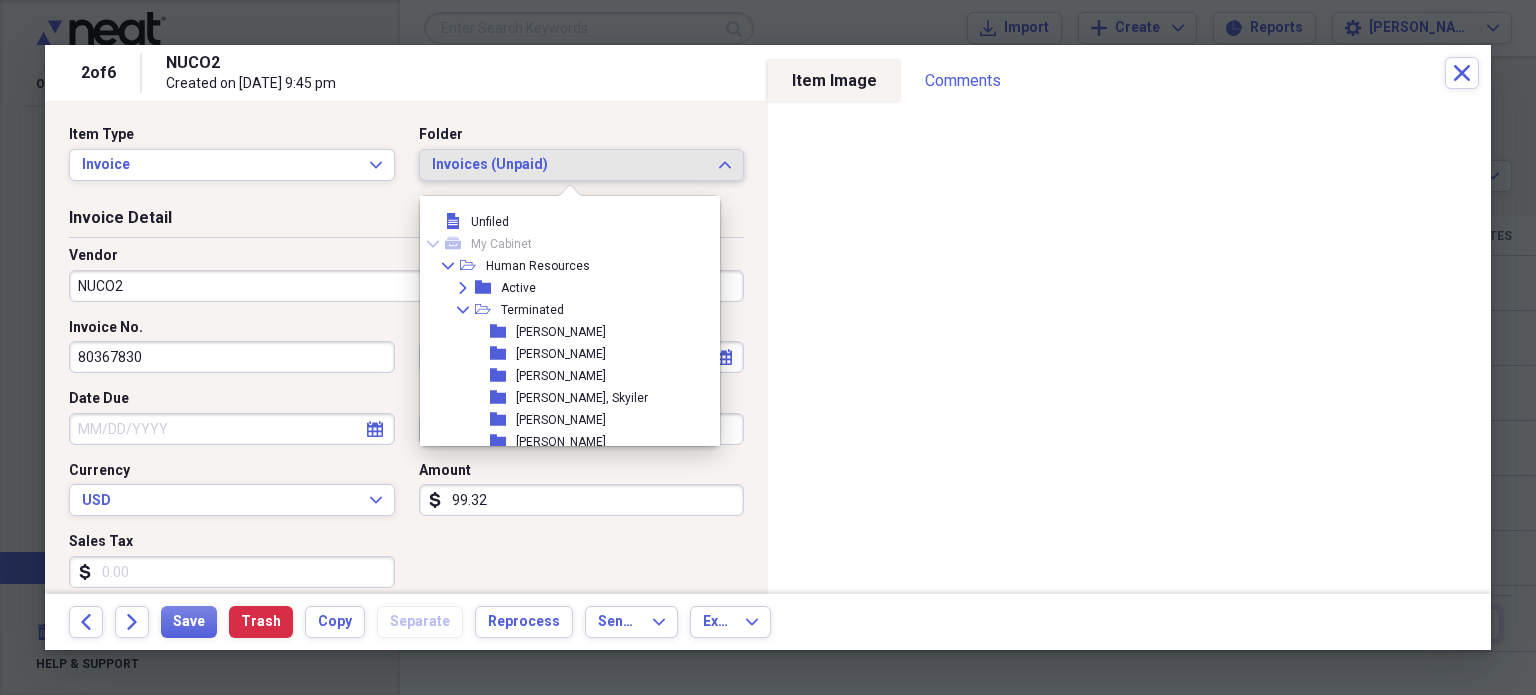 scroll, scrollTop: 813, scrollLeft: 0, axis: vertical 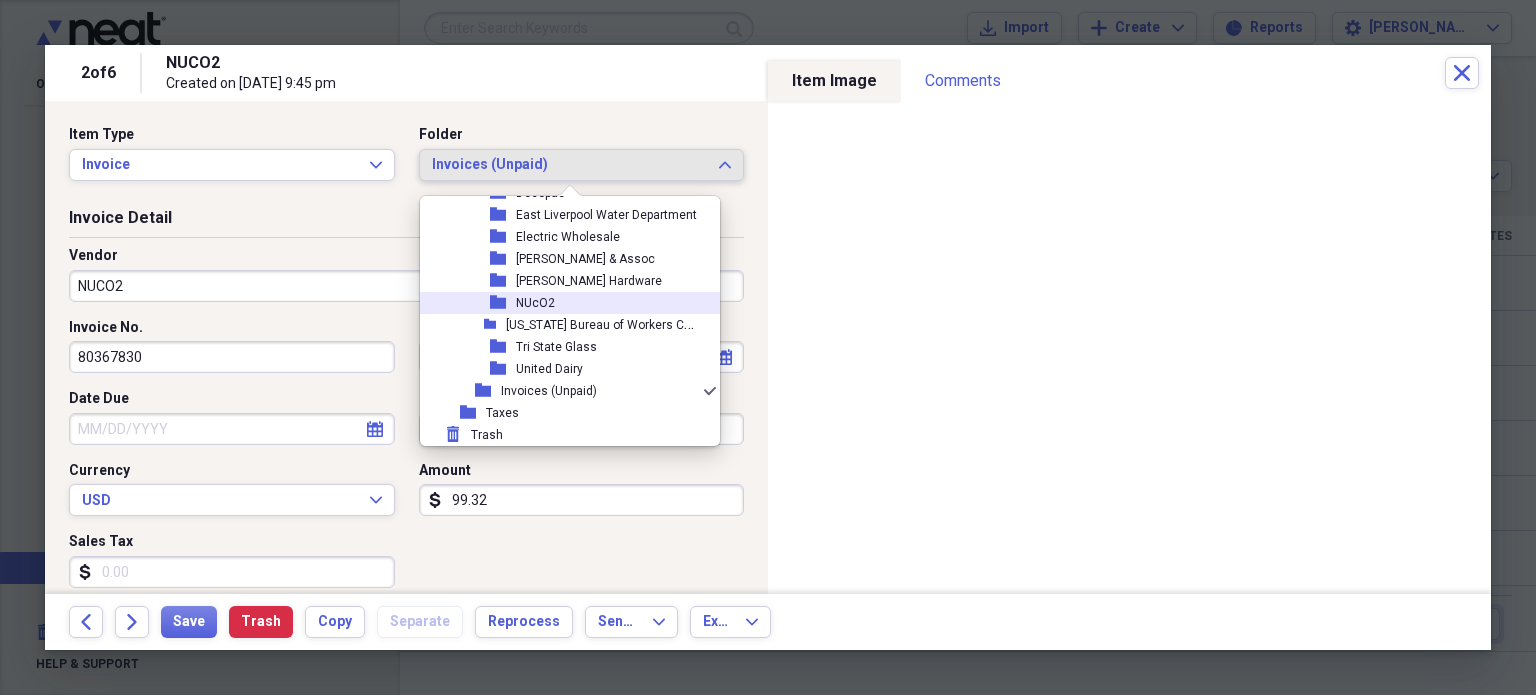 click on "NUcO2" at bounding box center [535, 303] 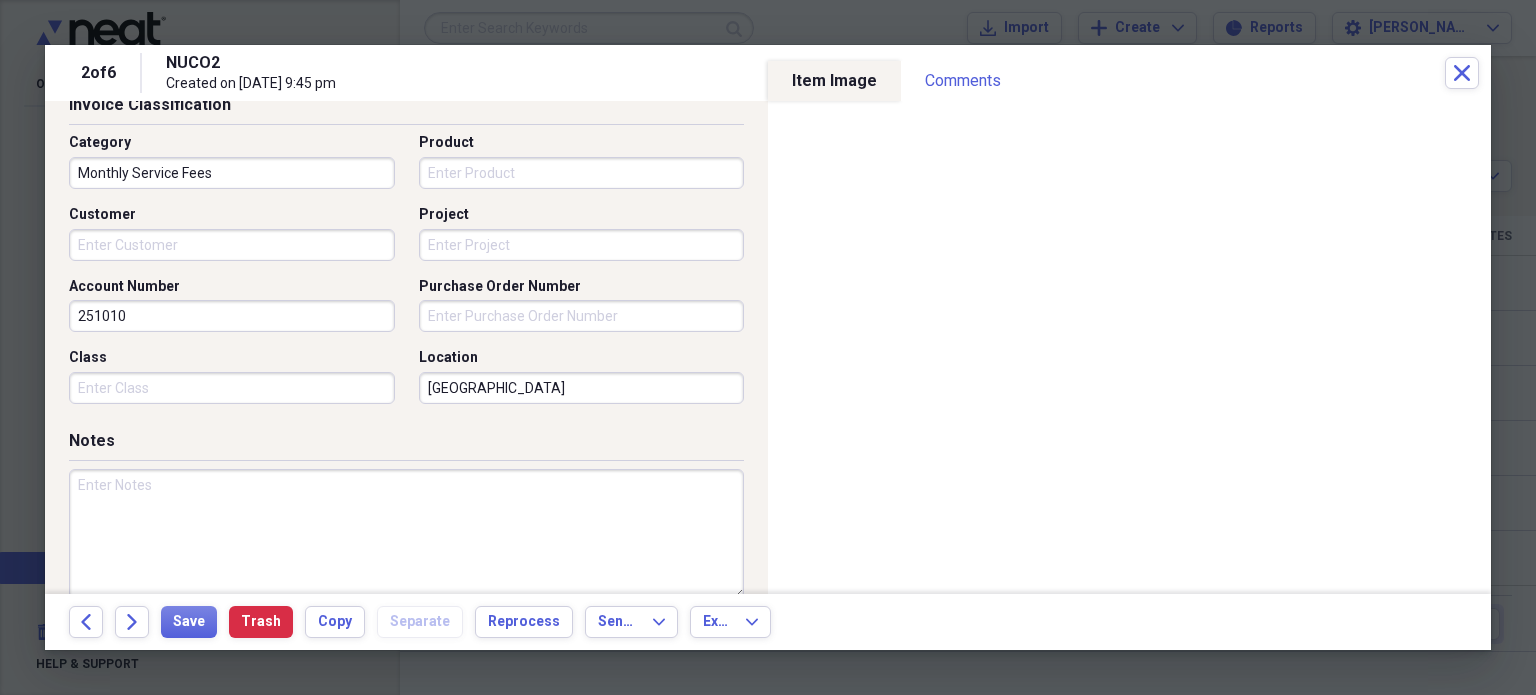 scroll, scrollTop: 532, scrollLeft: 0, axis: vertical 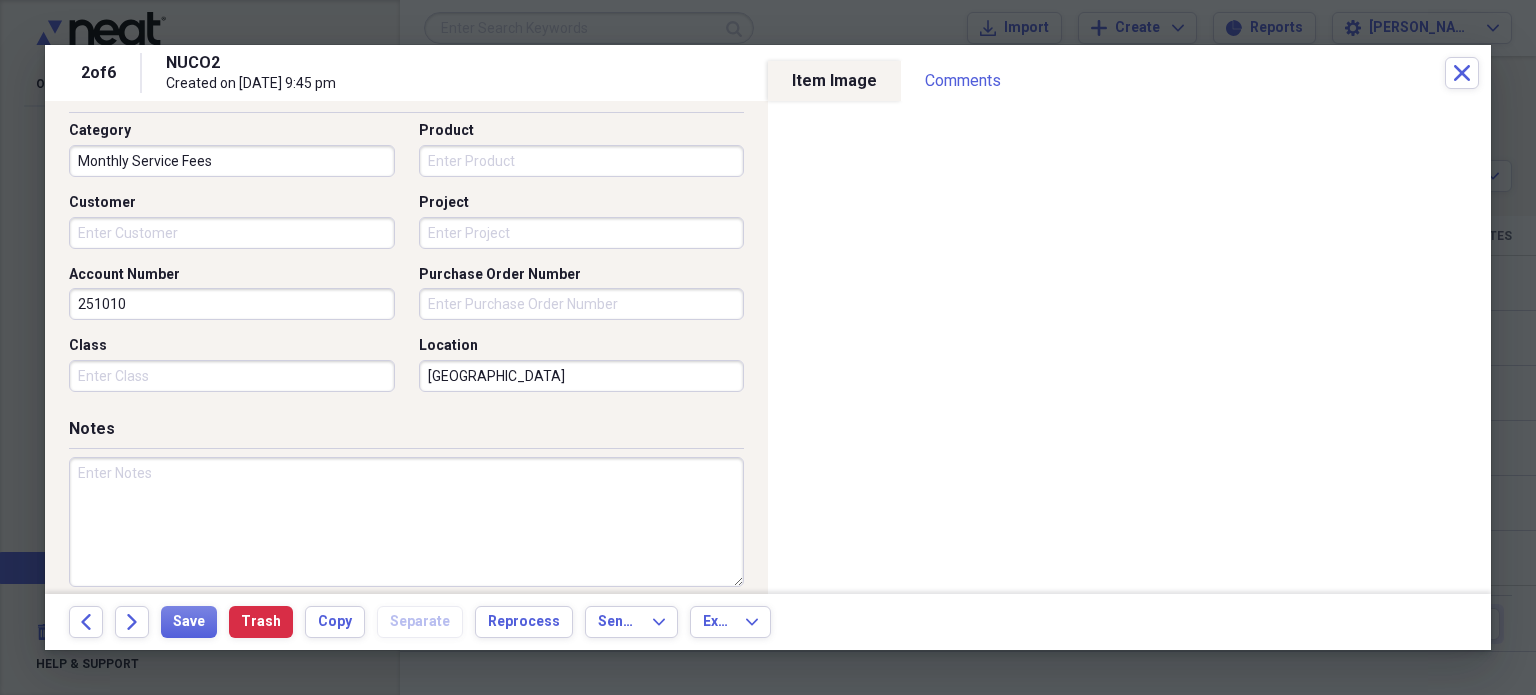 click at bounding box center [406, 522] 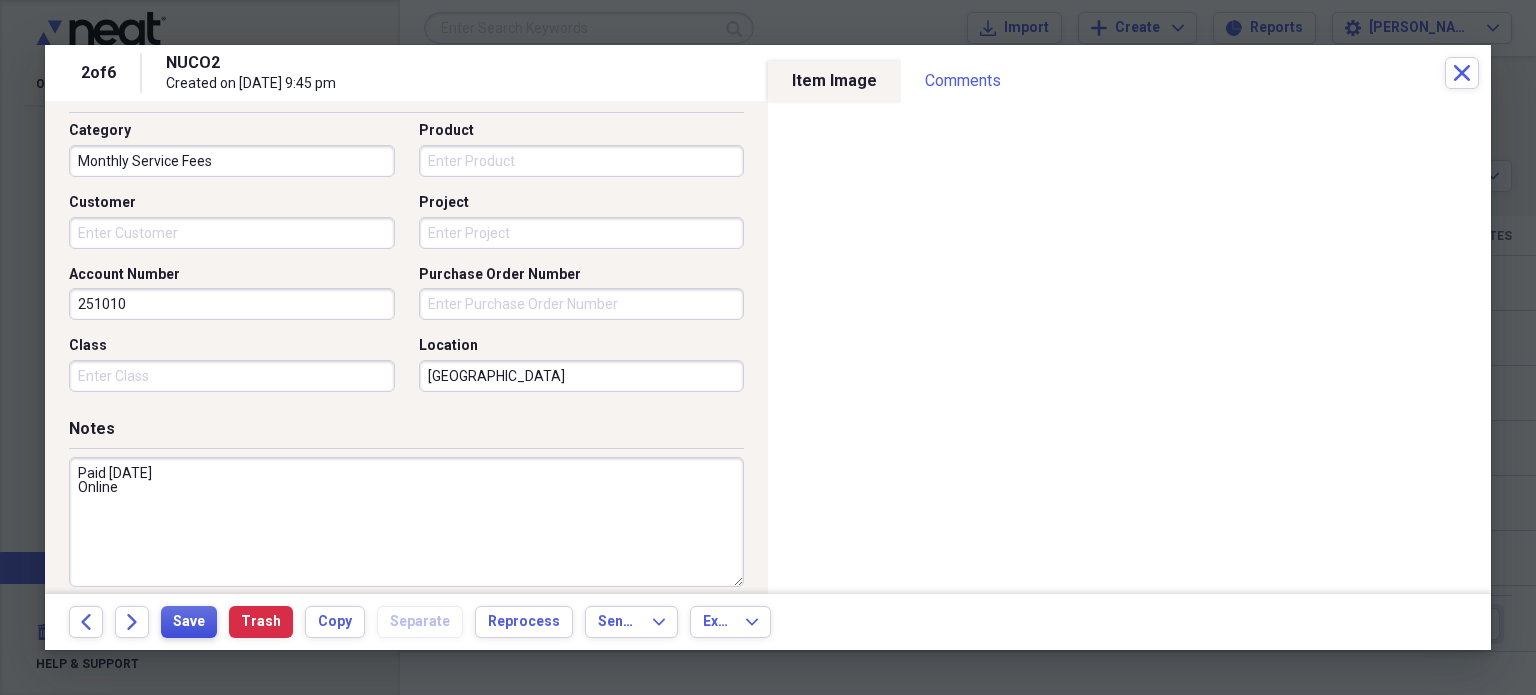 type on "Paid [DATE]
Online" 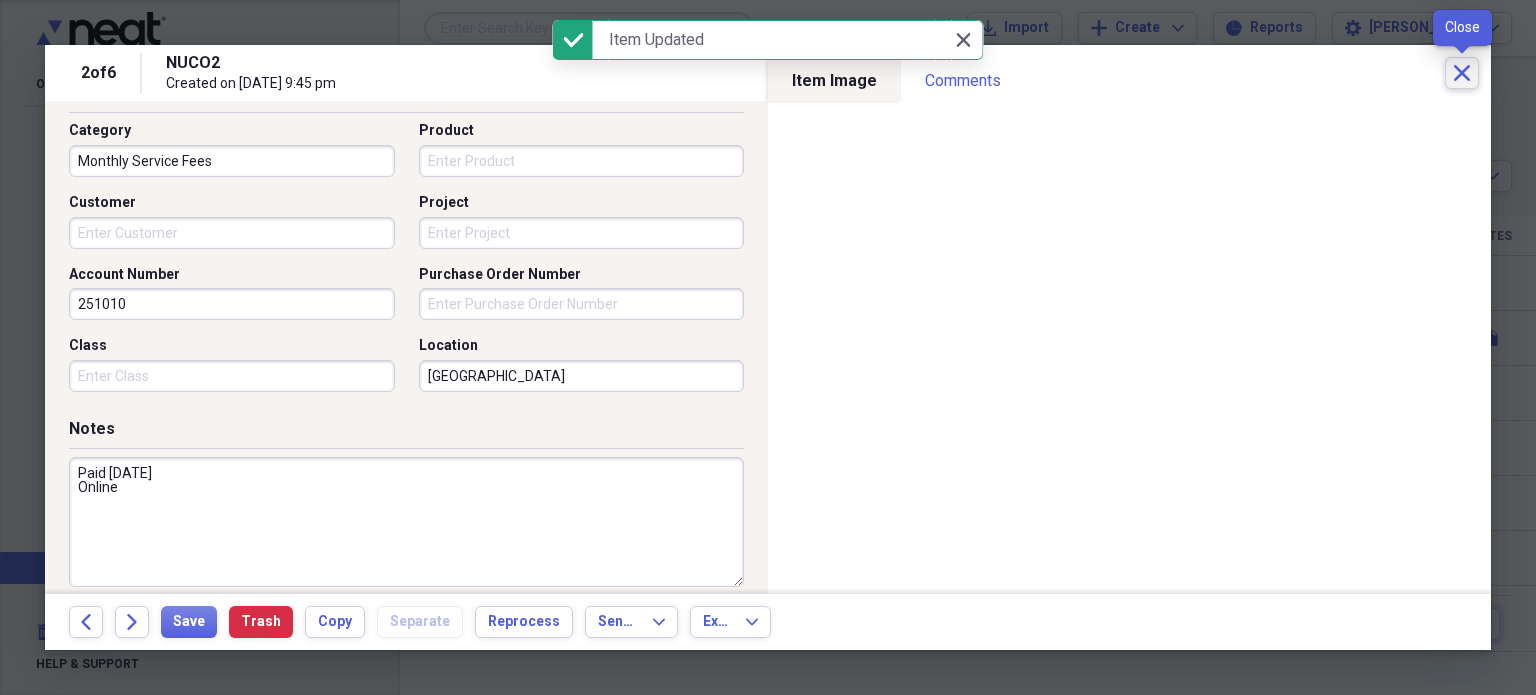 click 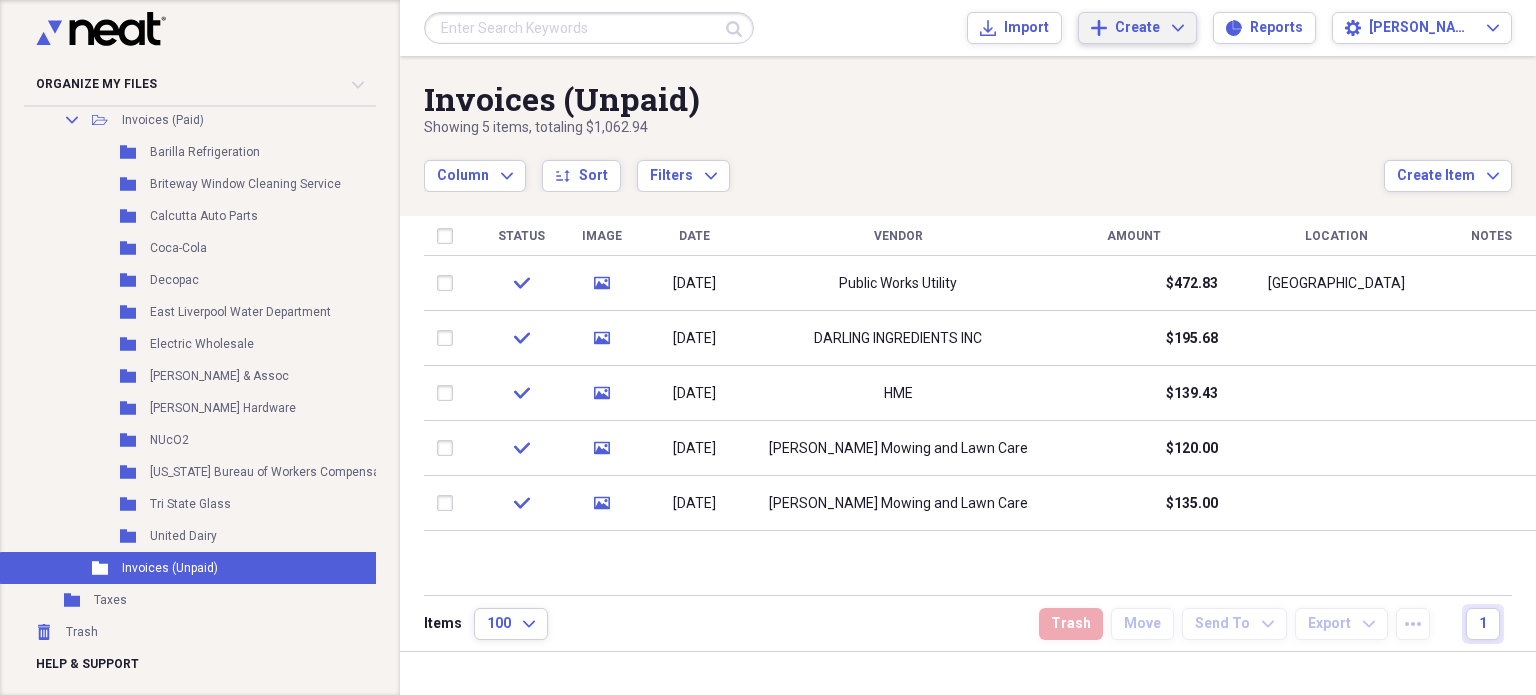 click on "Create" at bounding box center (1137, 28) 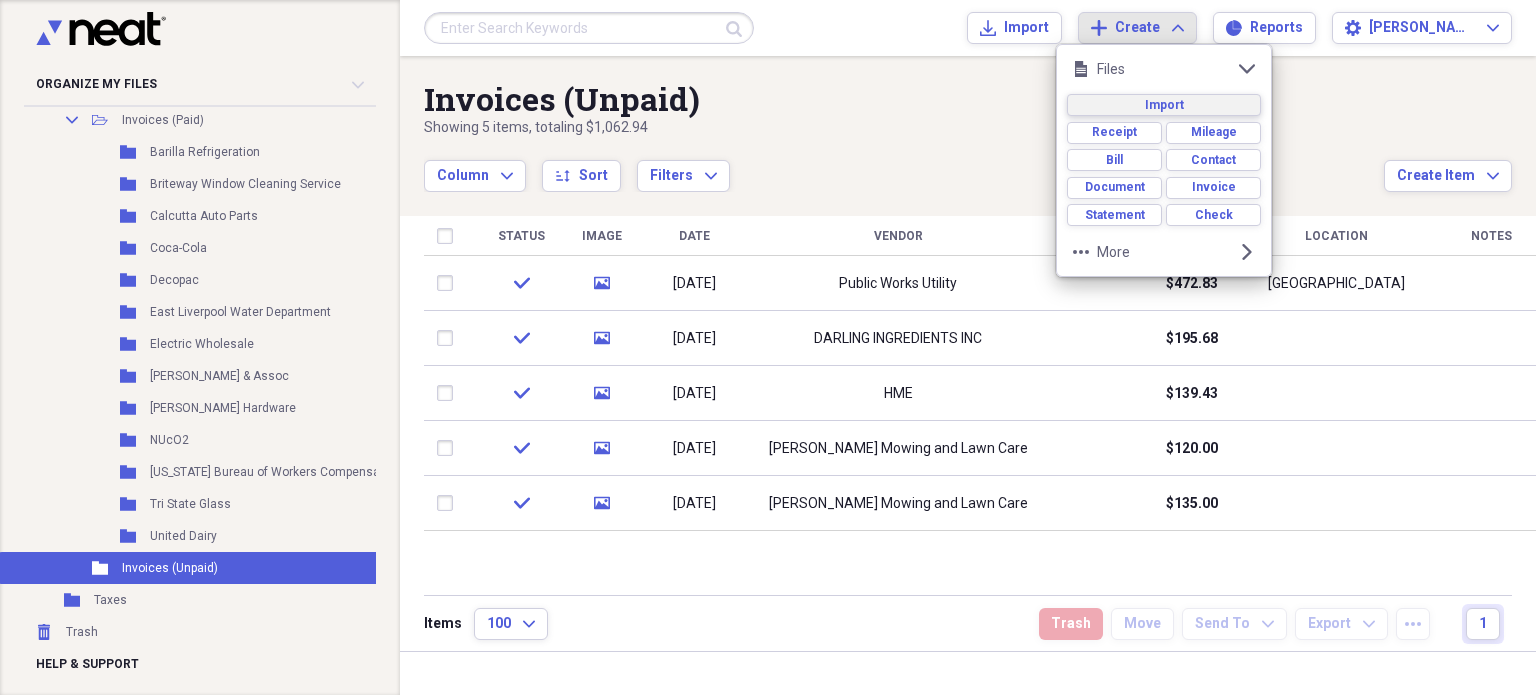 click on "Import" at bounding box center (1164, 105) 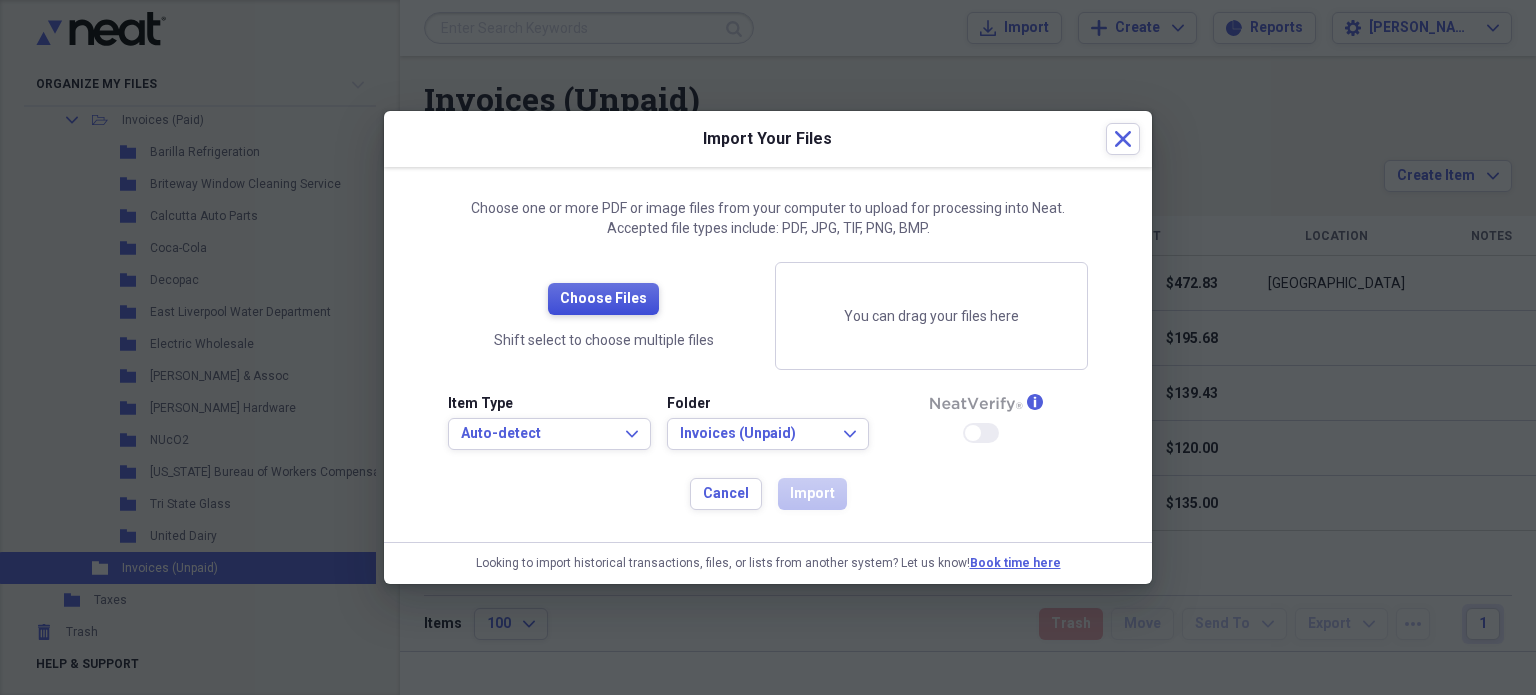 click on "Choose Files" at bounding box center [603, 299] 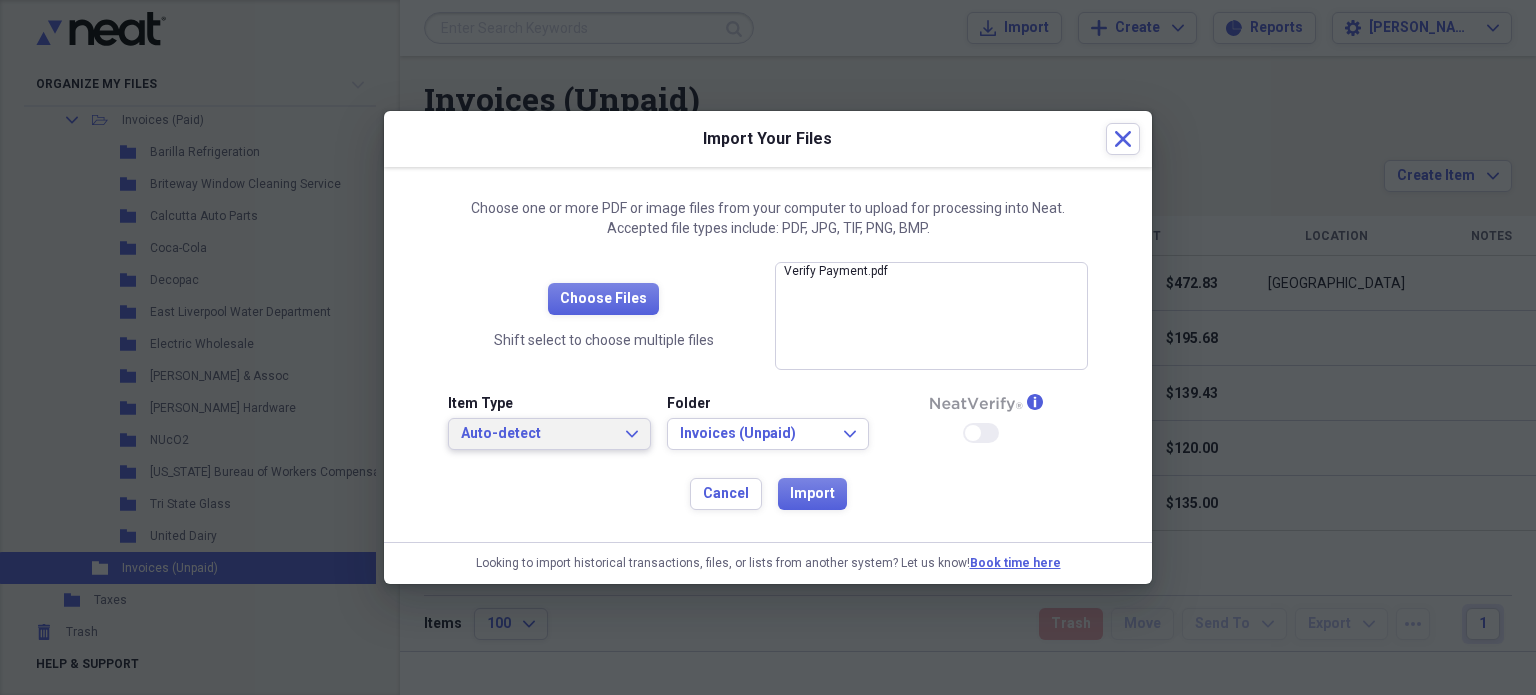 click on "Auto-detect" at bounding box center (537, 434) 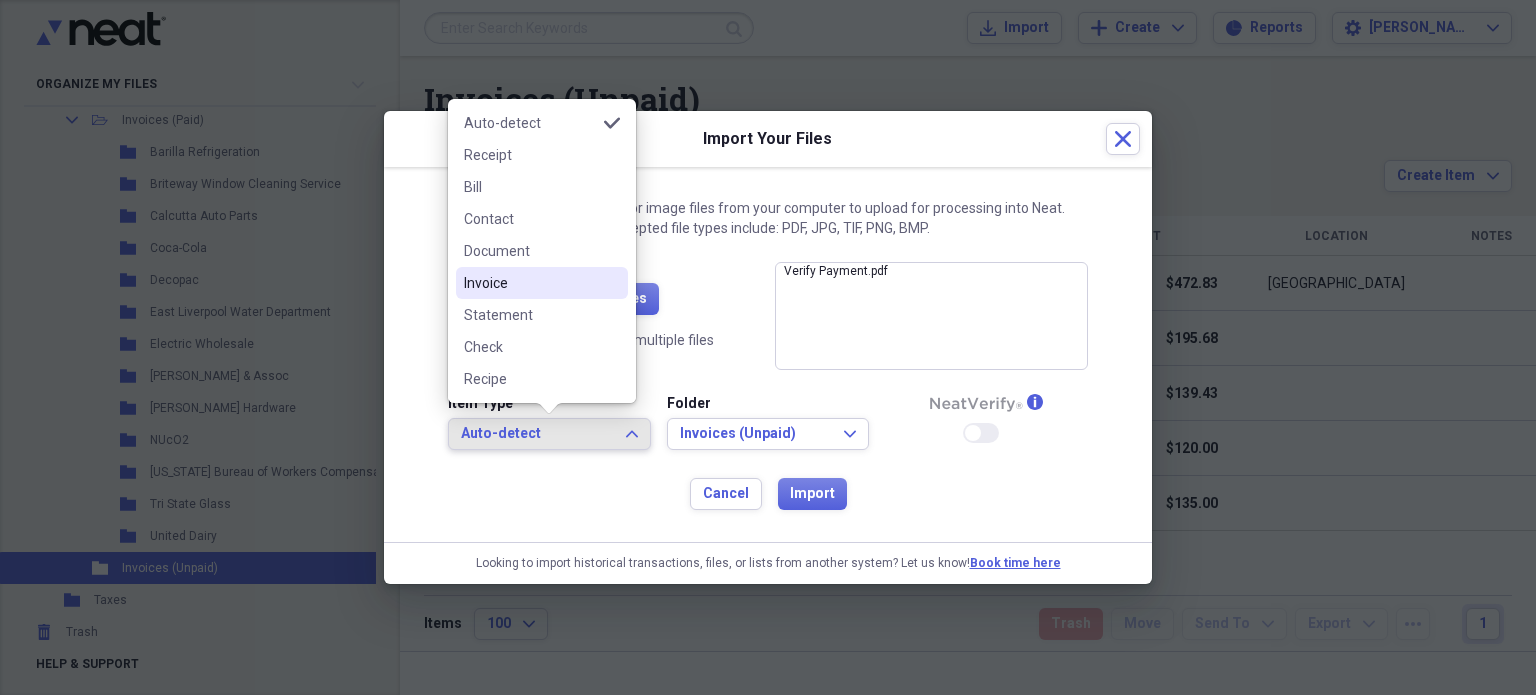click on "Invoice" at bounding box center [542, 283] 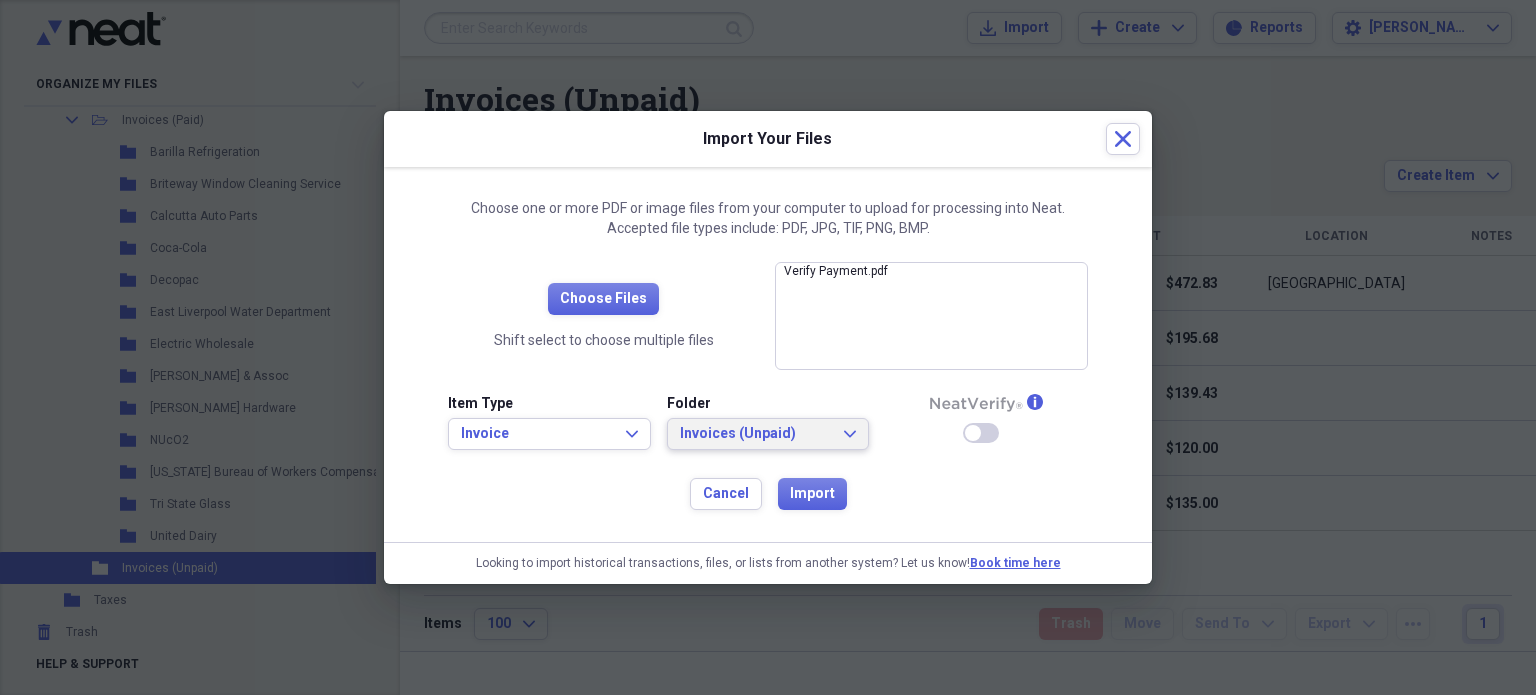click on "Invoices (Unpaid)" at bounding box center [756, 434] 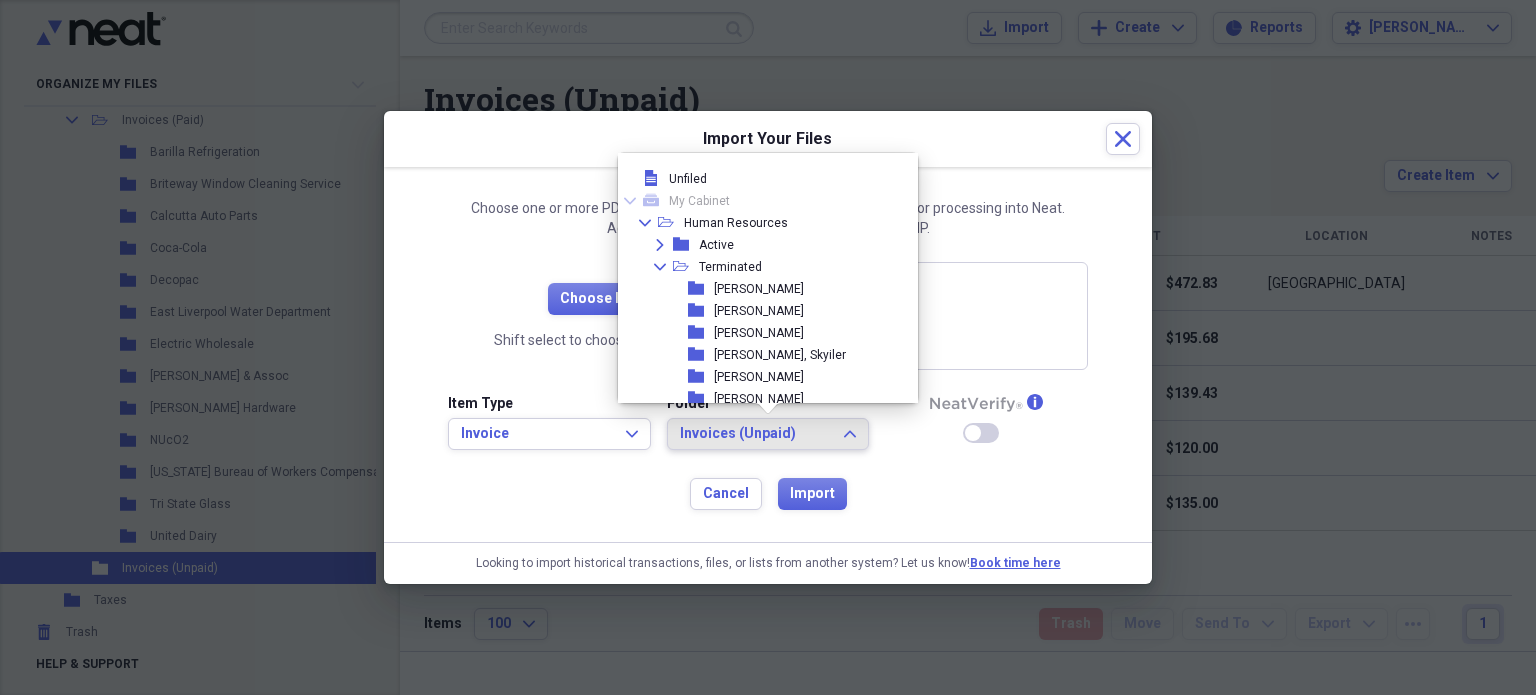 scroll, scrollTop: 792, scrollLeft: 0, axis: vertical 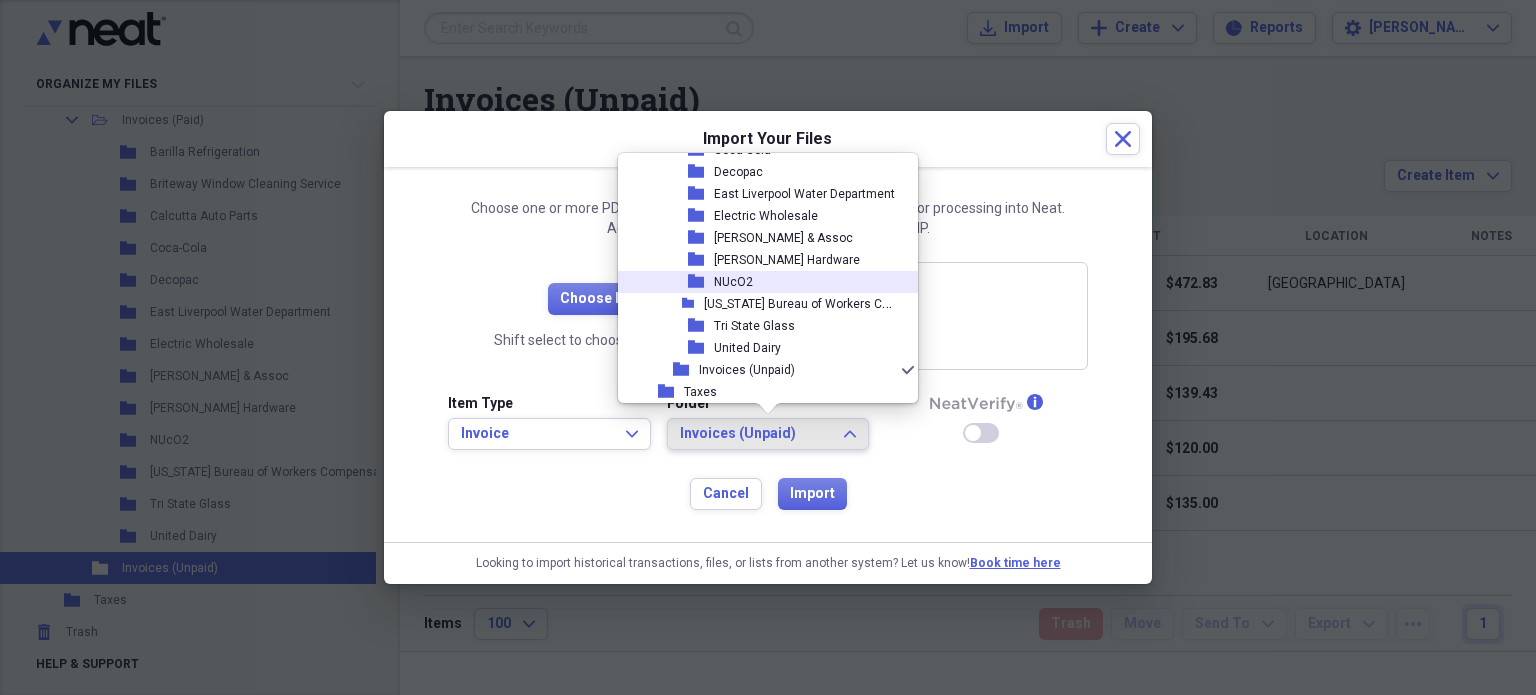 click on "folder NUcO2" at bounding box center (760, 282) 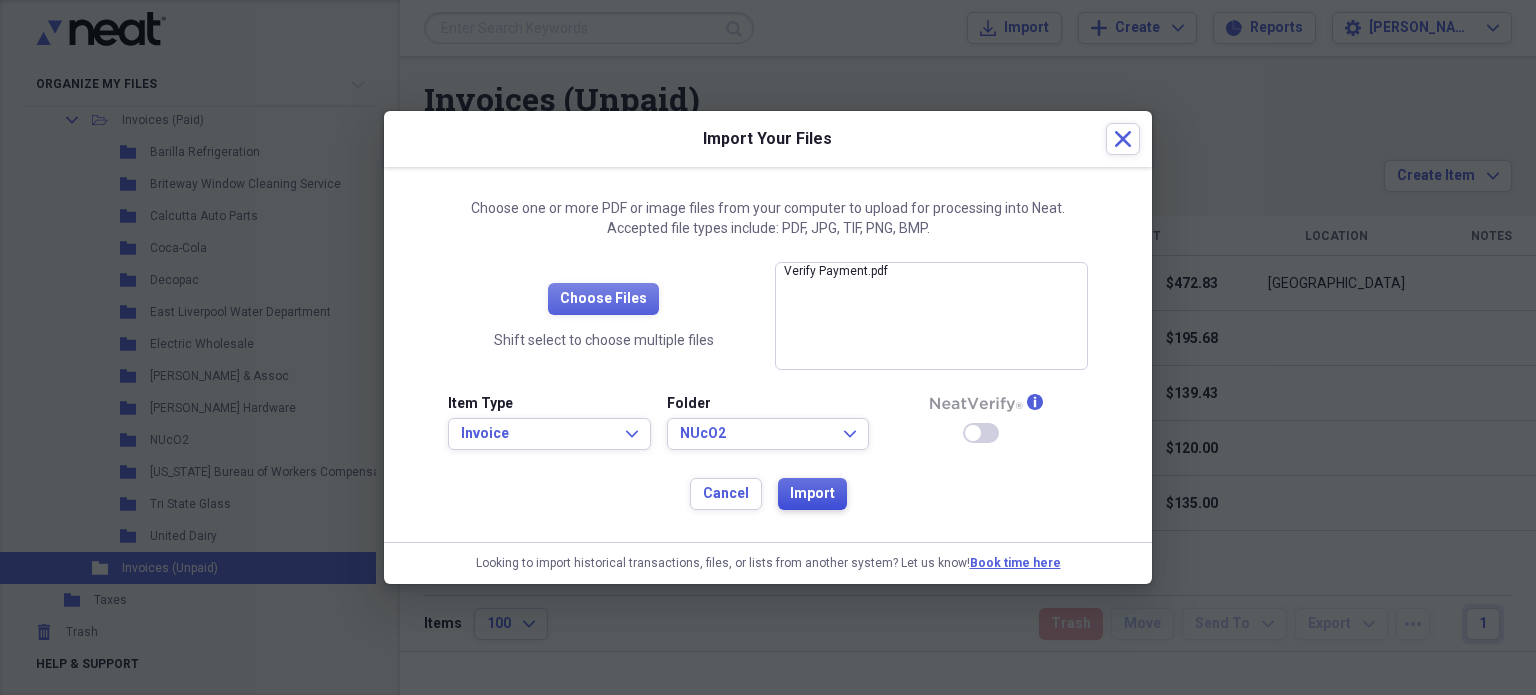 click on "Import" at bounding box center (812, 494) 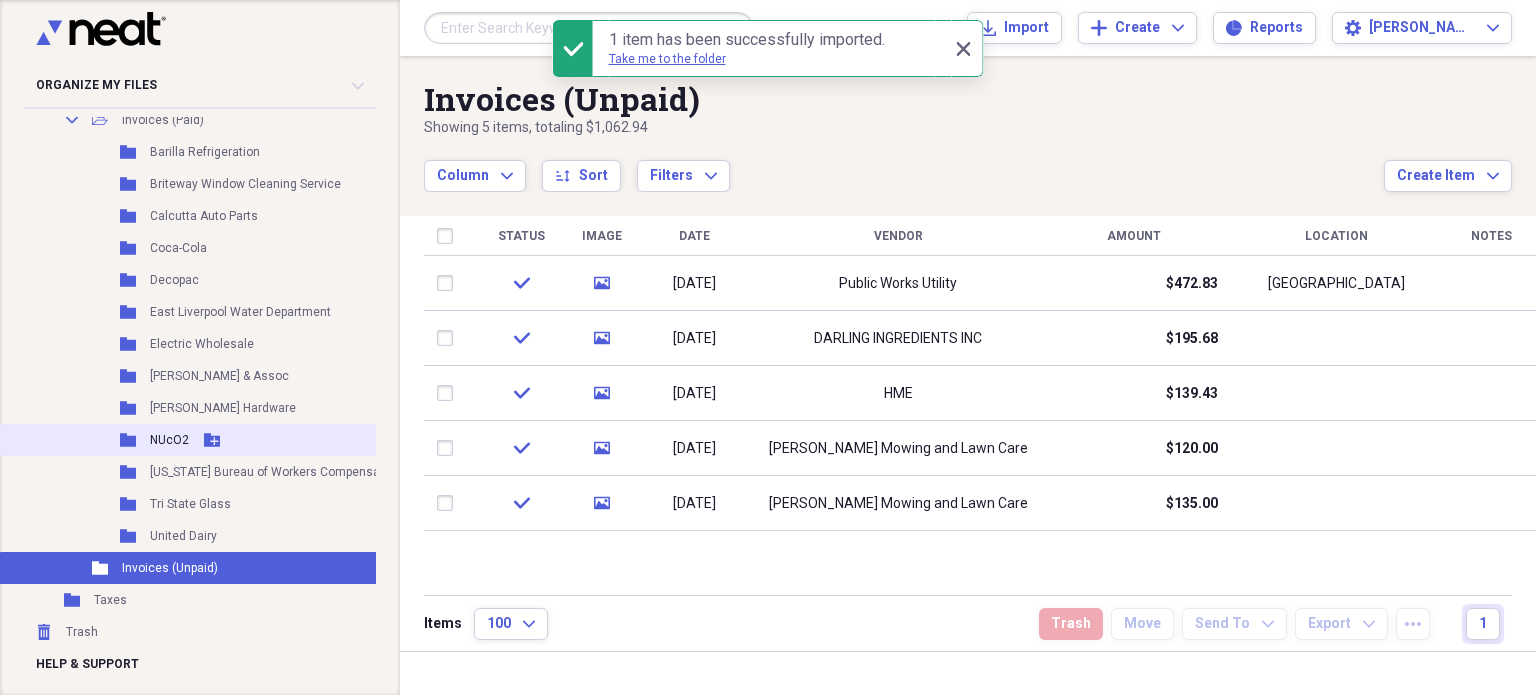 click on "Folder NUcO2 Add Folder" at bounding box center [231, 440] 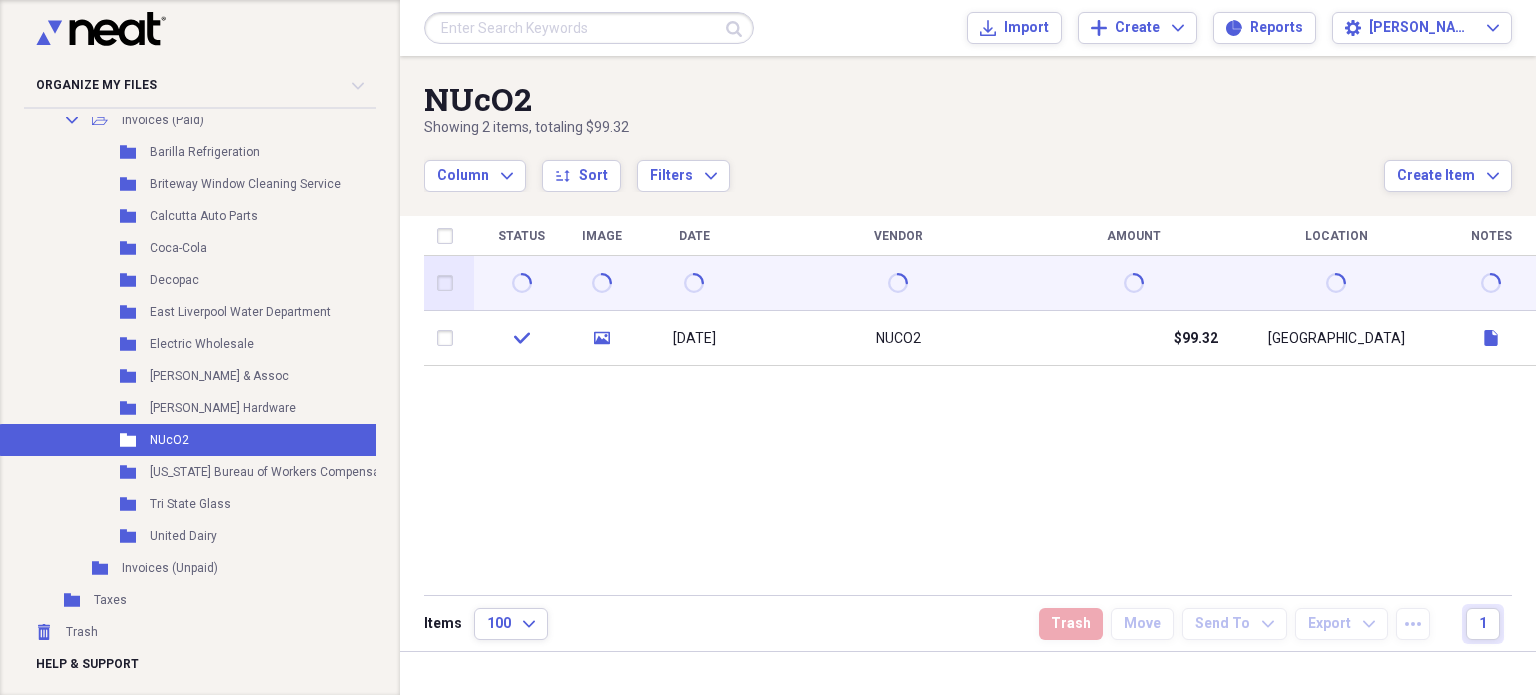 click at bounding box center [449, 283] 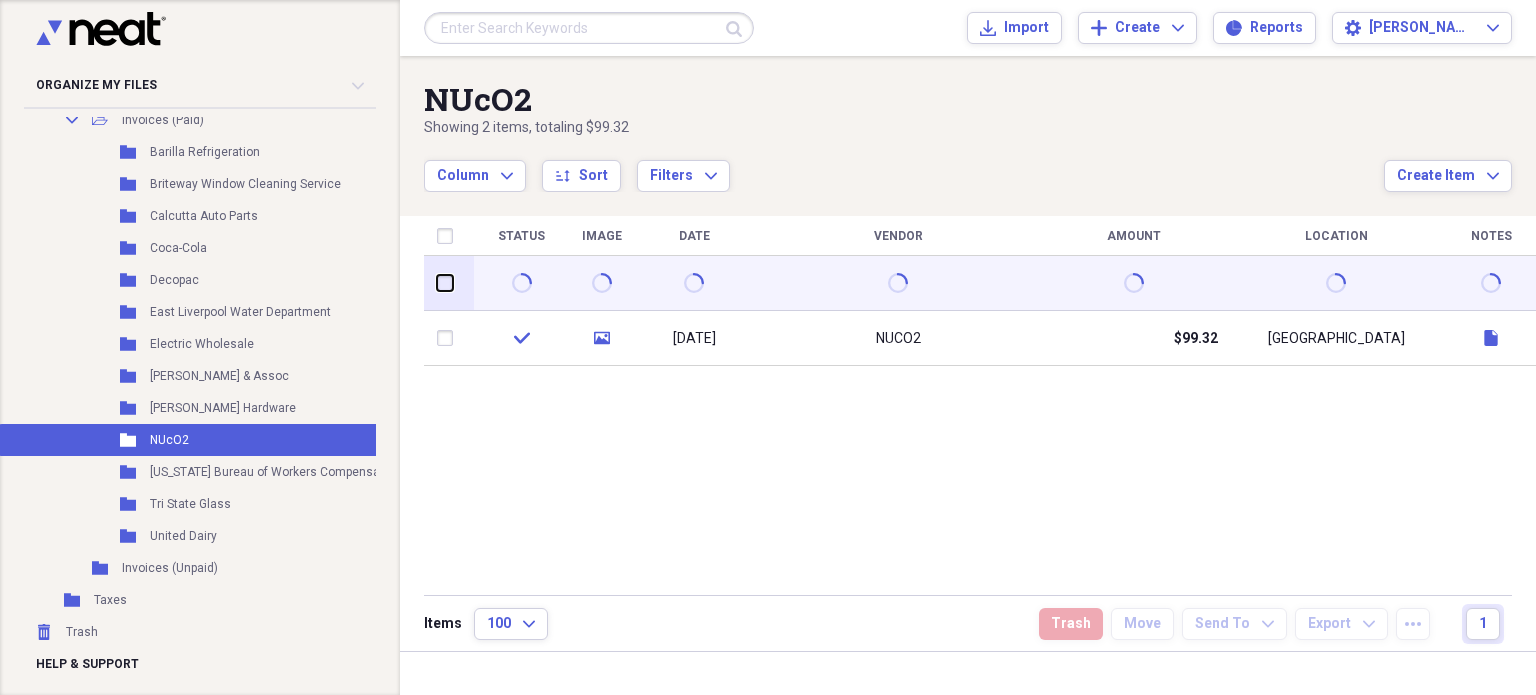 click at bounding box center (437, 283) 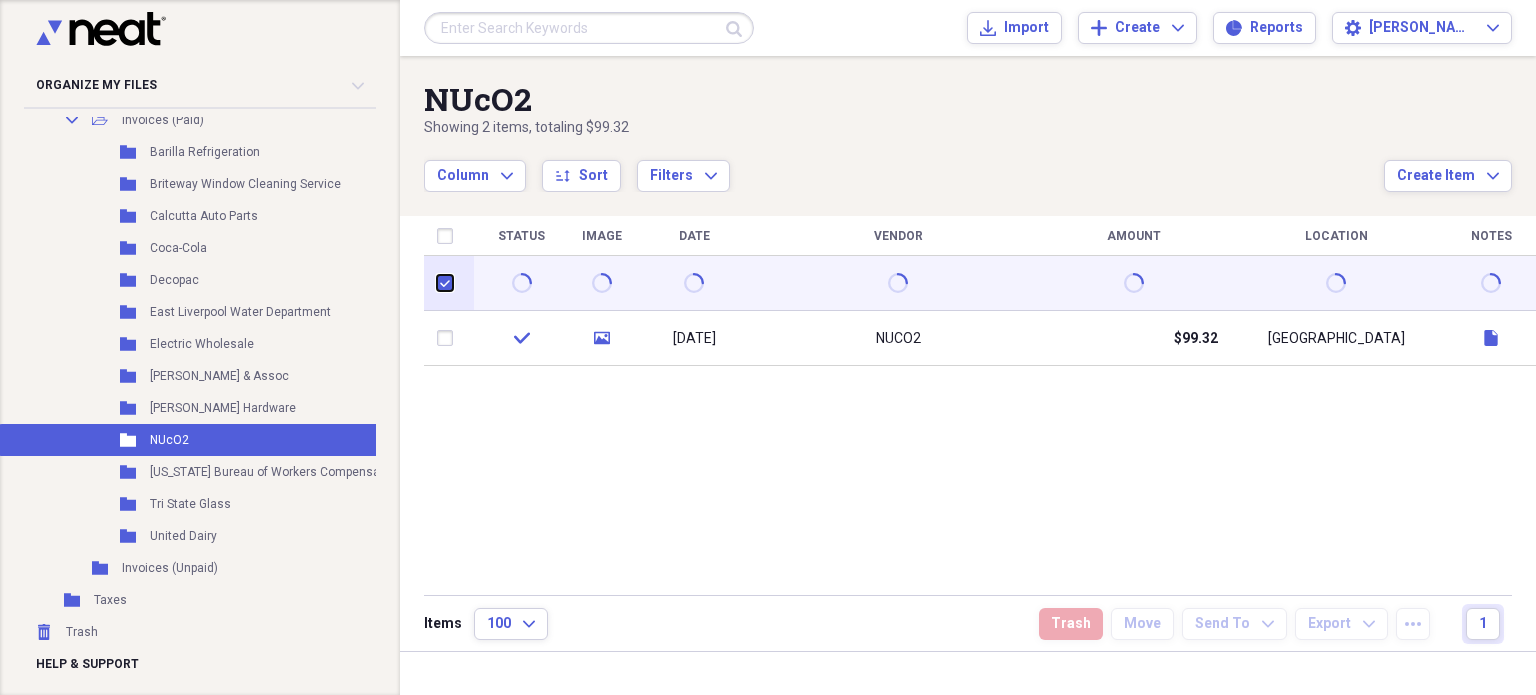 checkbox on "true" 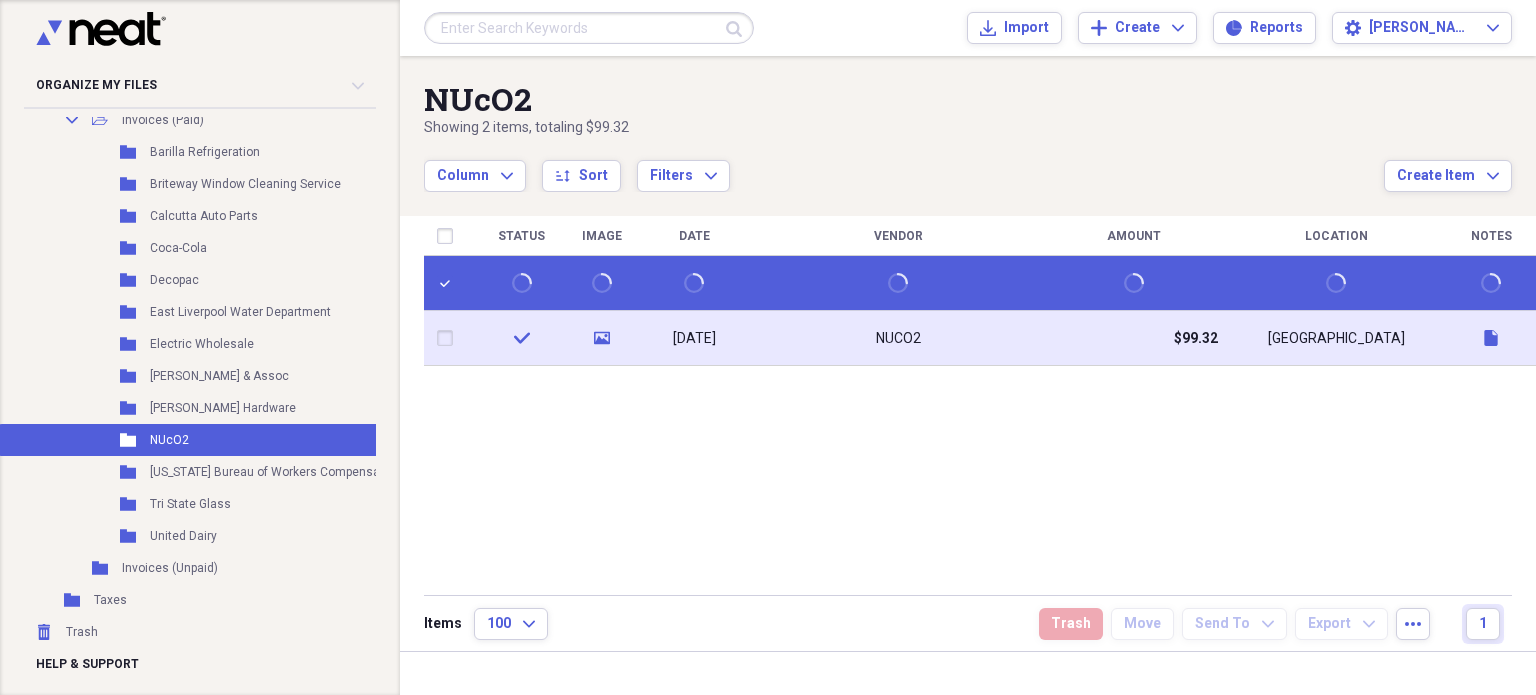 click at bounding box center (449, 338) 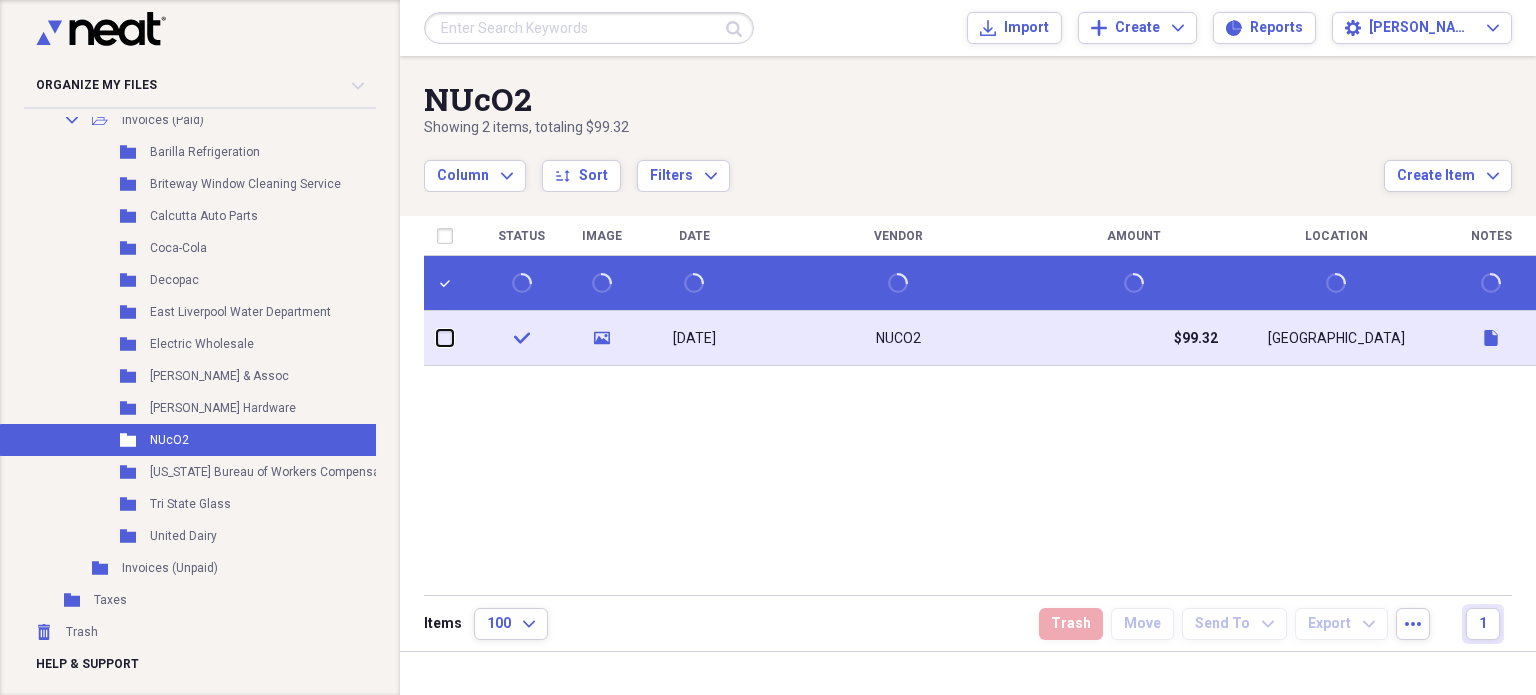 click at bounding box center (437, 338) 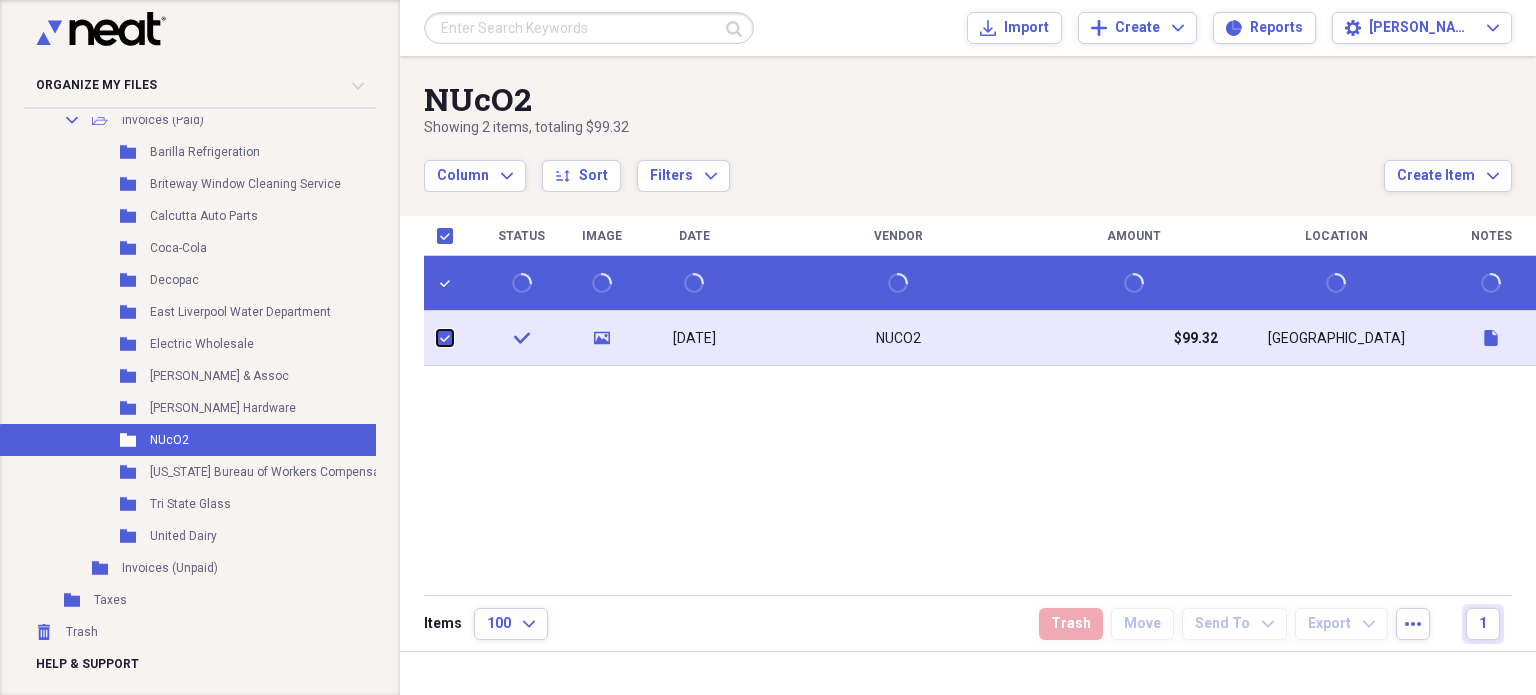 checkbox on "true" 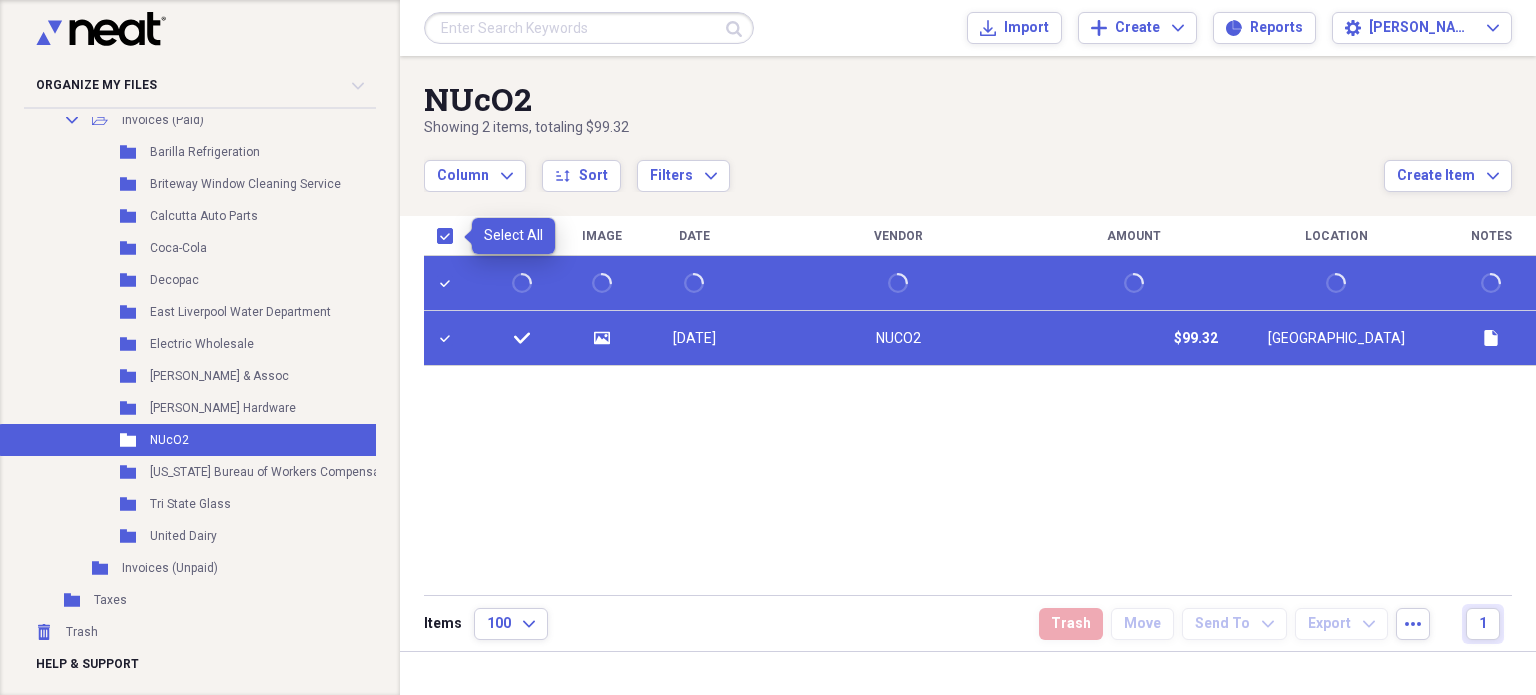 click at bounding box center [449, 236] 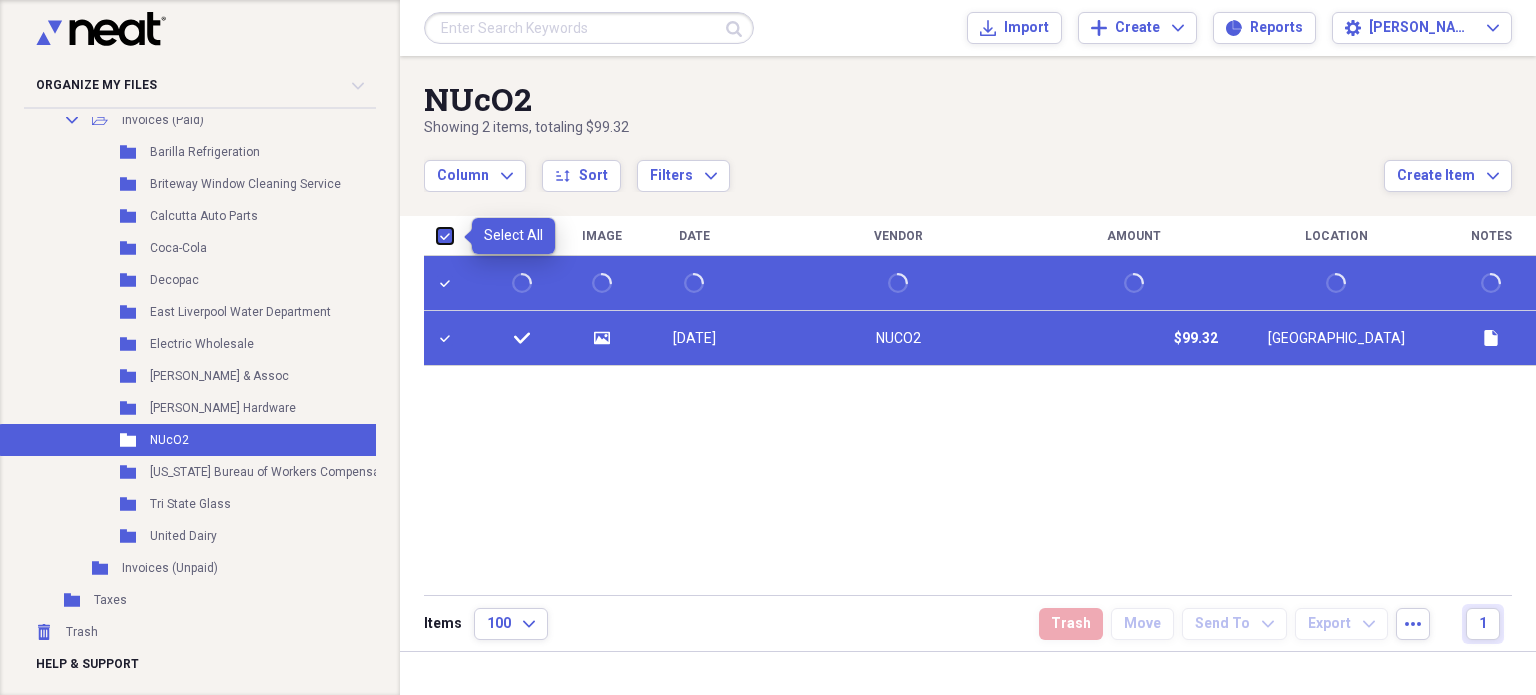 click at bounding box center [437, 235] 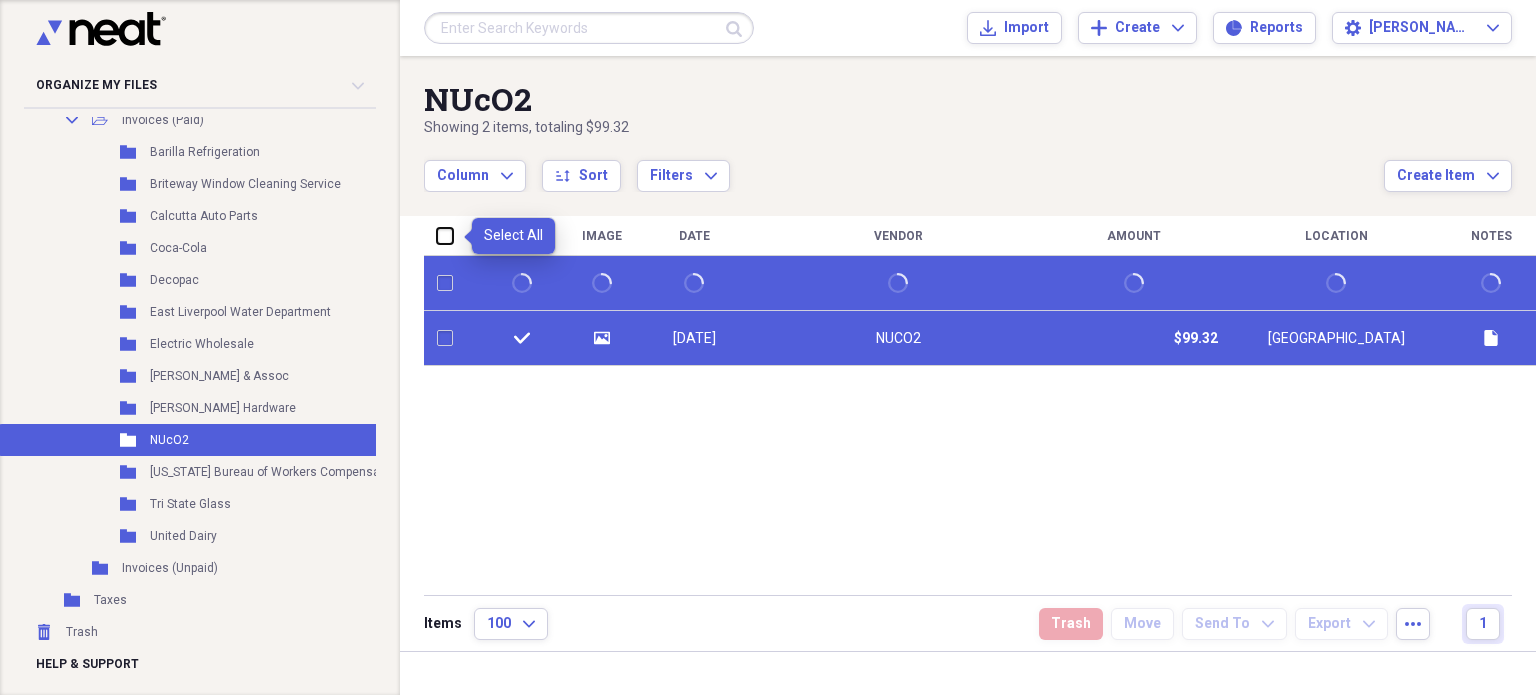 checkbox on "false" 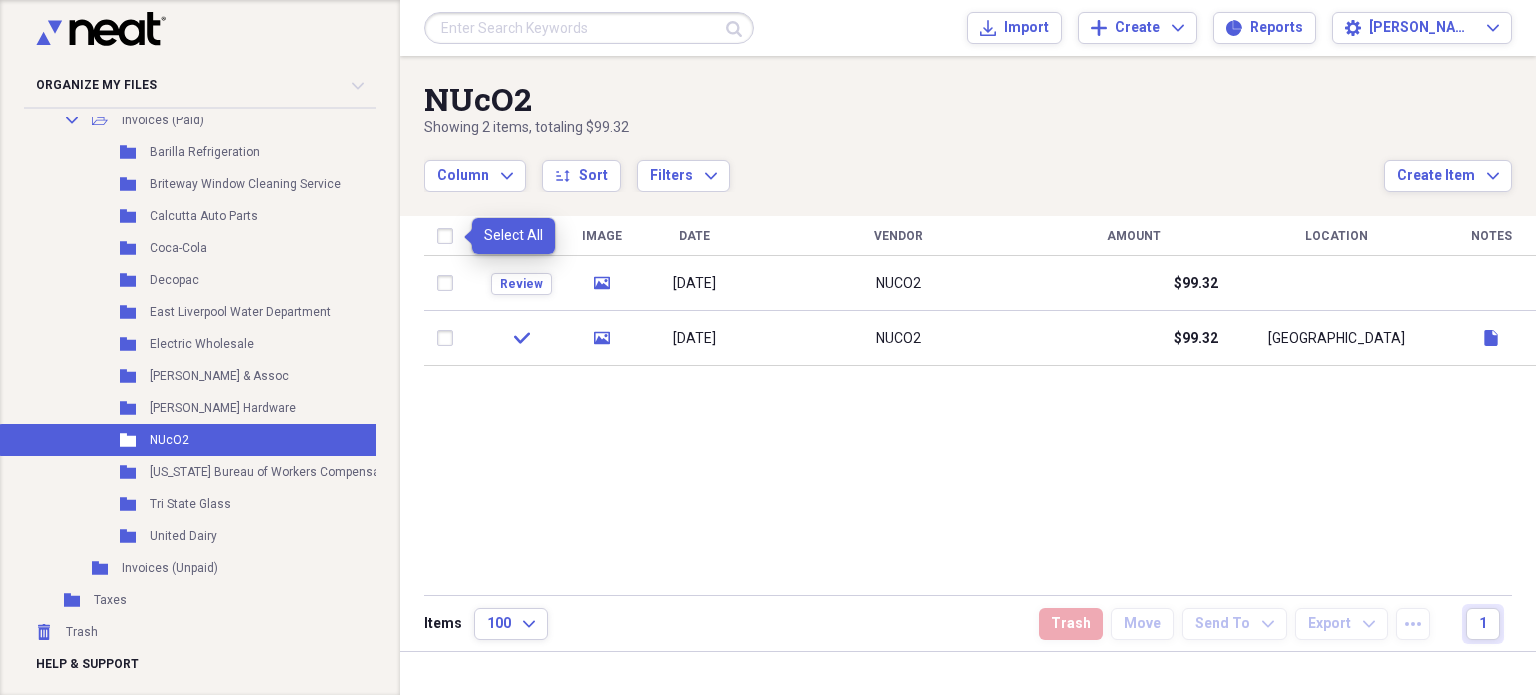 click at bounding box center (449, 236) 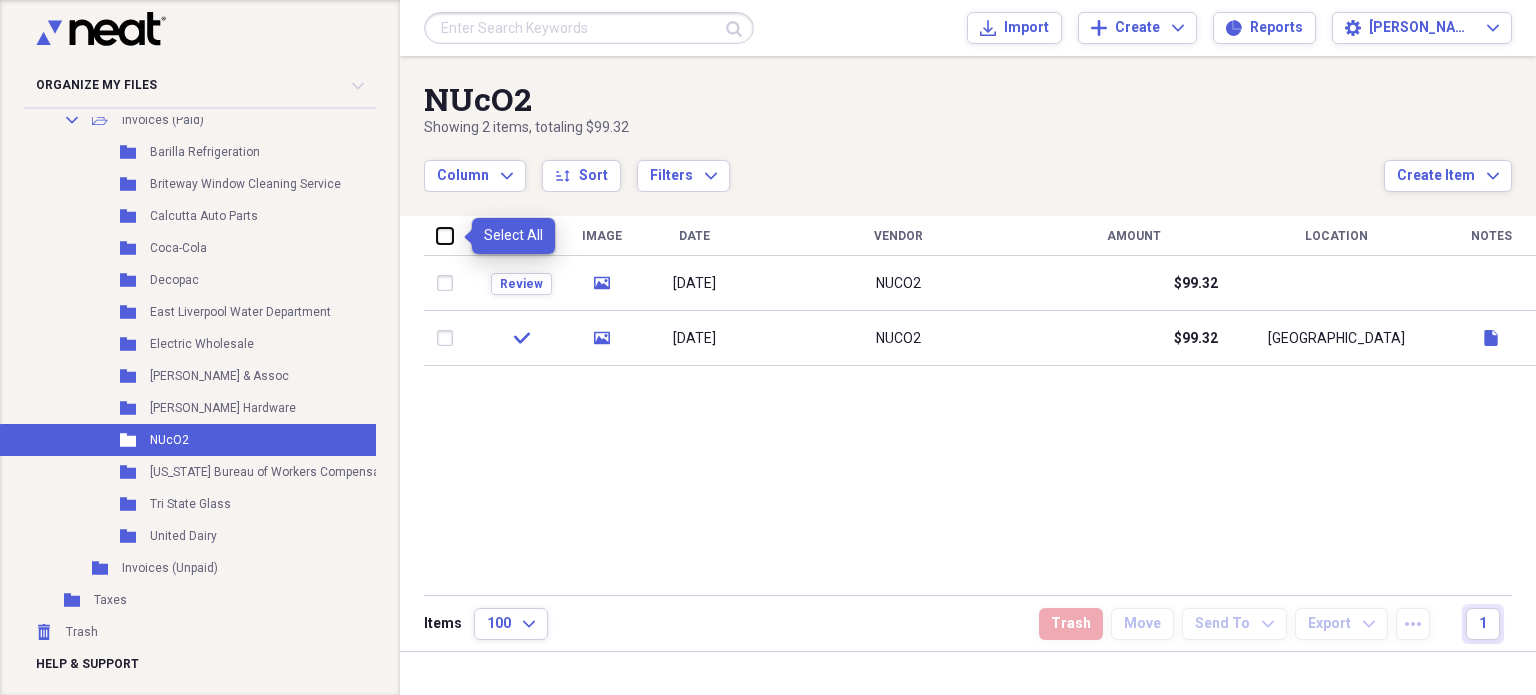 click at bounding box center [437, 235] 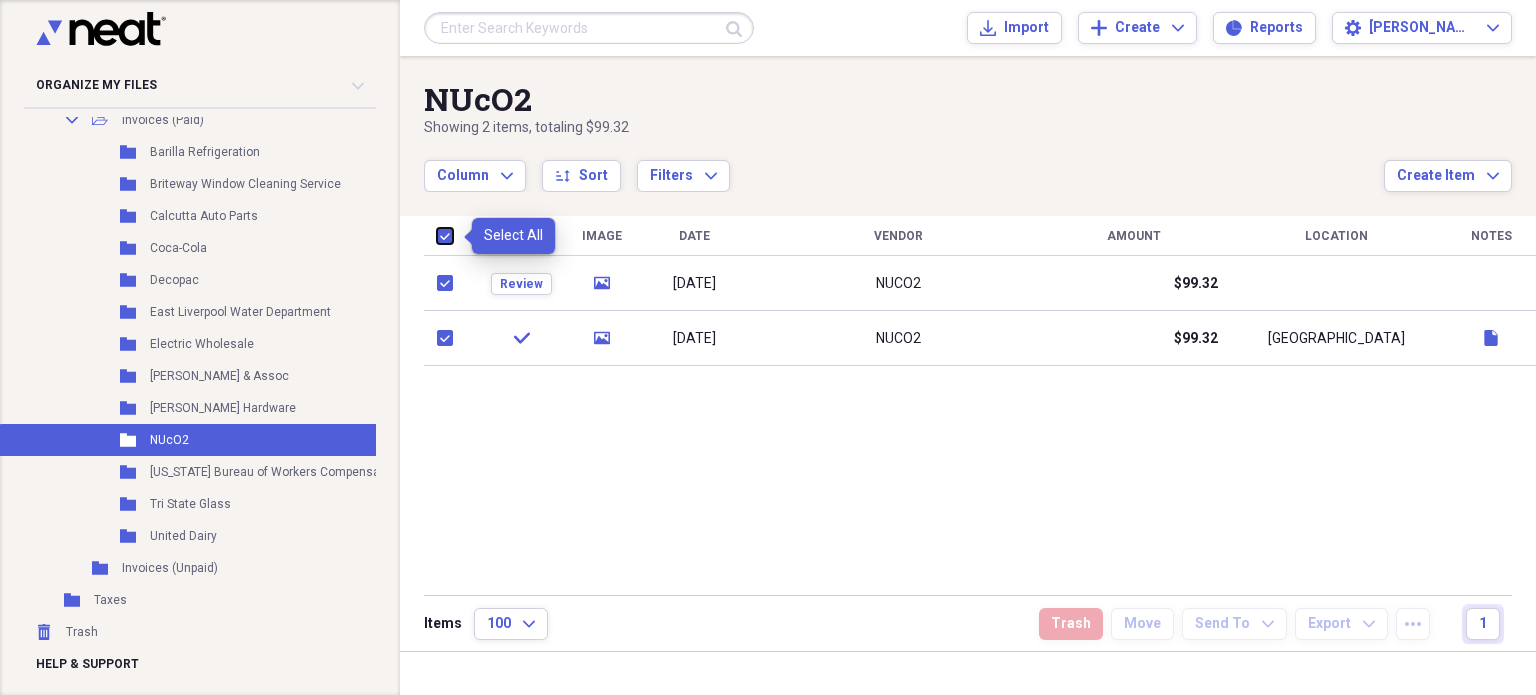 checkbox on "true" 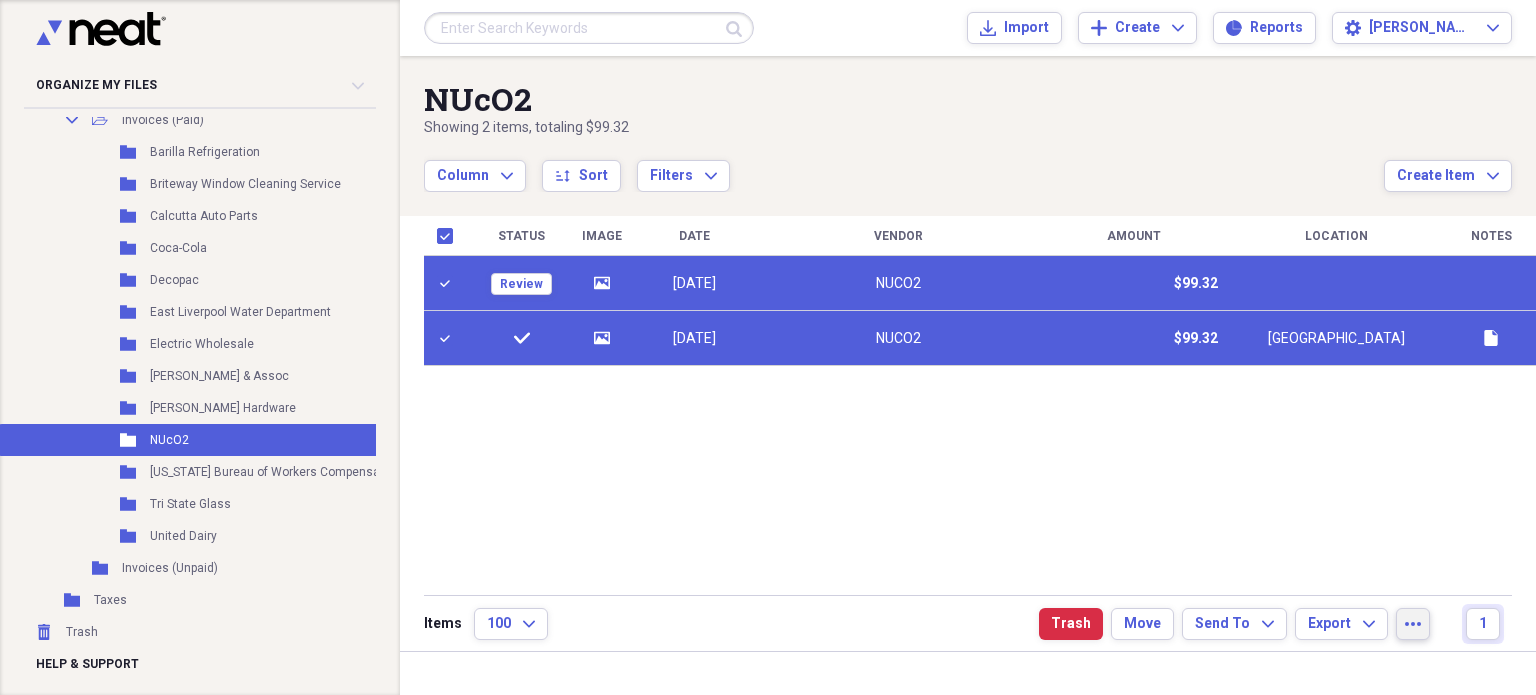click on "more" at bounding box center (1413, 624) 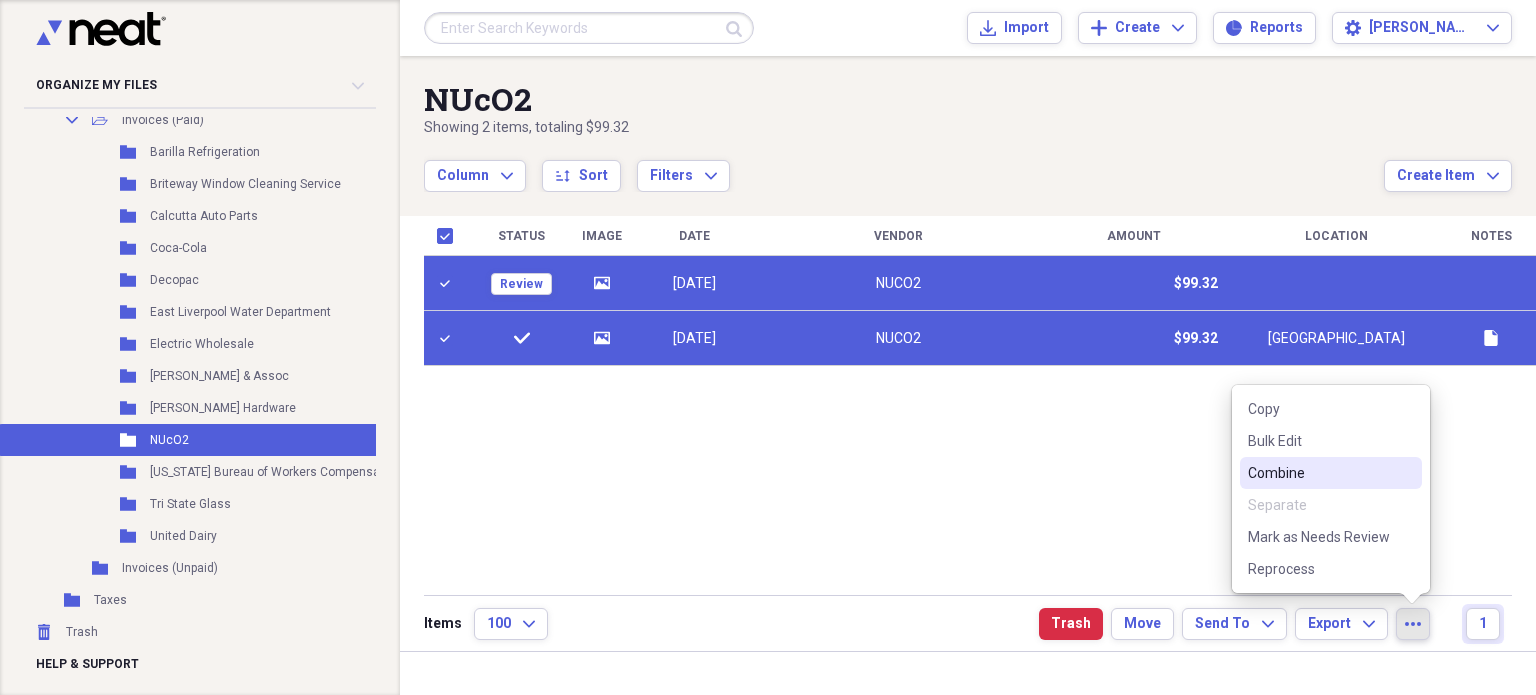 click on "Combine" at bounding box center (1319, 473) 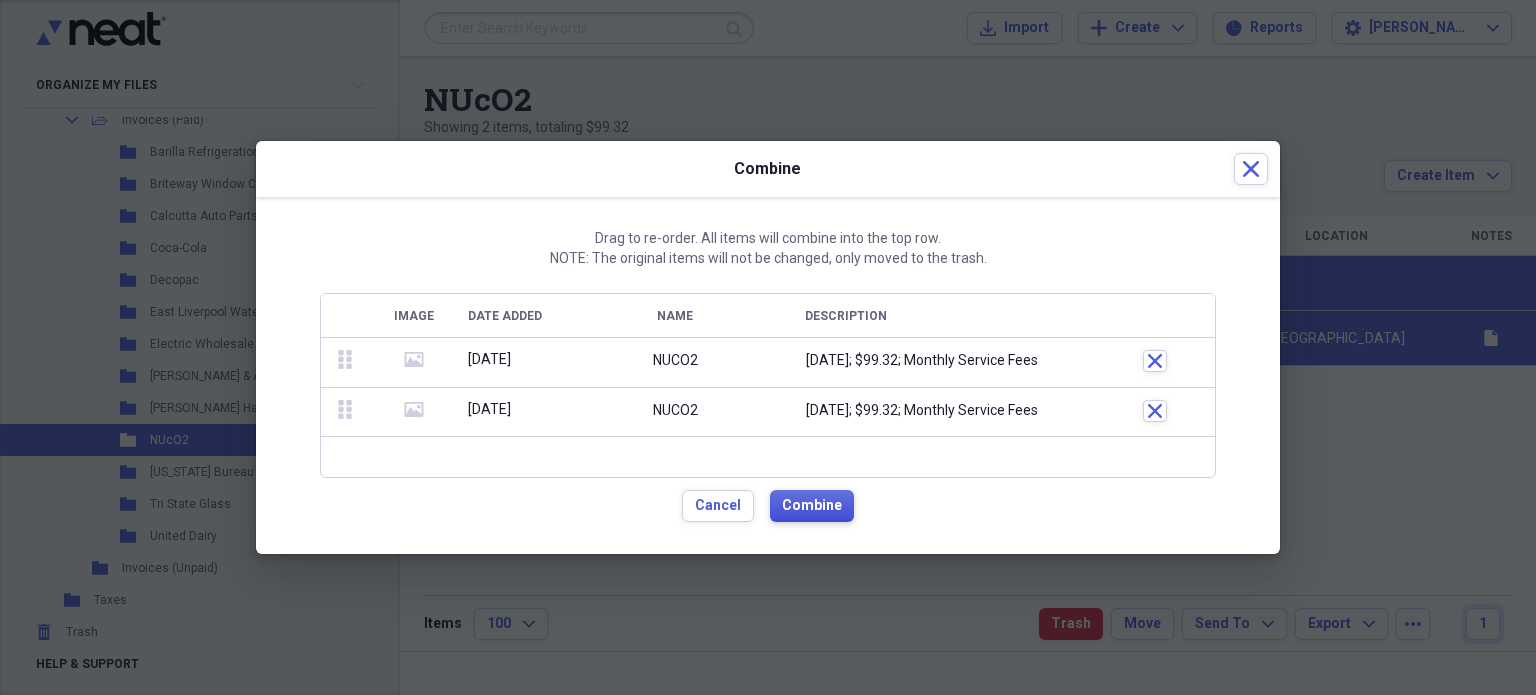 click on "Combine" at bounding box center [812, 506] 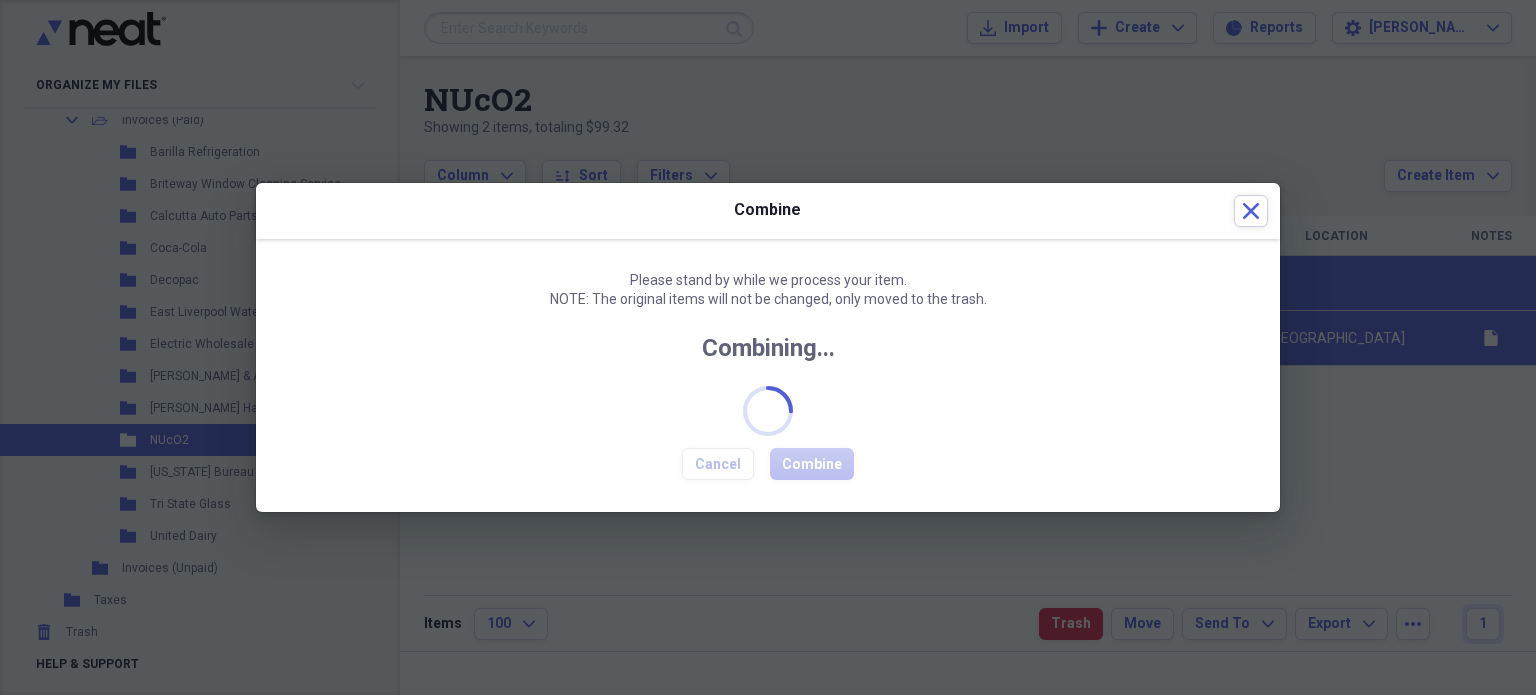 checkbox on "false" 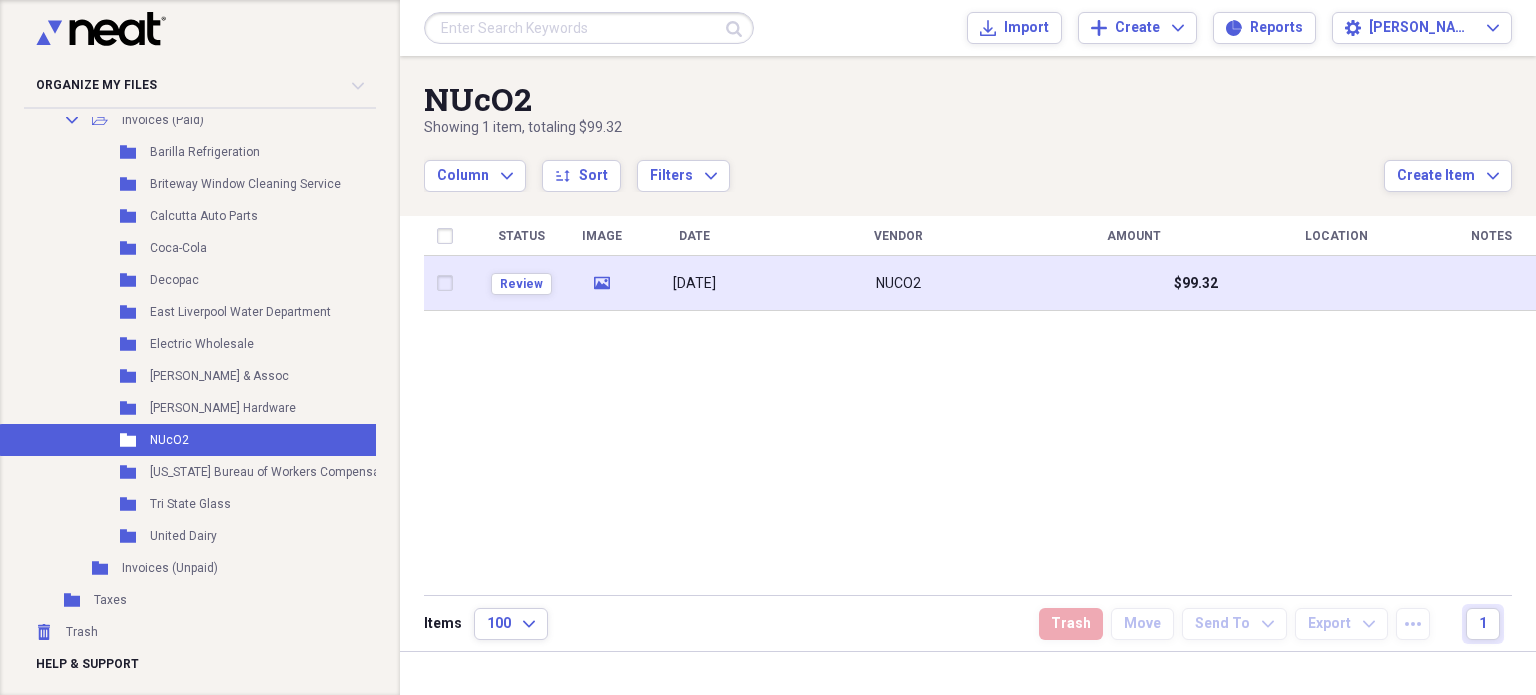 click on "[DATE]" at bounding box center (694, 284) 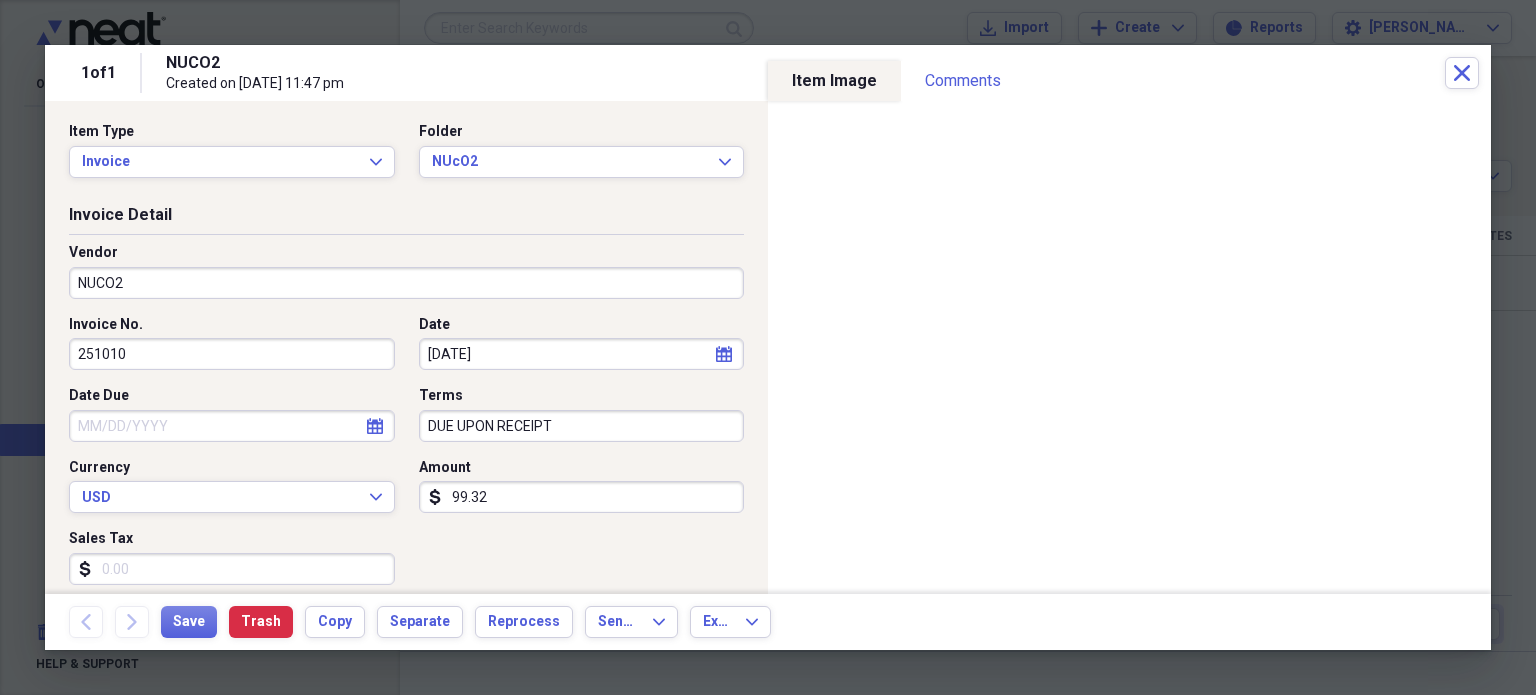scroll, scrollTop: 0, scrollLeft: 0, axis: both 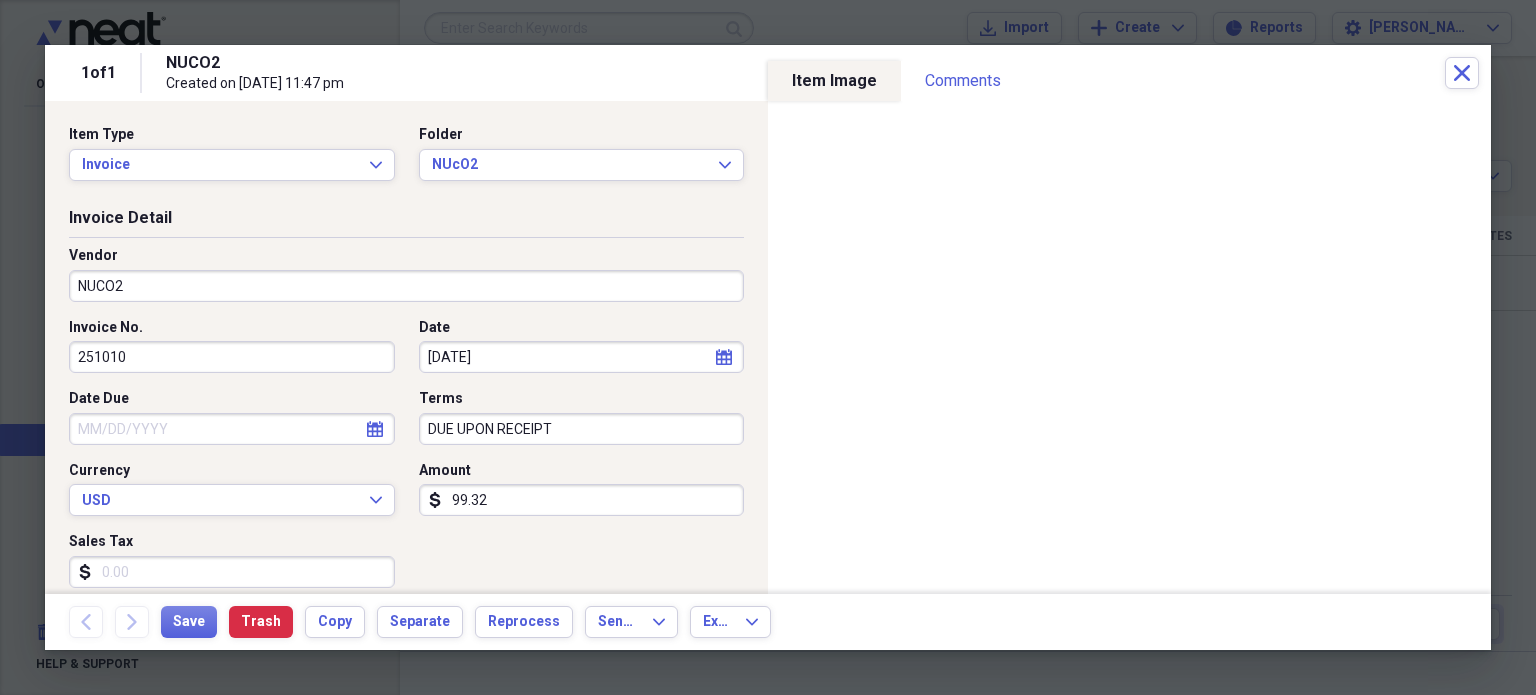 click on "251010" at bounding box center [232, 357] 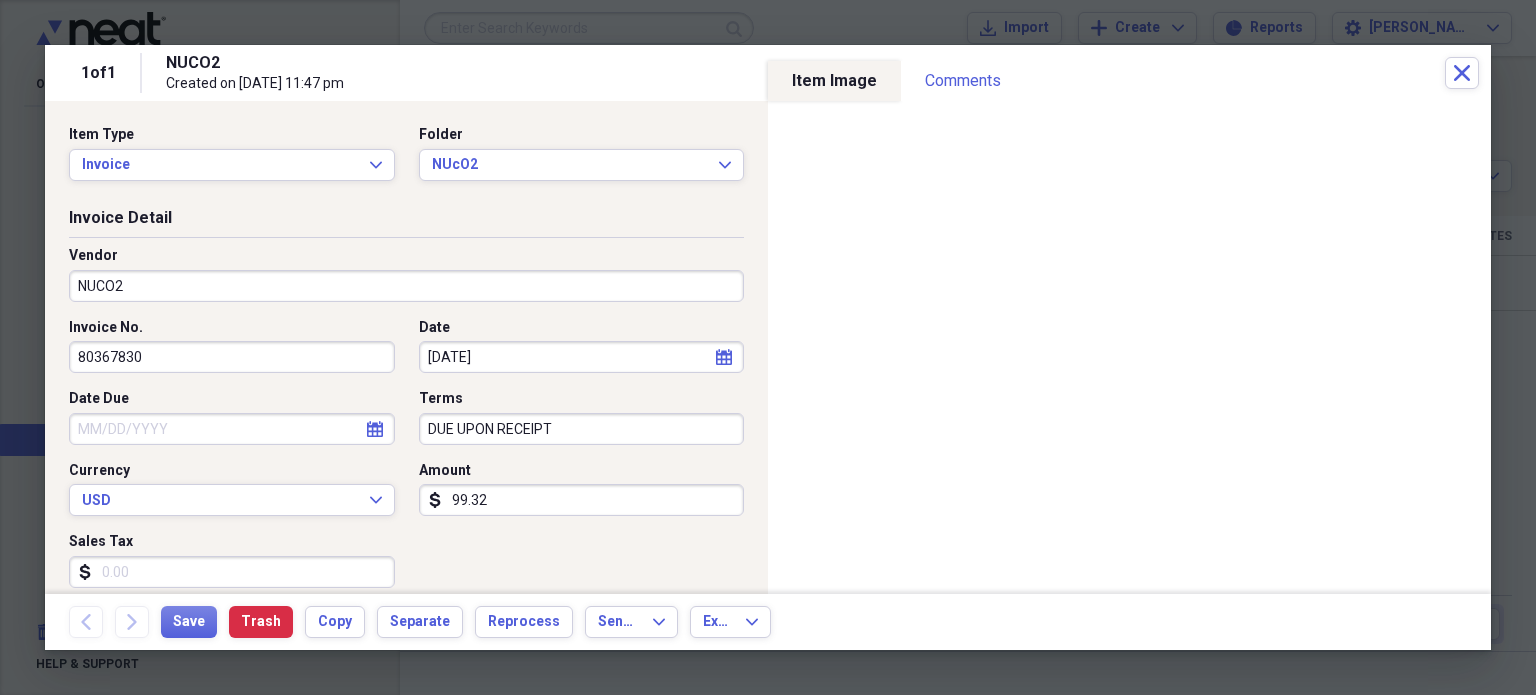 type on "80367830" 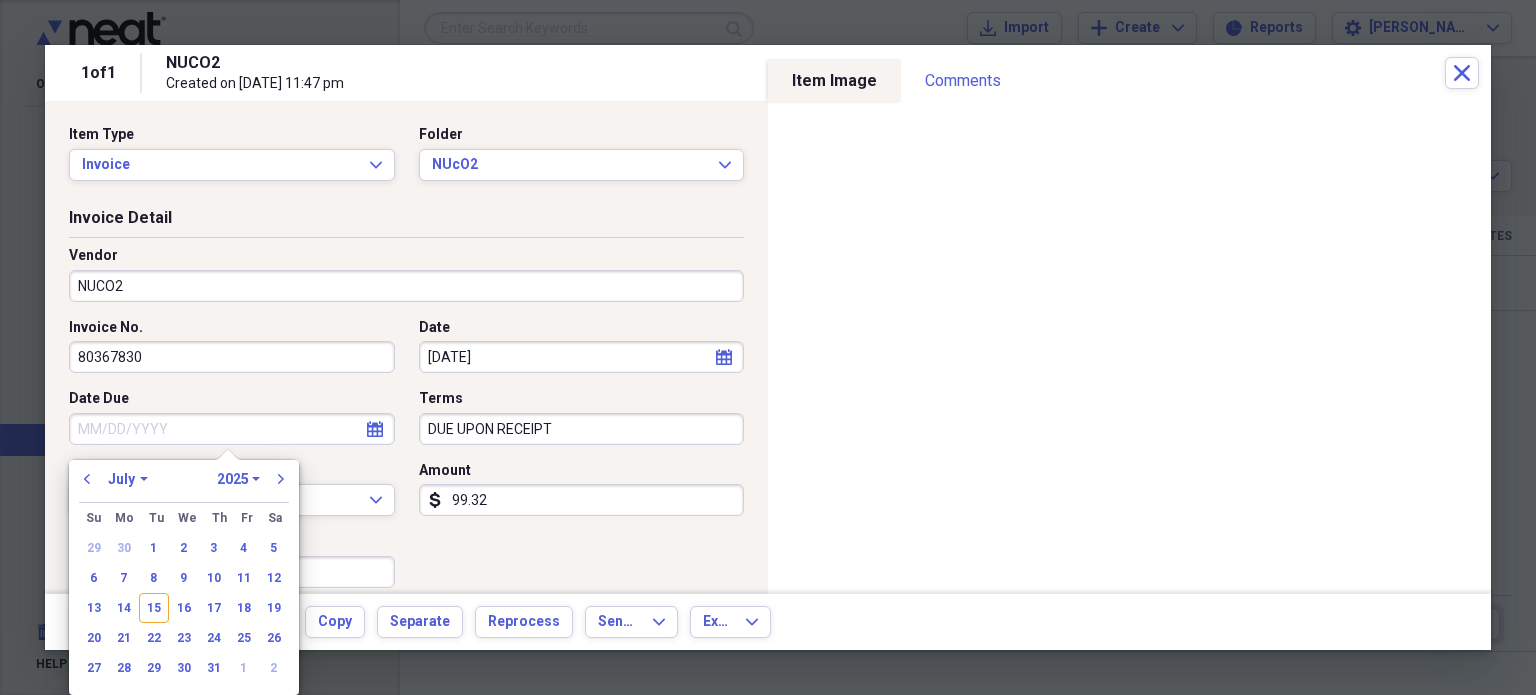 click on "[DATE]" at bounding box center [582, 357] 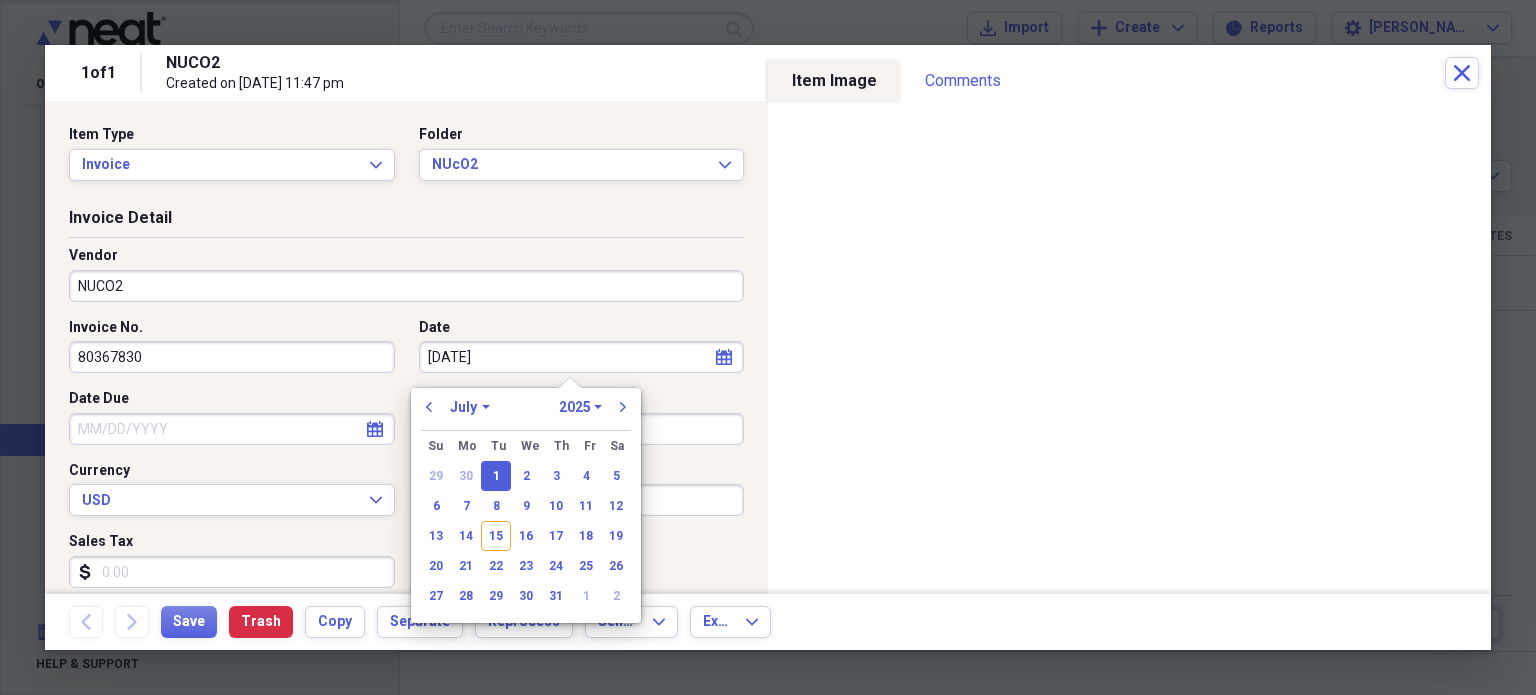 type on "[DATE]" 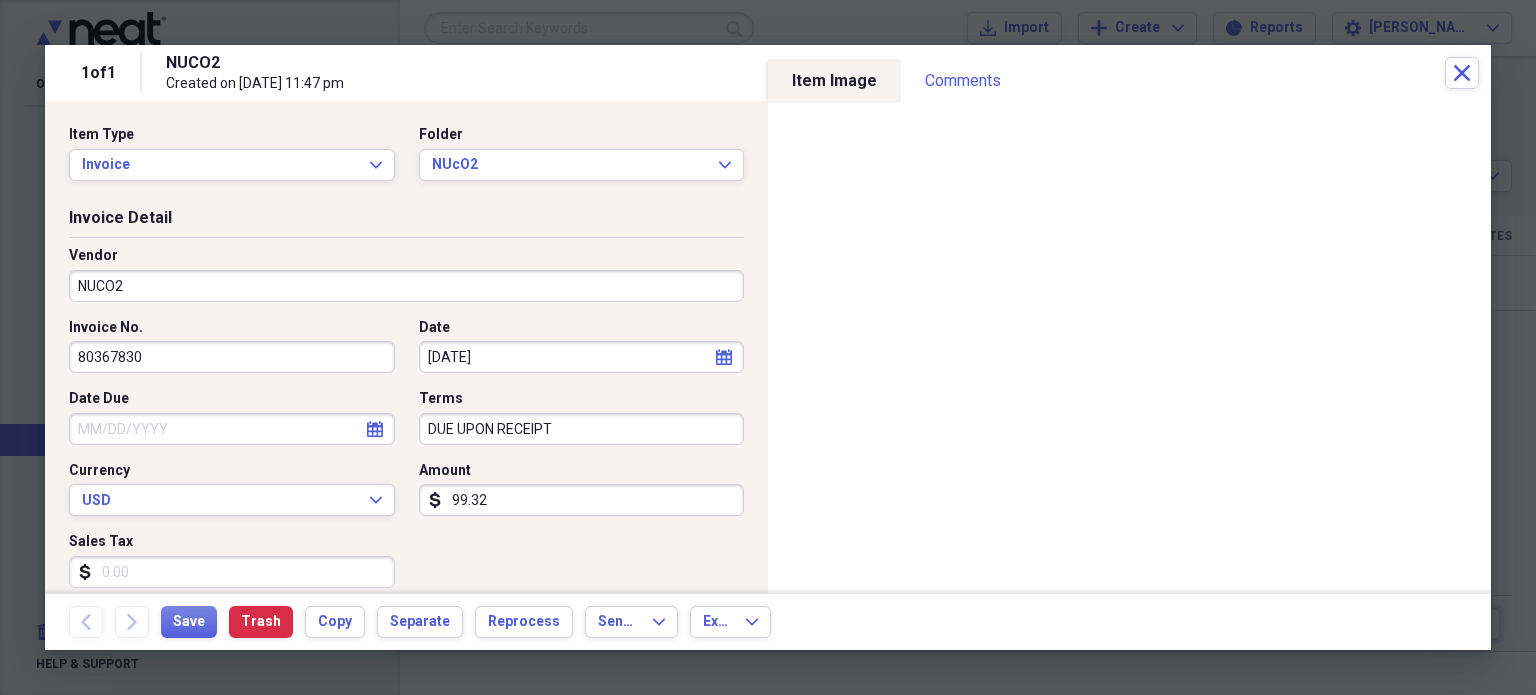 scroll, scrollTop: 697, scrollLeft: 0, axis: vertical 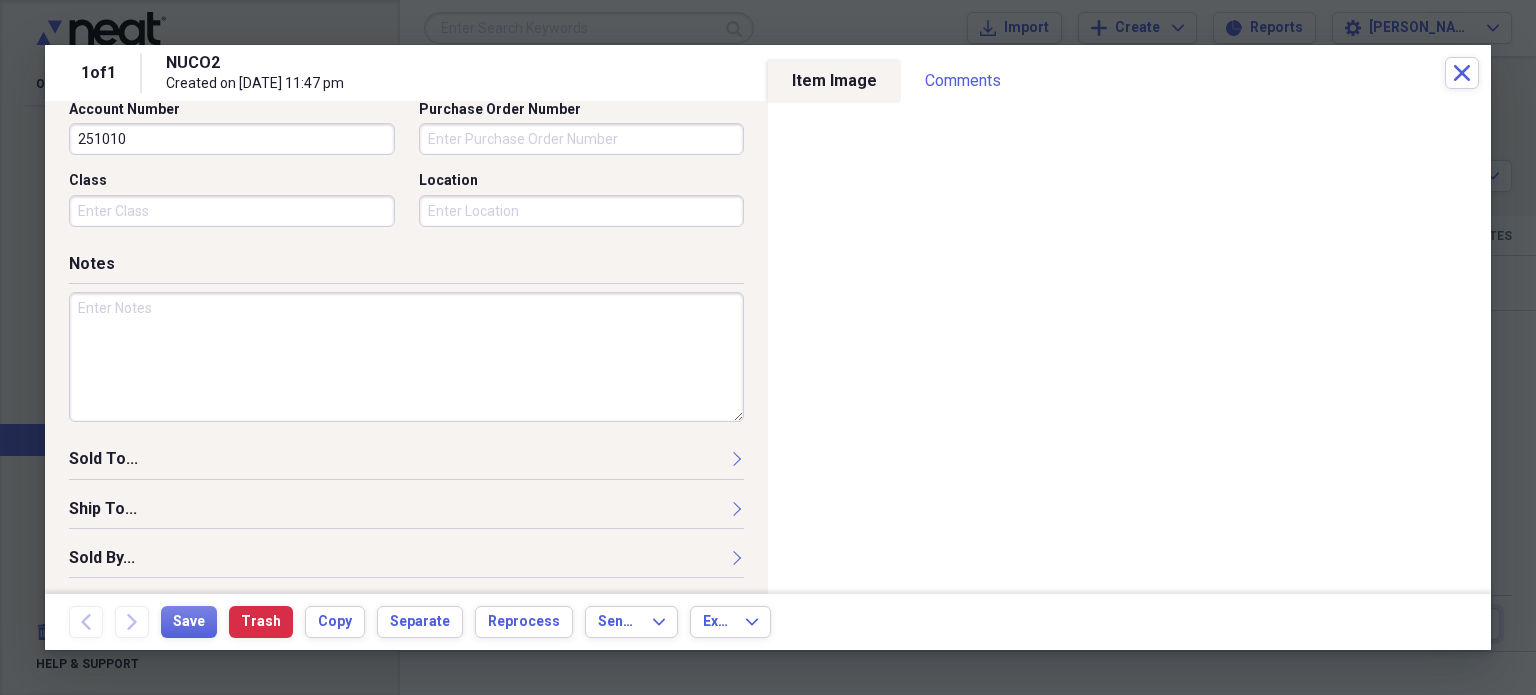 click at bounding box center (406, 357) 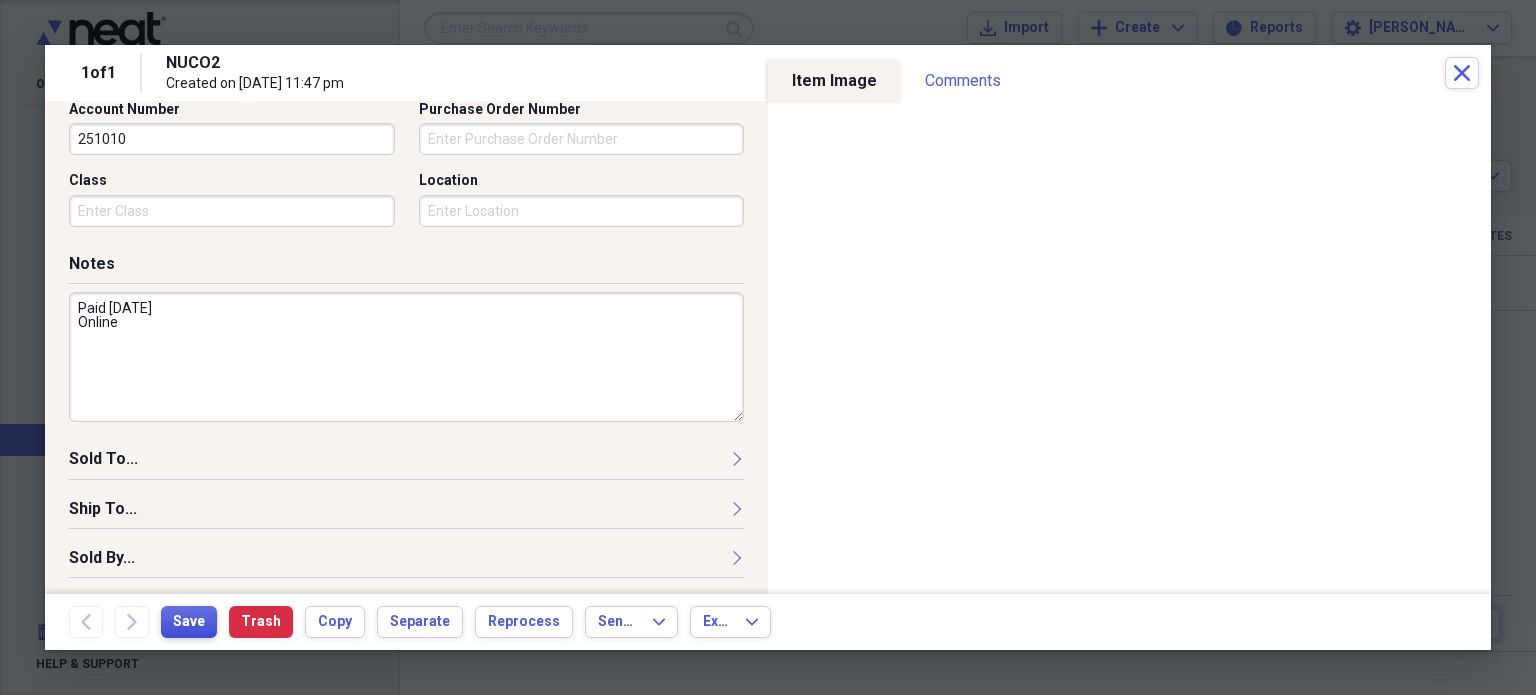type on "Paid [DATE]
Online" 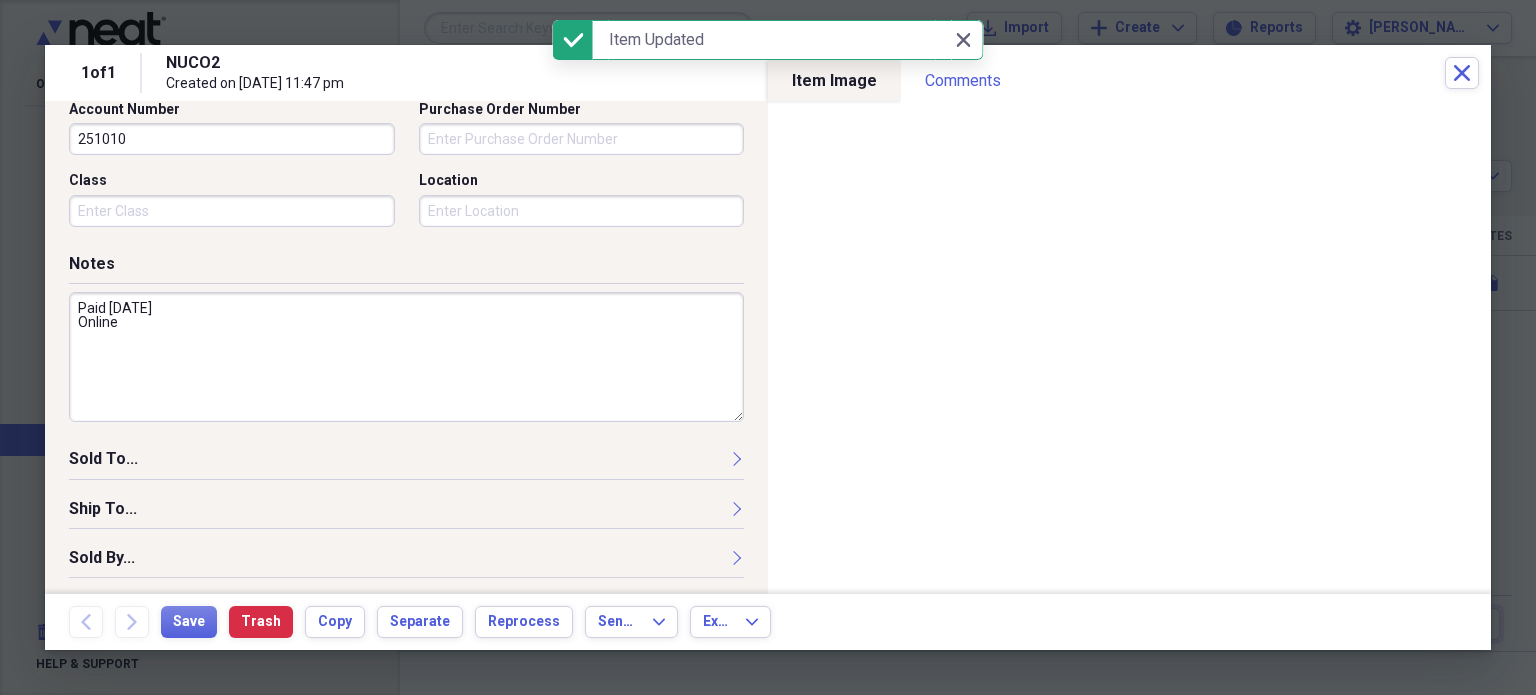 click on "Location" at bounding box center [576, 199] 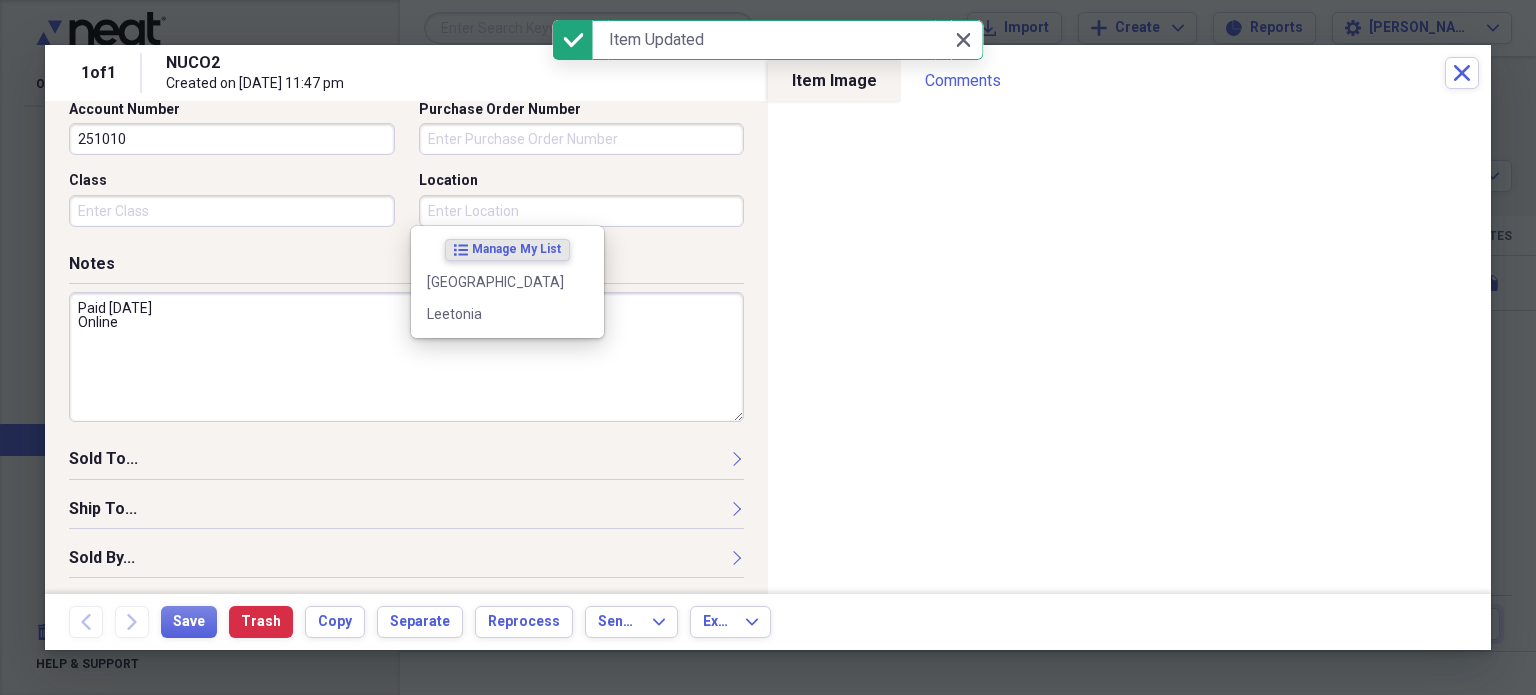 click on "Location" at bounding box center (582, 211) 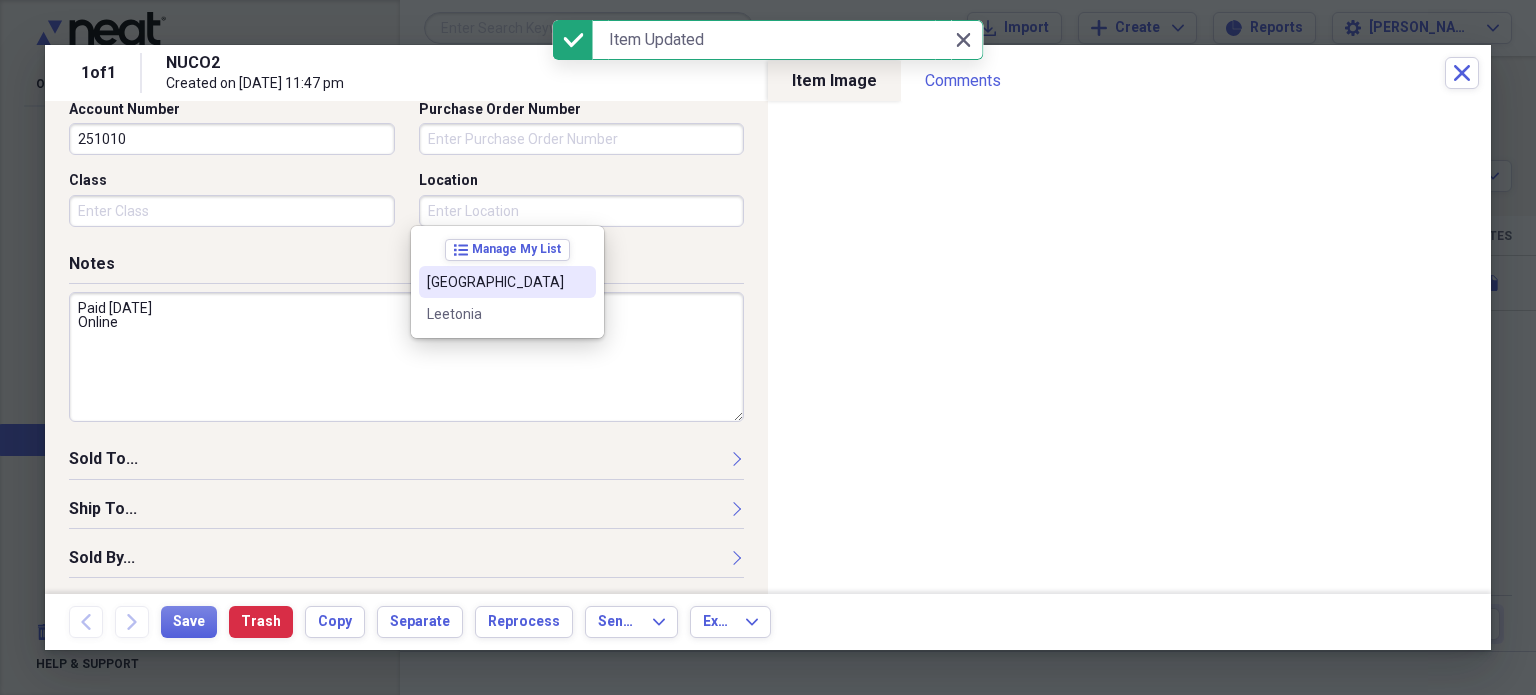 click on "[GEOGRAPHIC_DATA]" at bounding box center (495, 282) 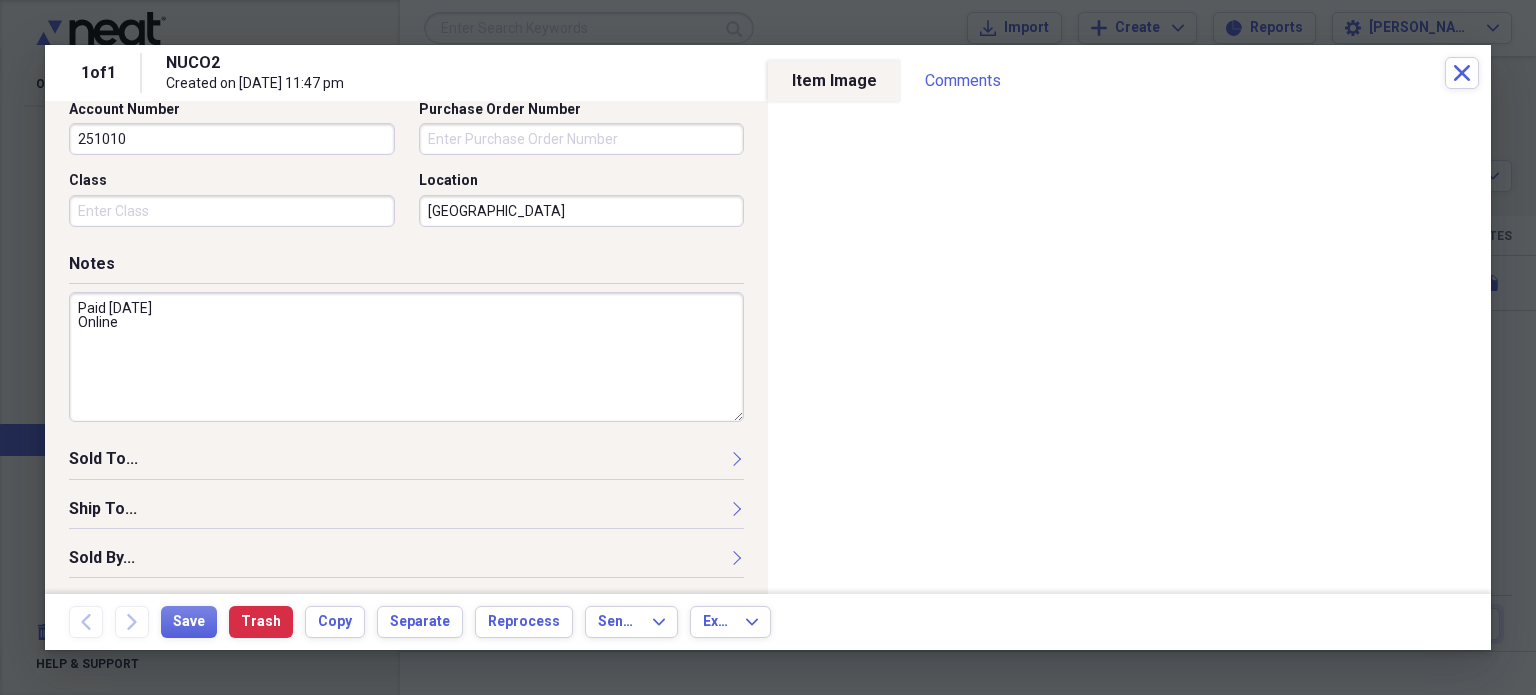 scroll, scrollTop: 696, scrollLeft: 0, axis: vertical 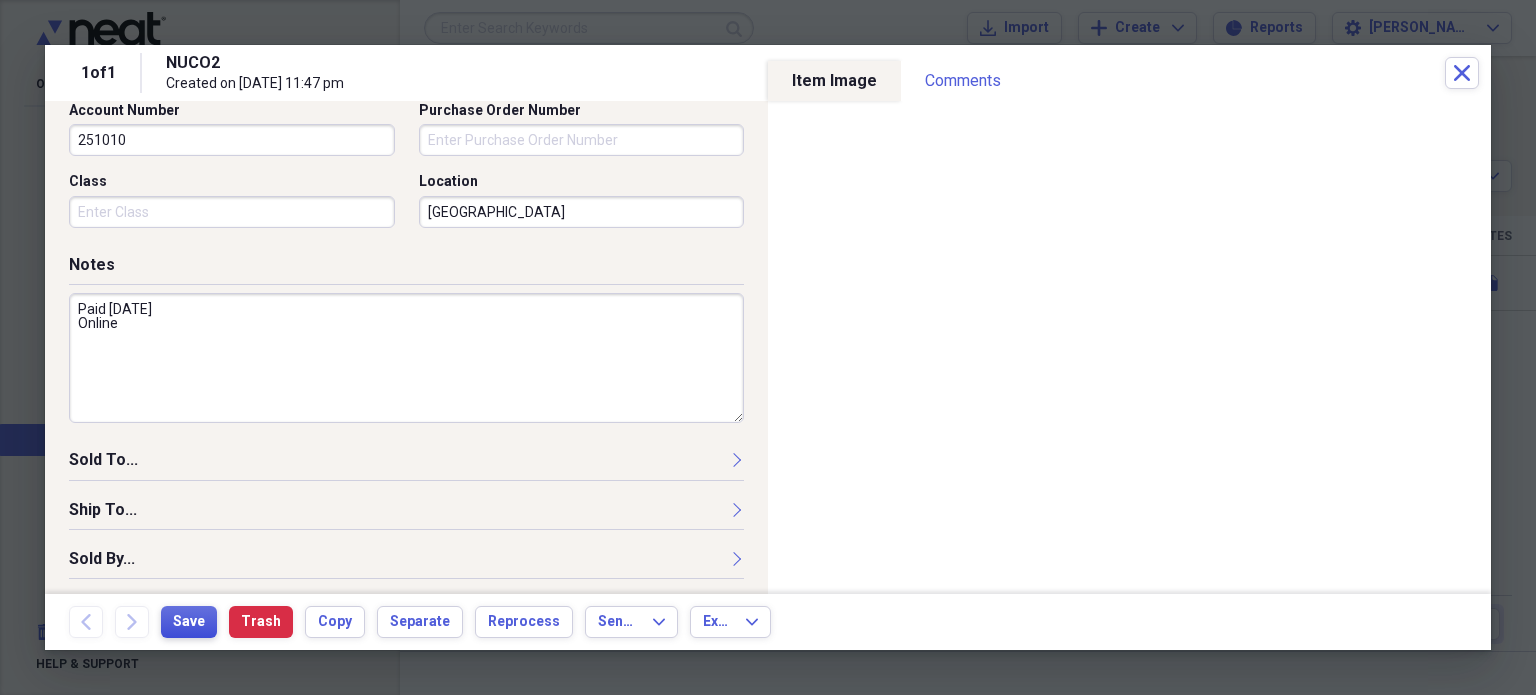 click on "Save" at bounding box center (189, 622) 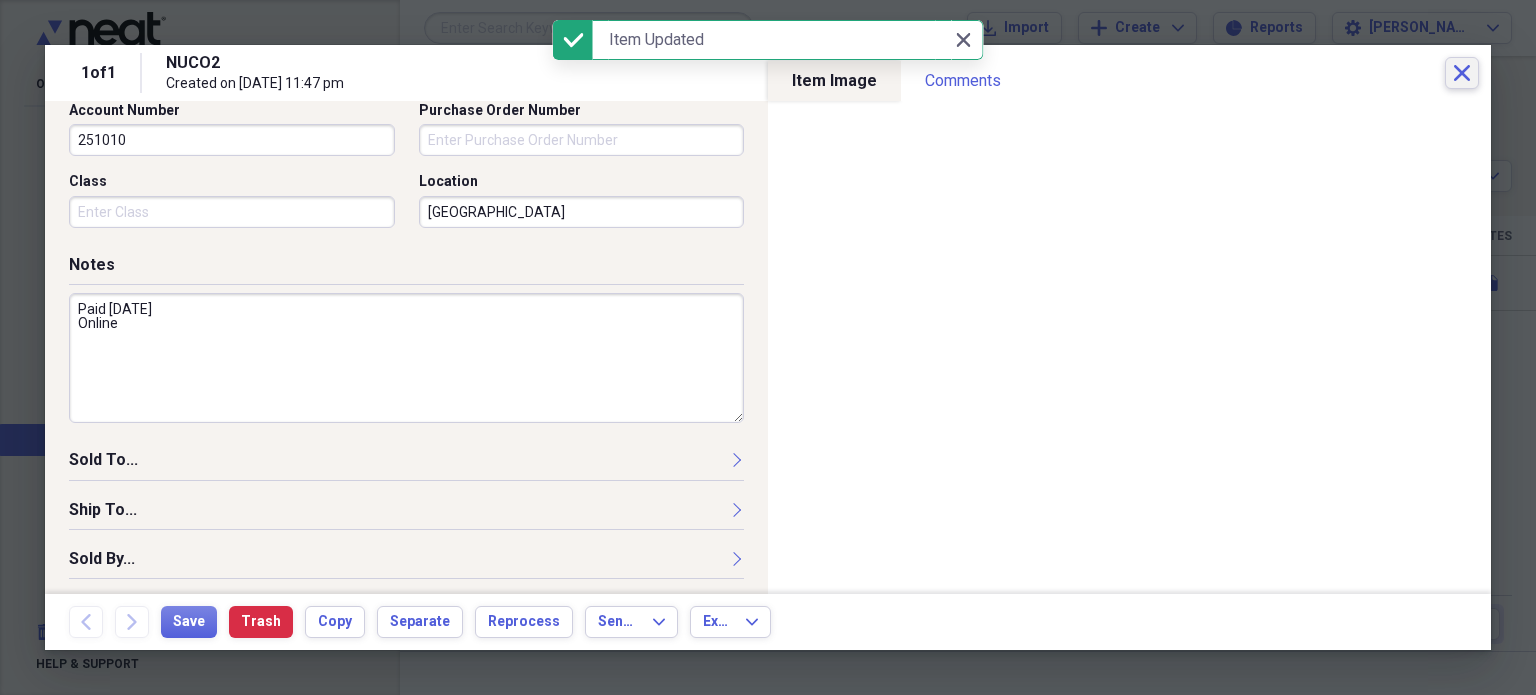 click on "Close" at bounding box center [1462, 73] 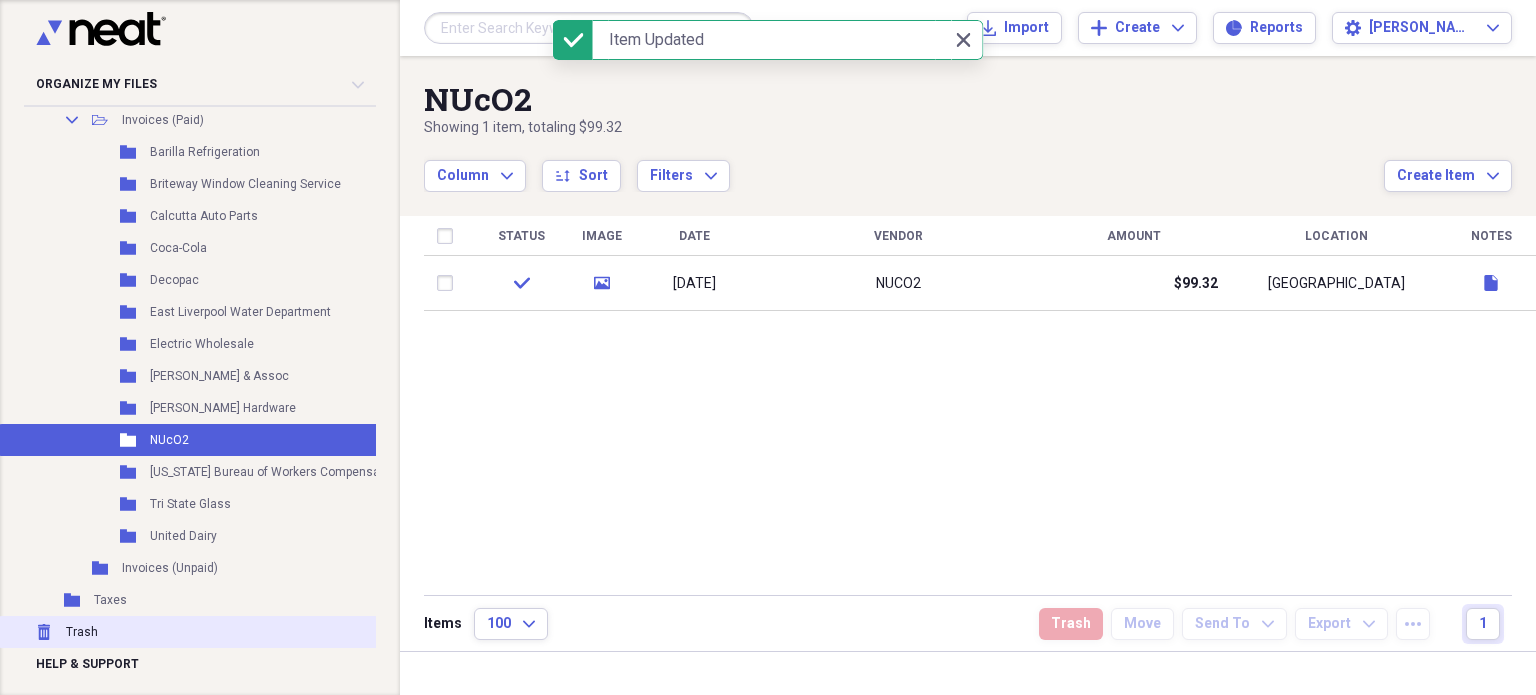 click on "Trash" at bounding box center [82, 632] 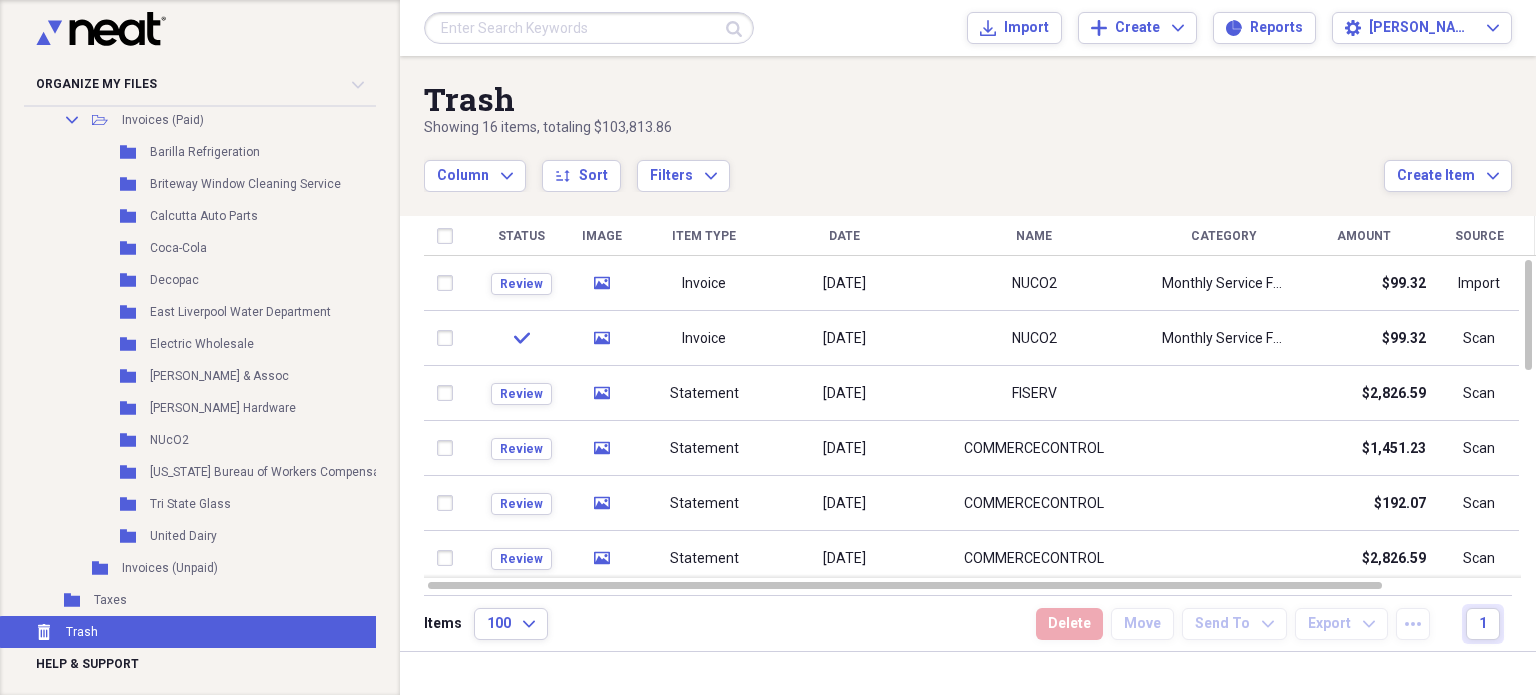 click at bounding box center (449, 236) 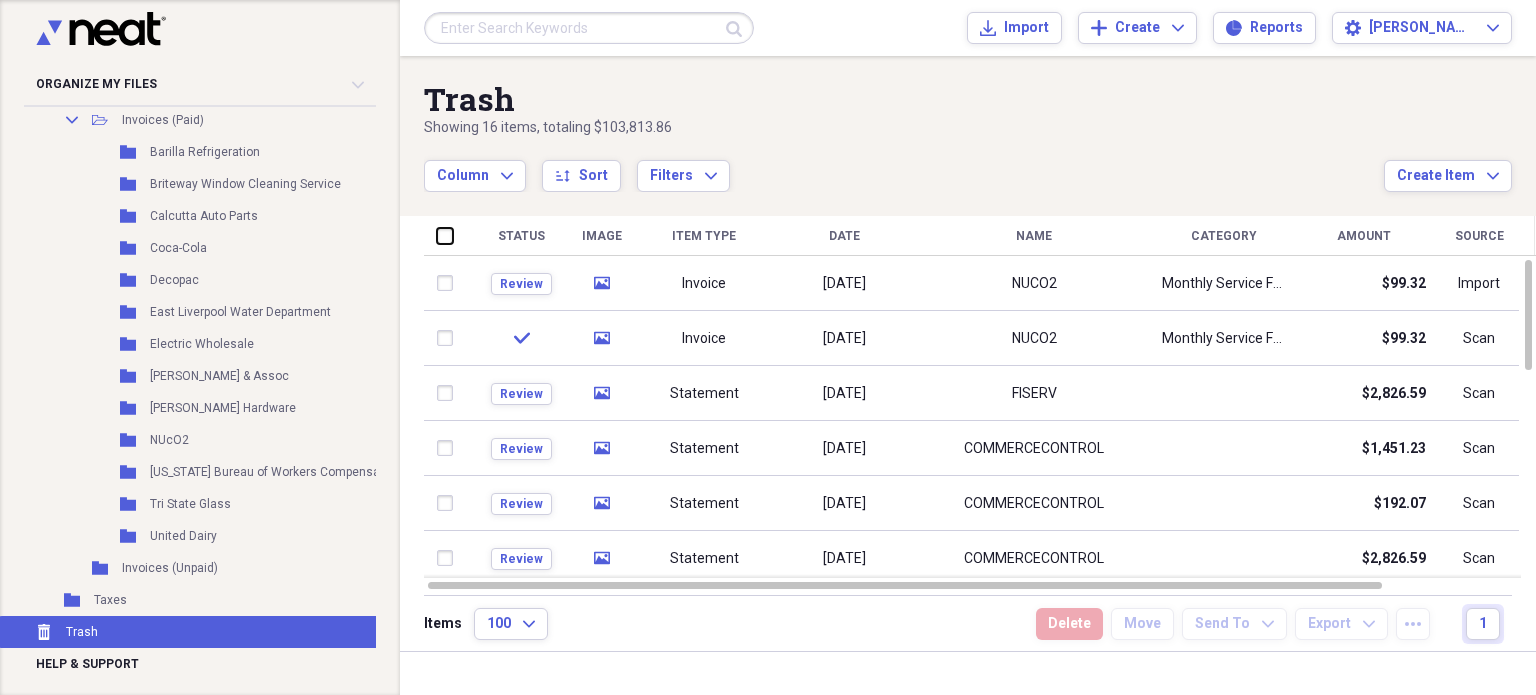 click at bounding box center [437, 235] 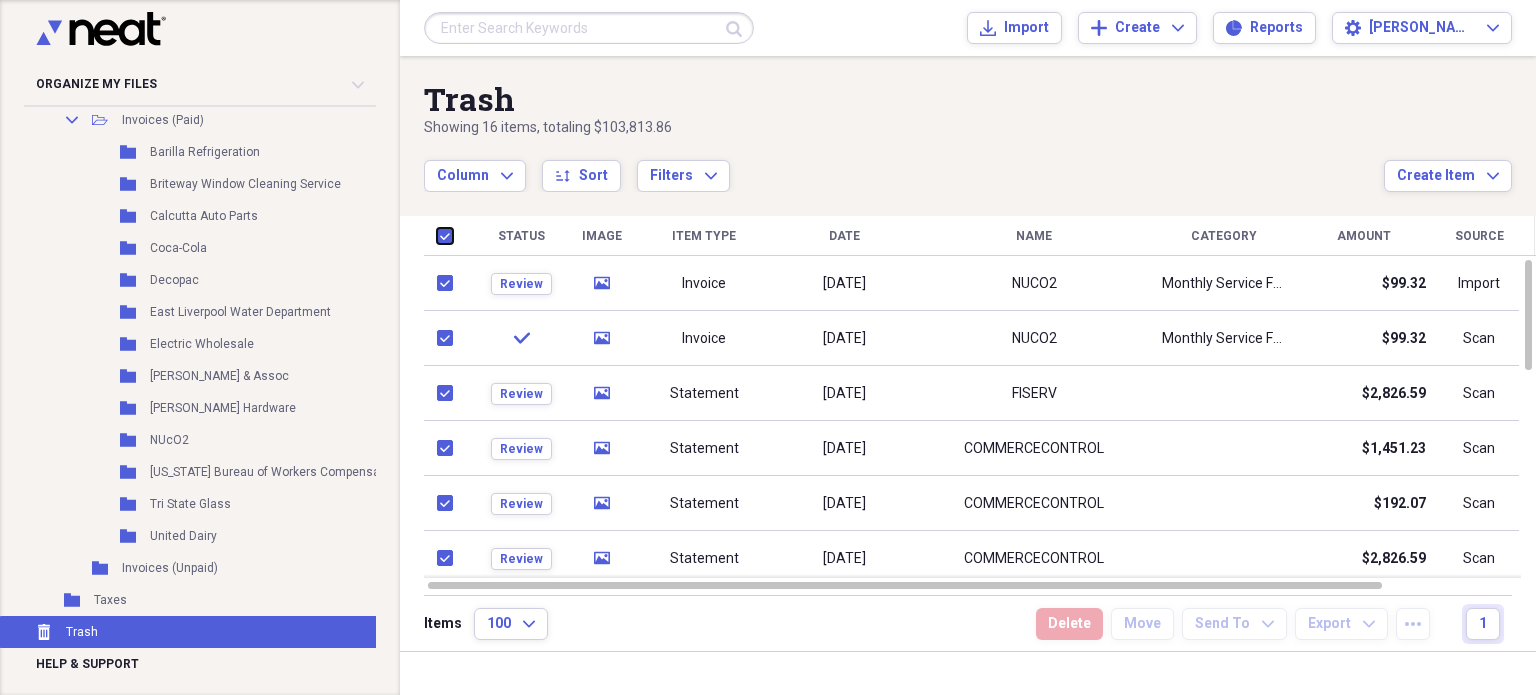 checkbox on "true" 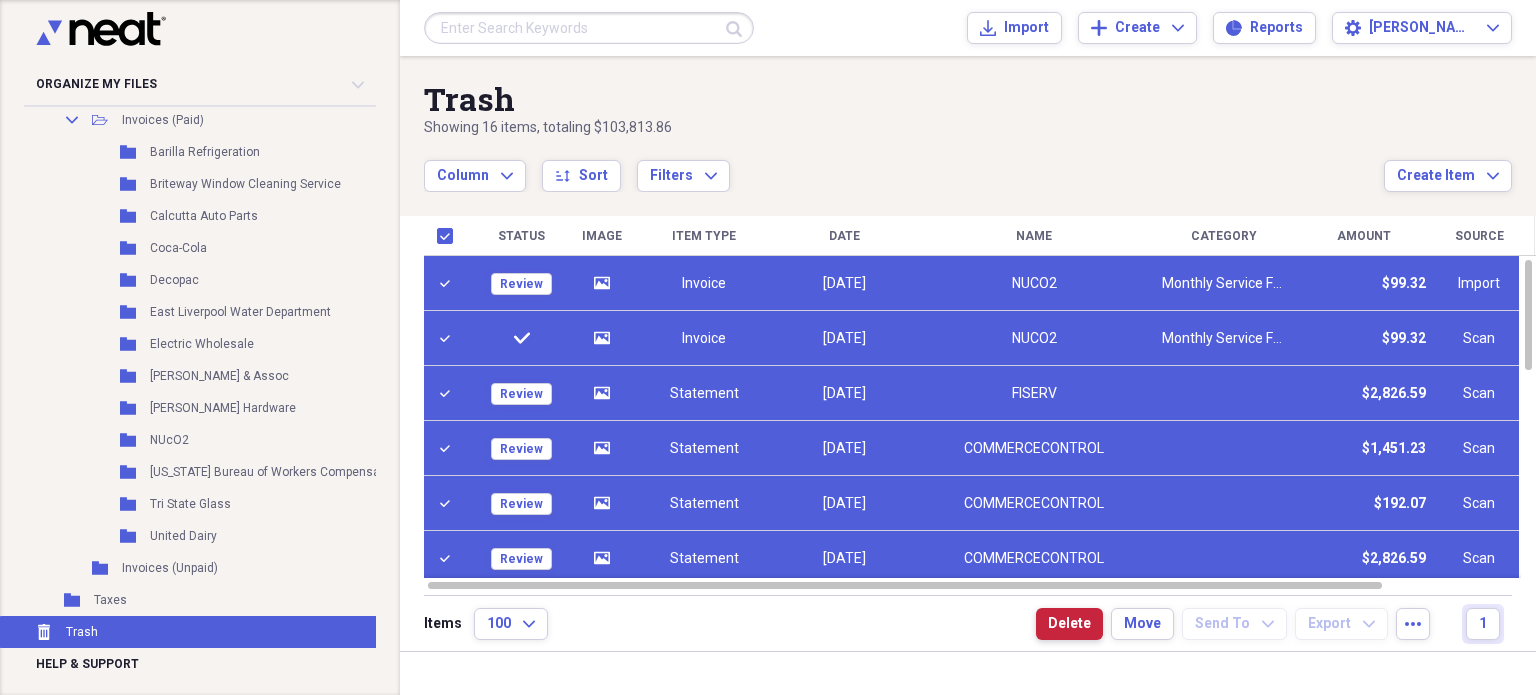 click on "Delete" at bounding box center [1069, 624] 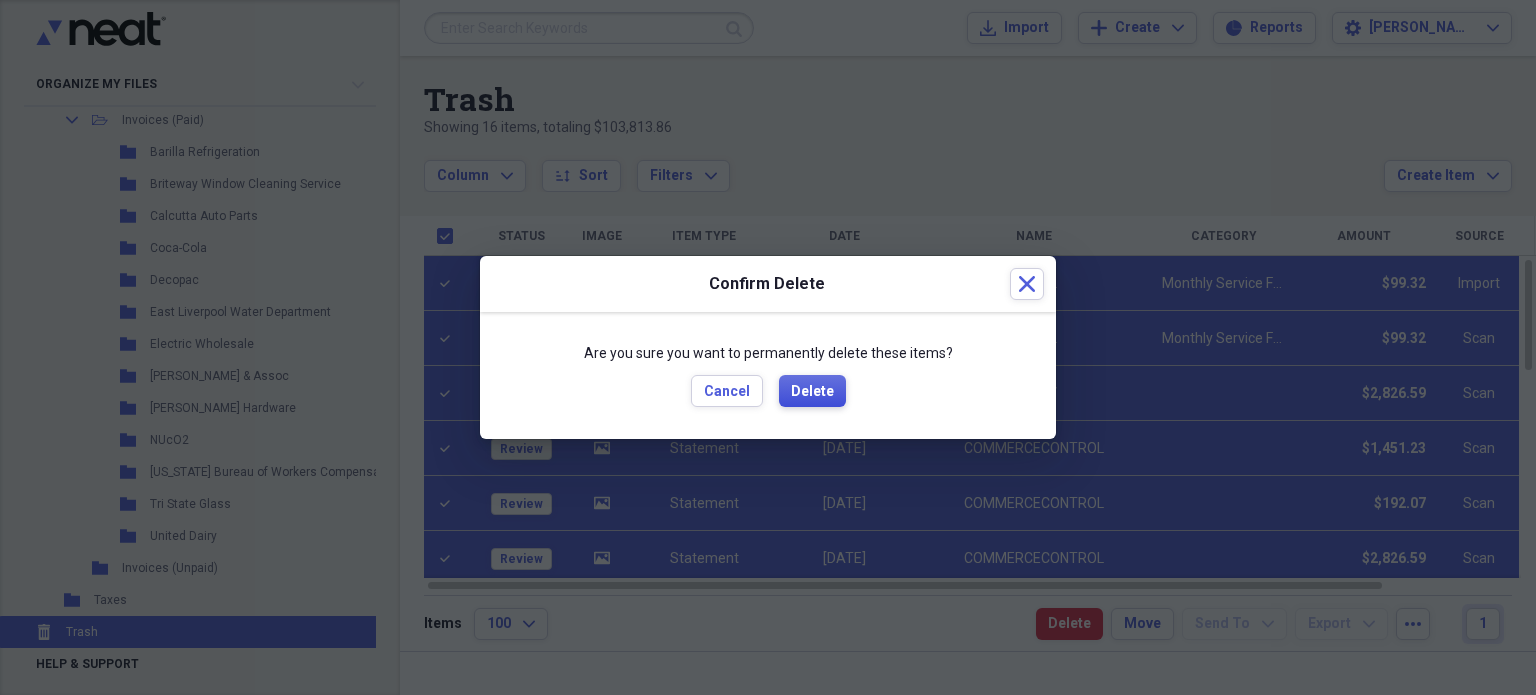 click on "Delete" at bounding box center (812, 392) 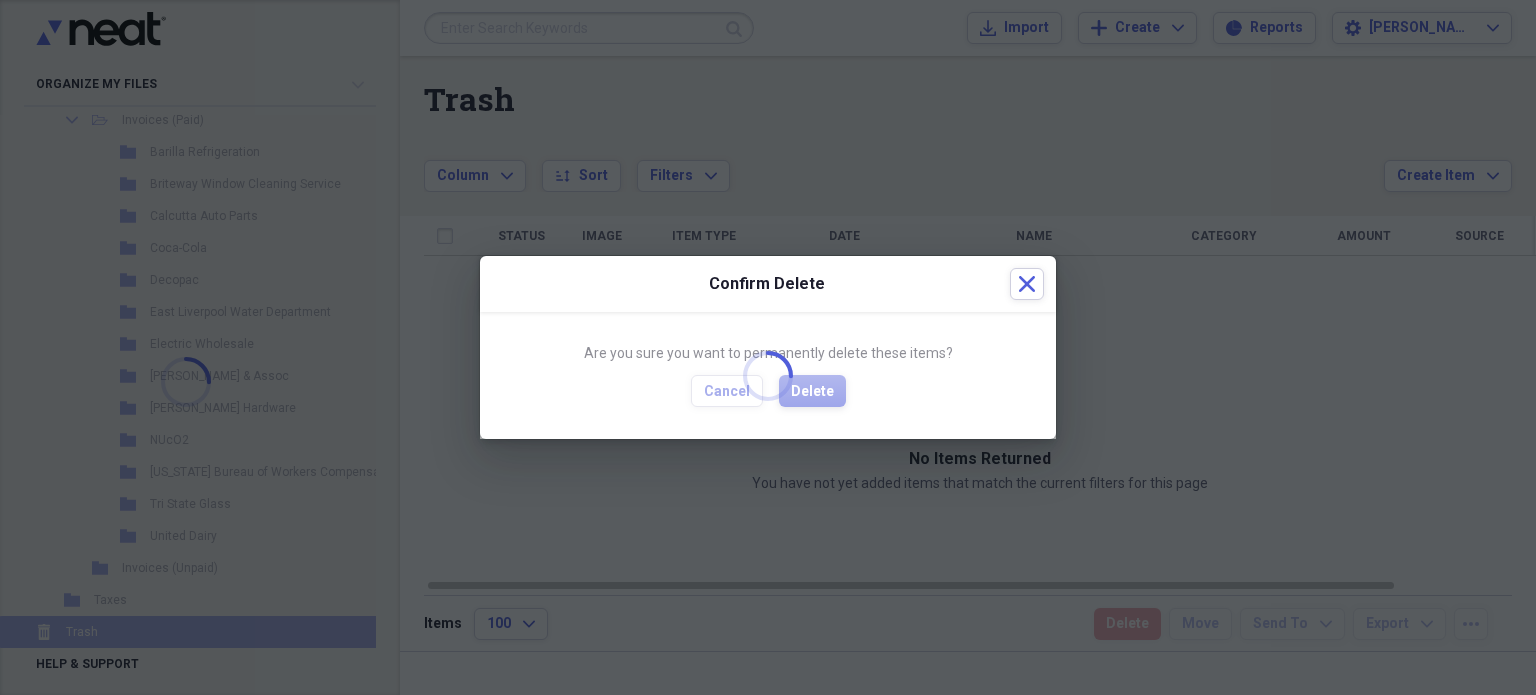 checkbox on "false" 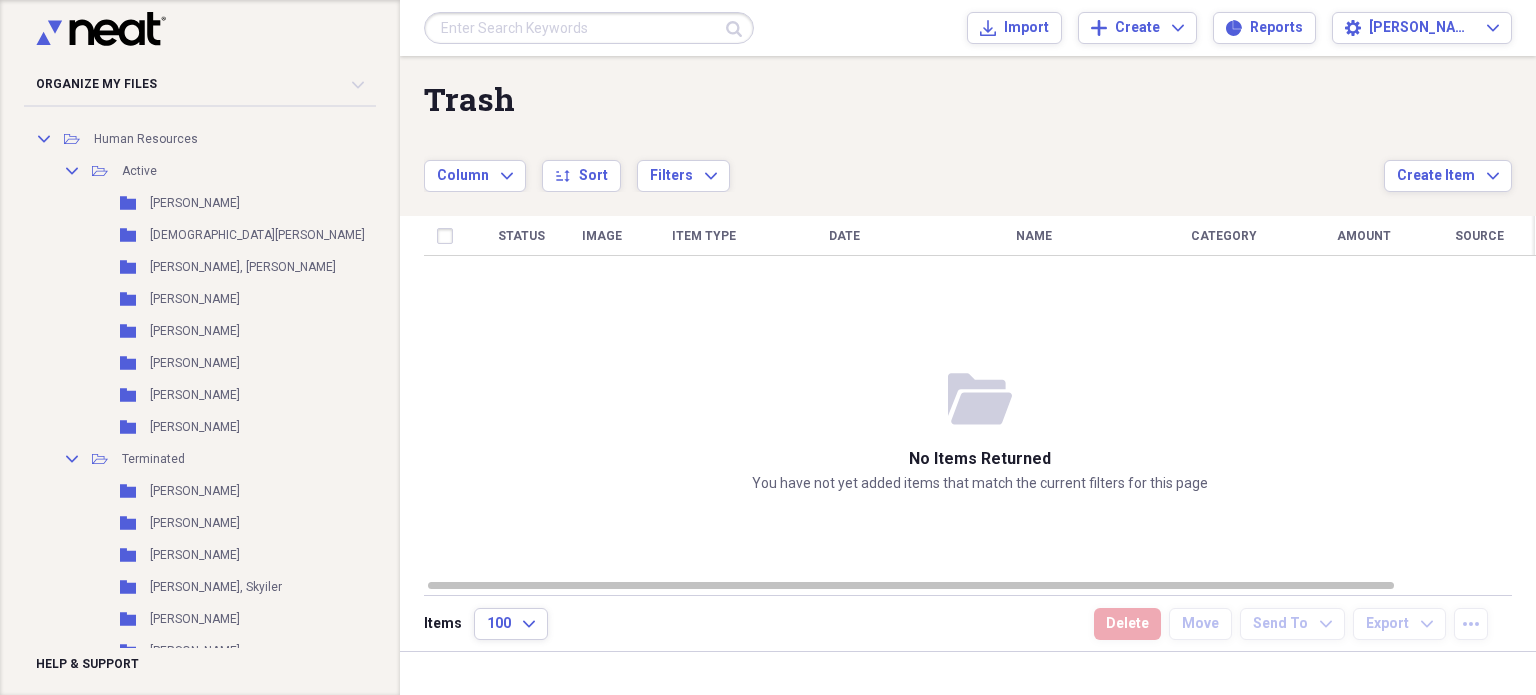 scroll, scrollTop: 132, scrollLeft: 0, axis: vertical 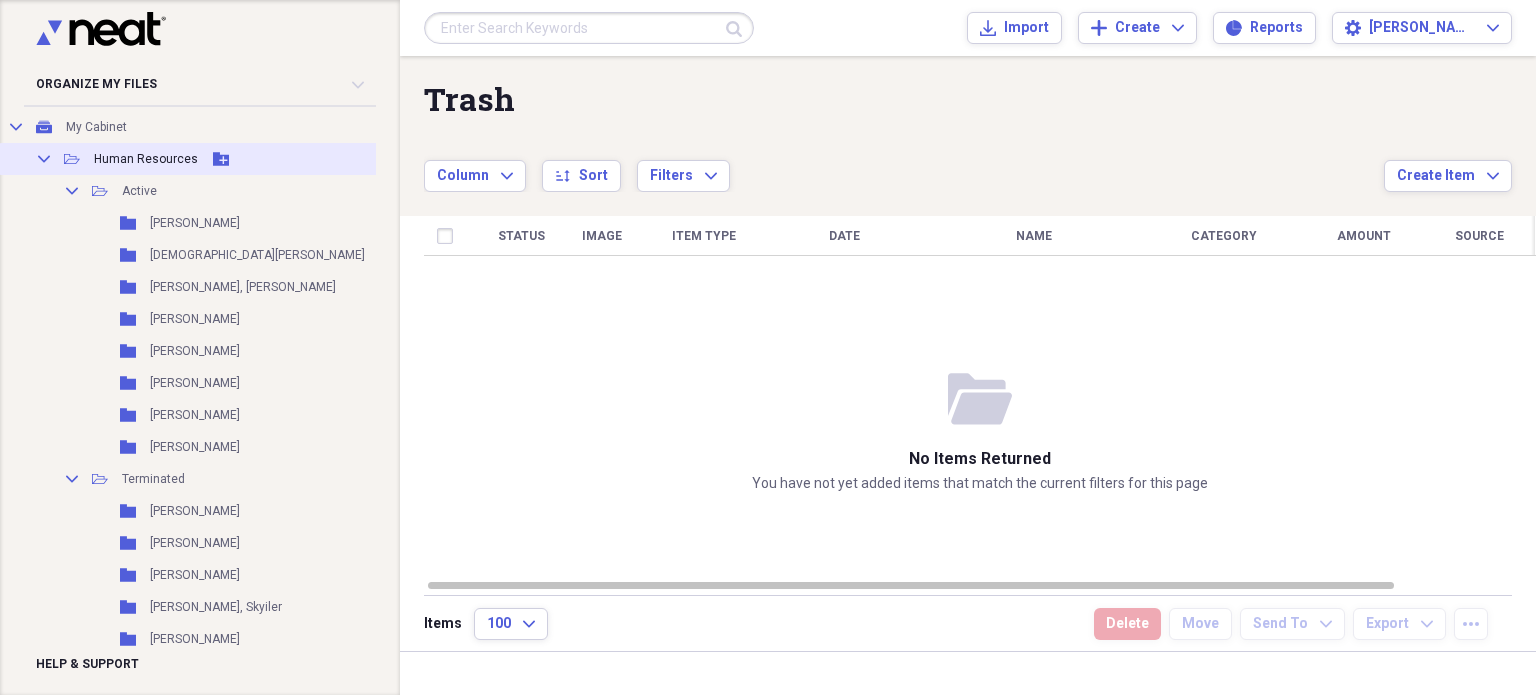 click on "Collapse" 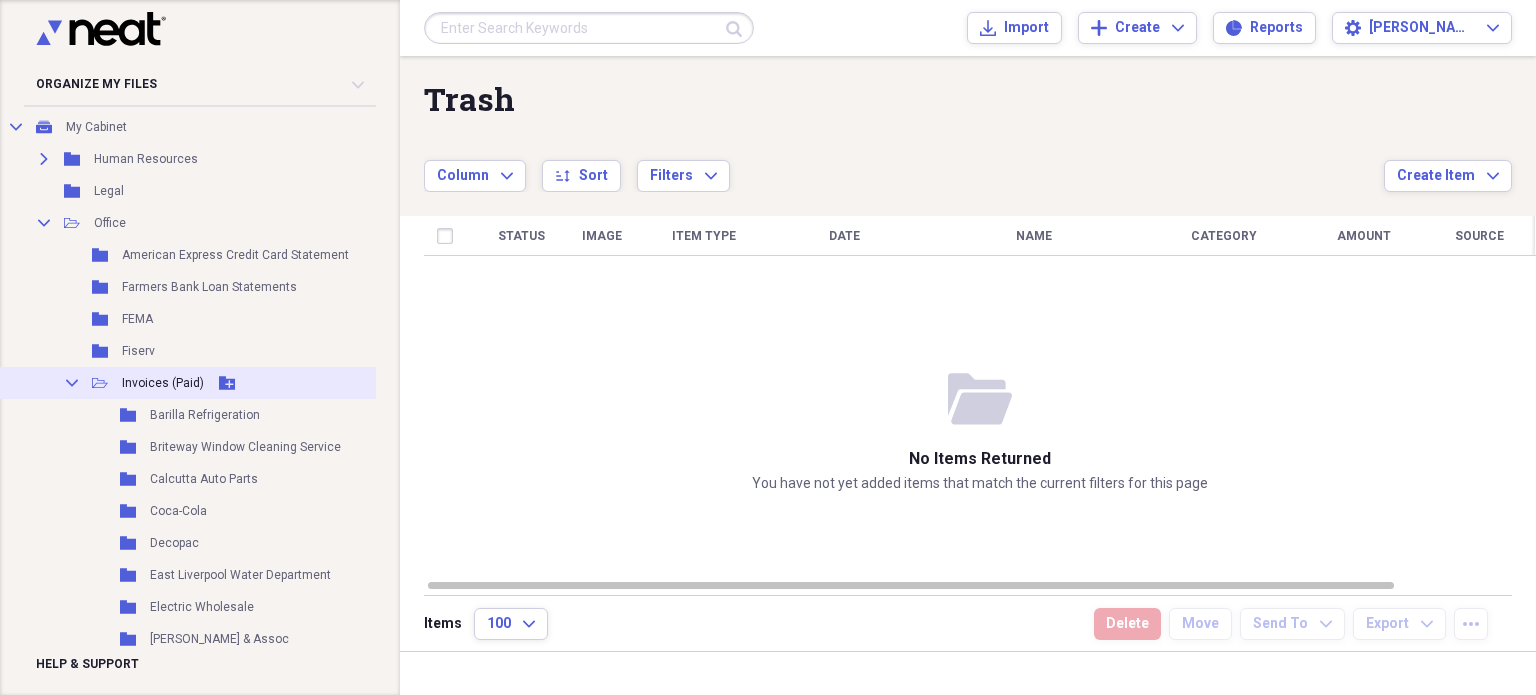 scroll, scrollTop: 408, scrollLeft: 0, axis: vertical 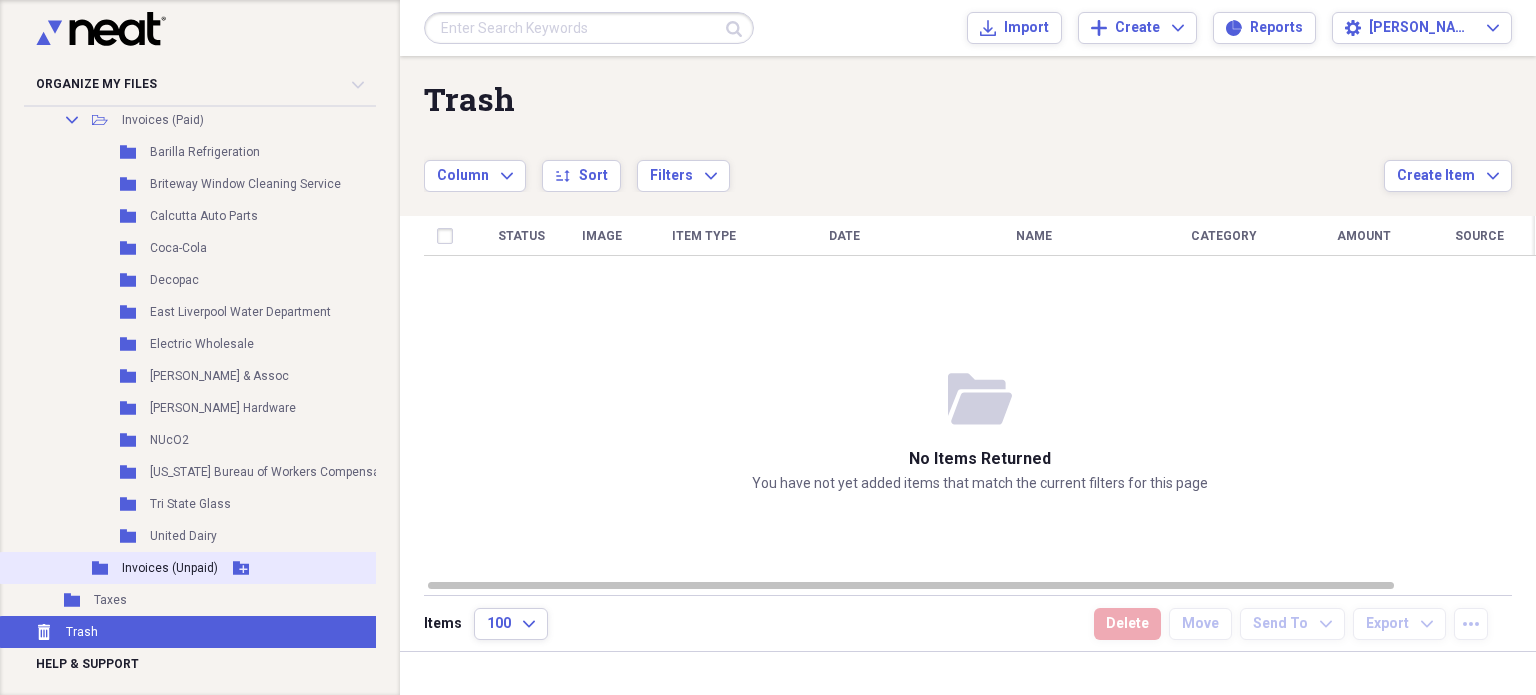 click on "Invoices (Unpaid)" at bounding box center [170, 568] 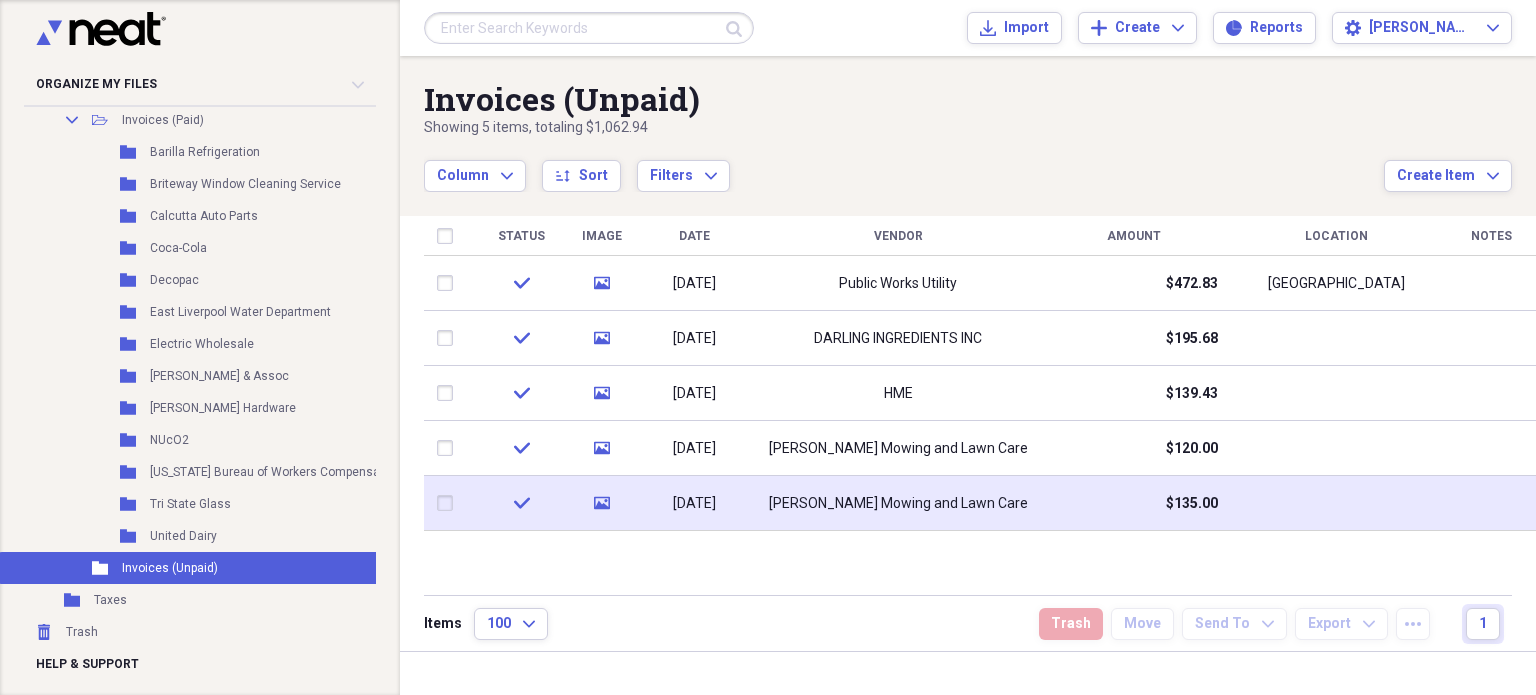 click on "[PERSON_NAME] Mowing and Lawn Care" at bounding box center [898, 503] 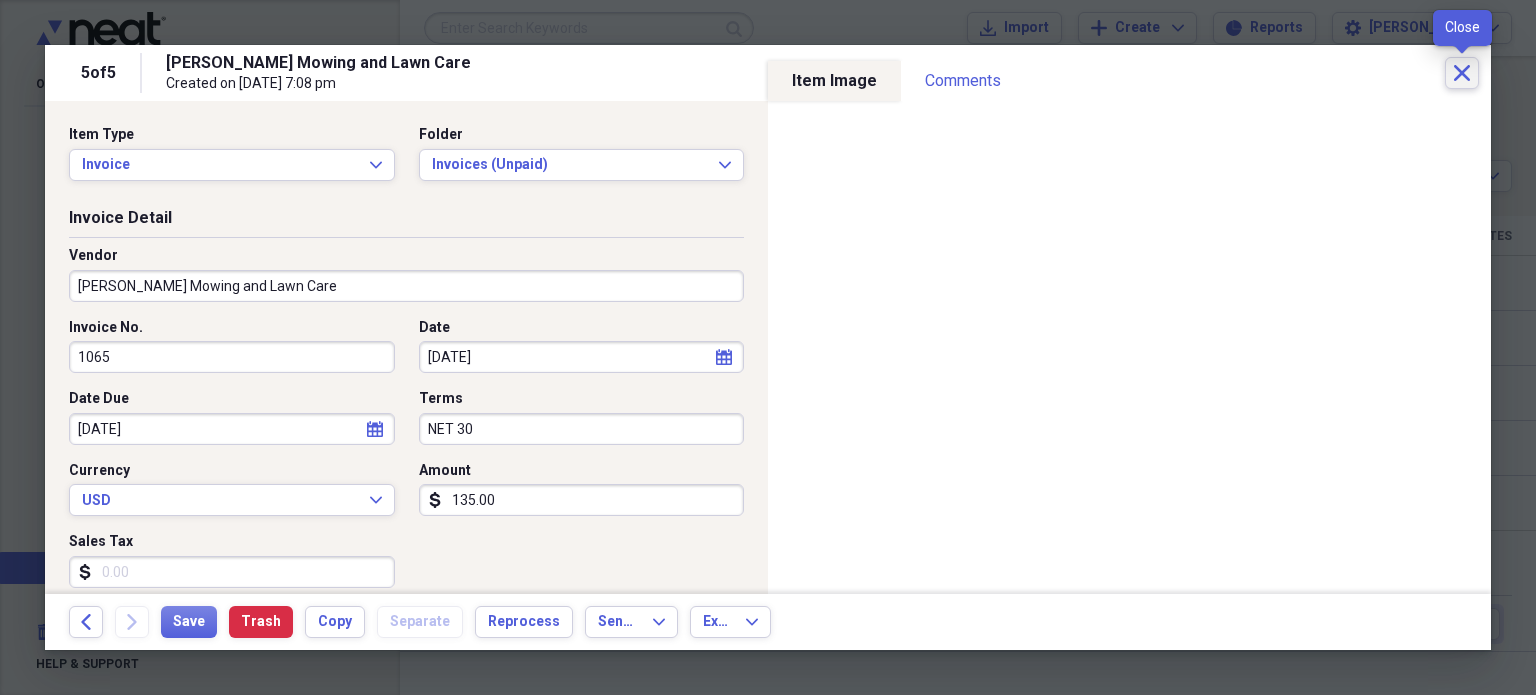 click on "Close" at bounding box center [1462, 73] 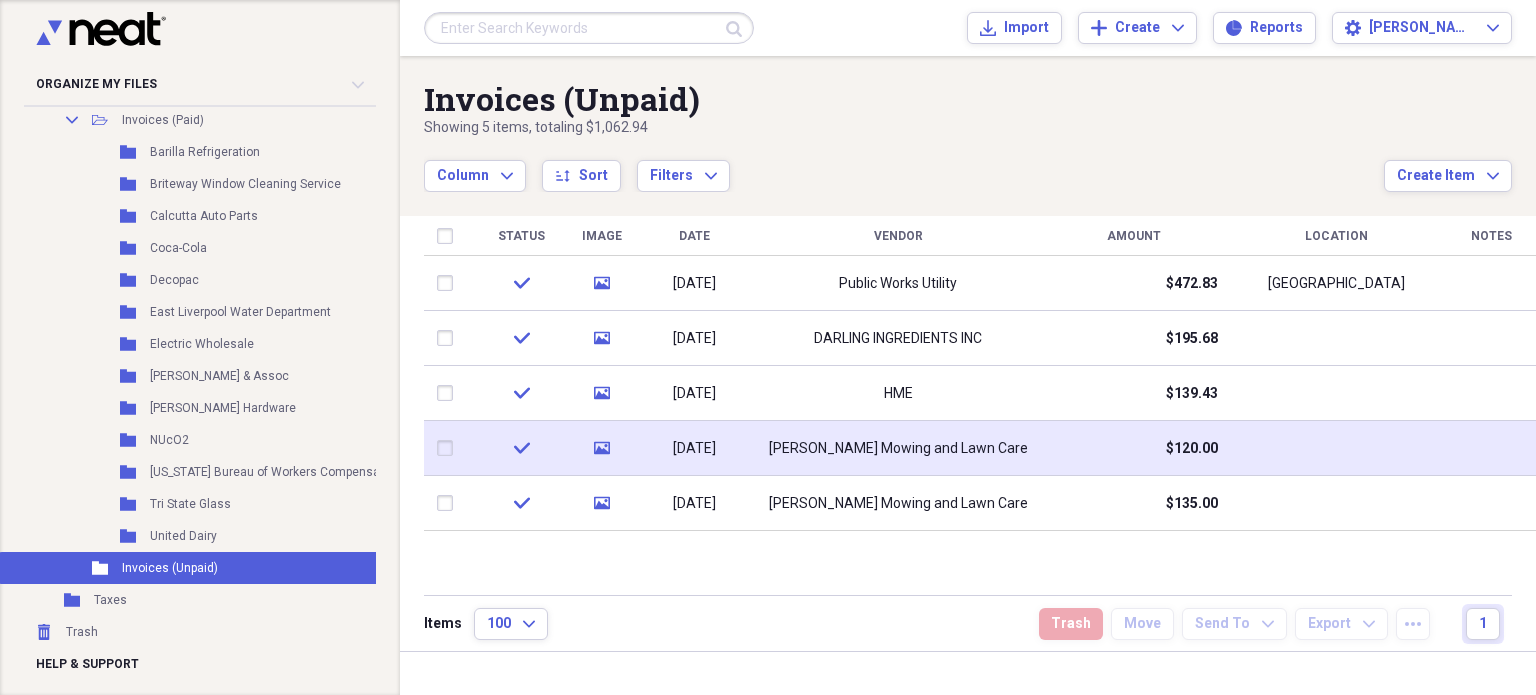 click on "[PERSON_NAME] Mowing and Lawn Care" at bounding box center [898, 449] 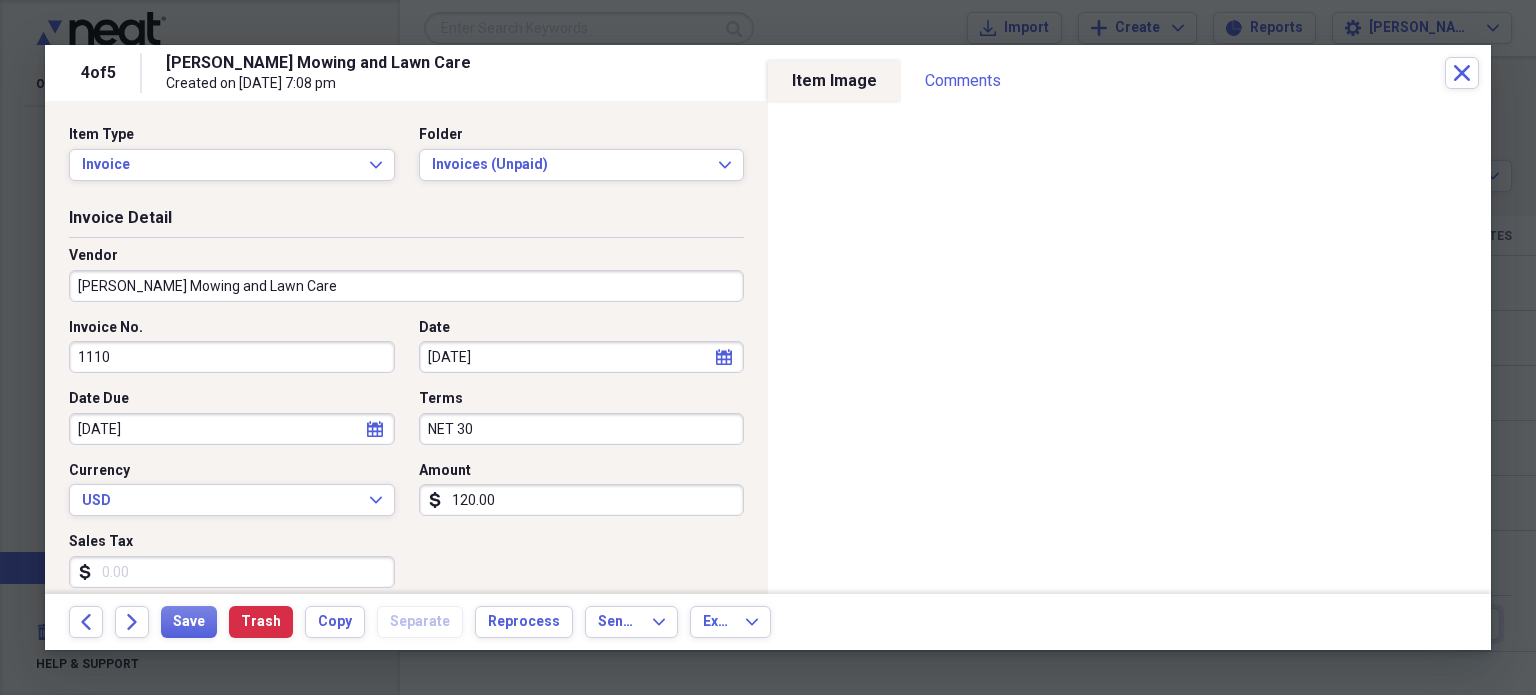 click at bounding box center [768, 347] 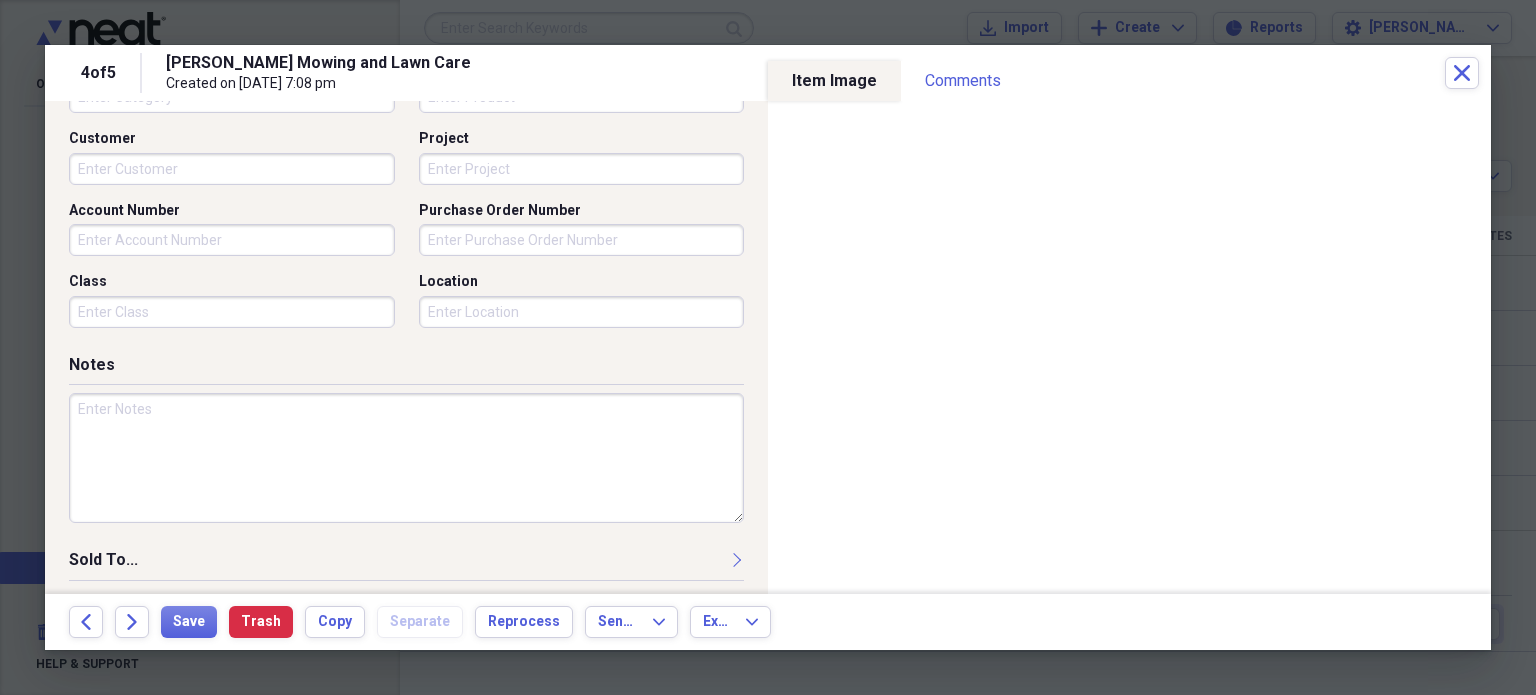 scroll, scrollTop: 600, scrollLeft: 0, axis: vertical 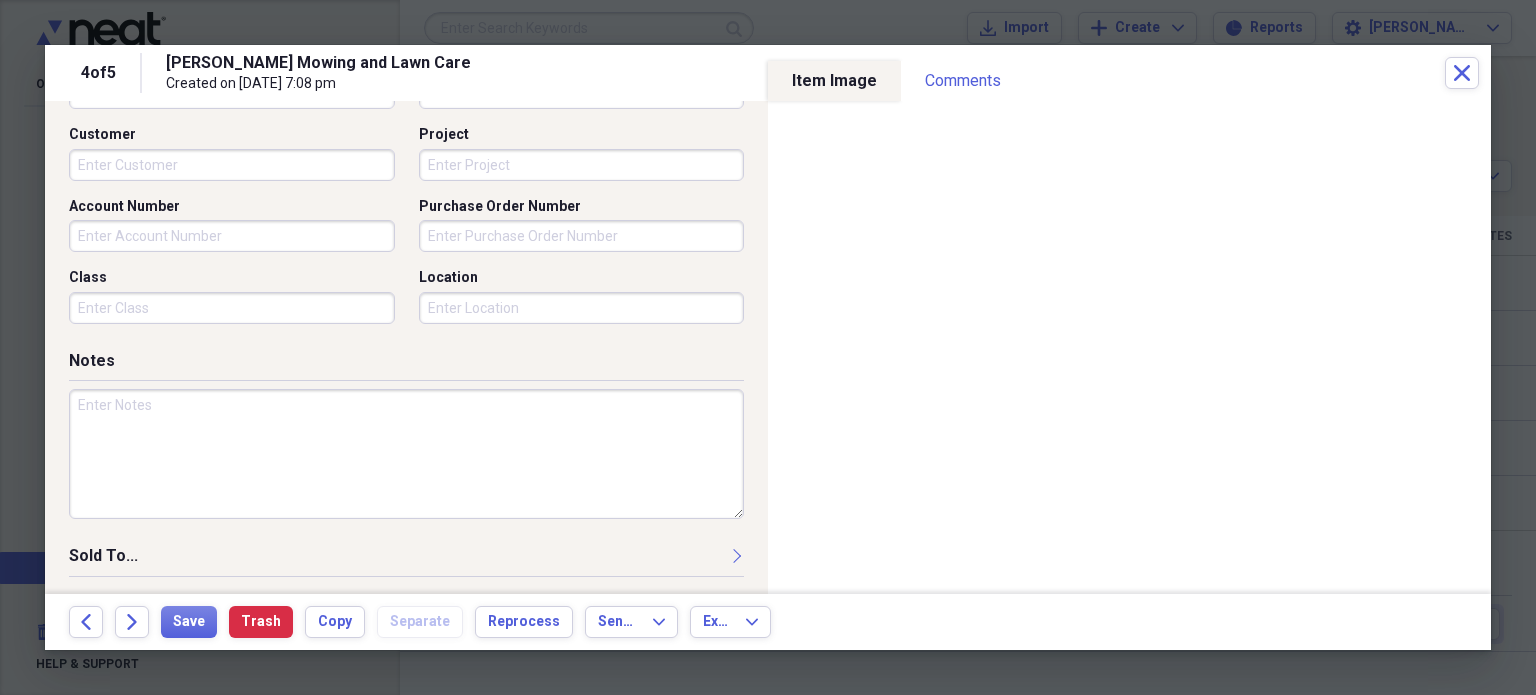 click at bounding box center [406, 454] 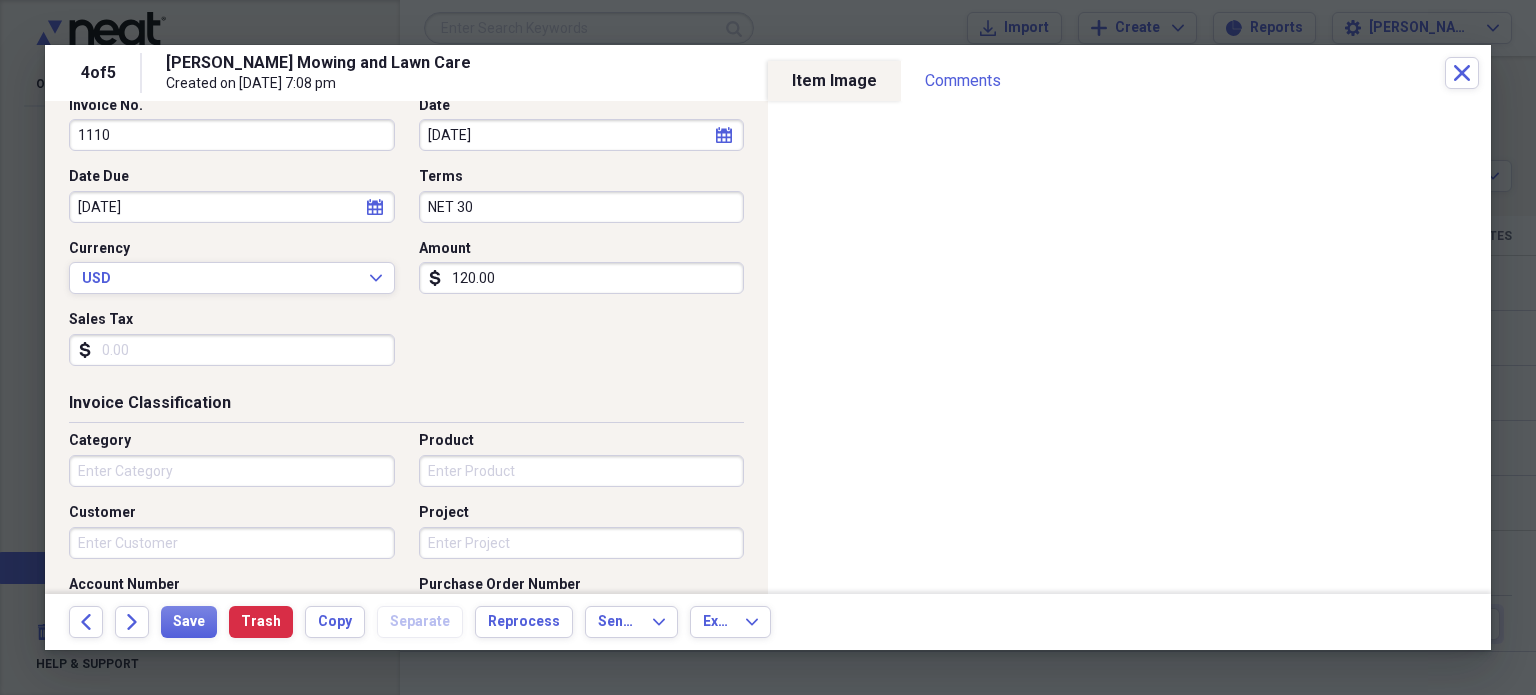 scroll, scrollTop: 220, scrollLeft: 0, axis: vertical 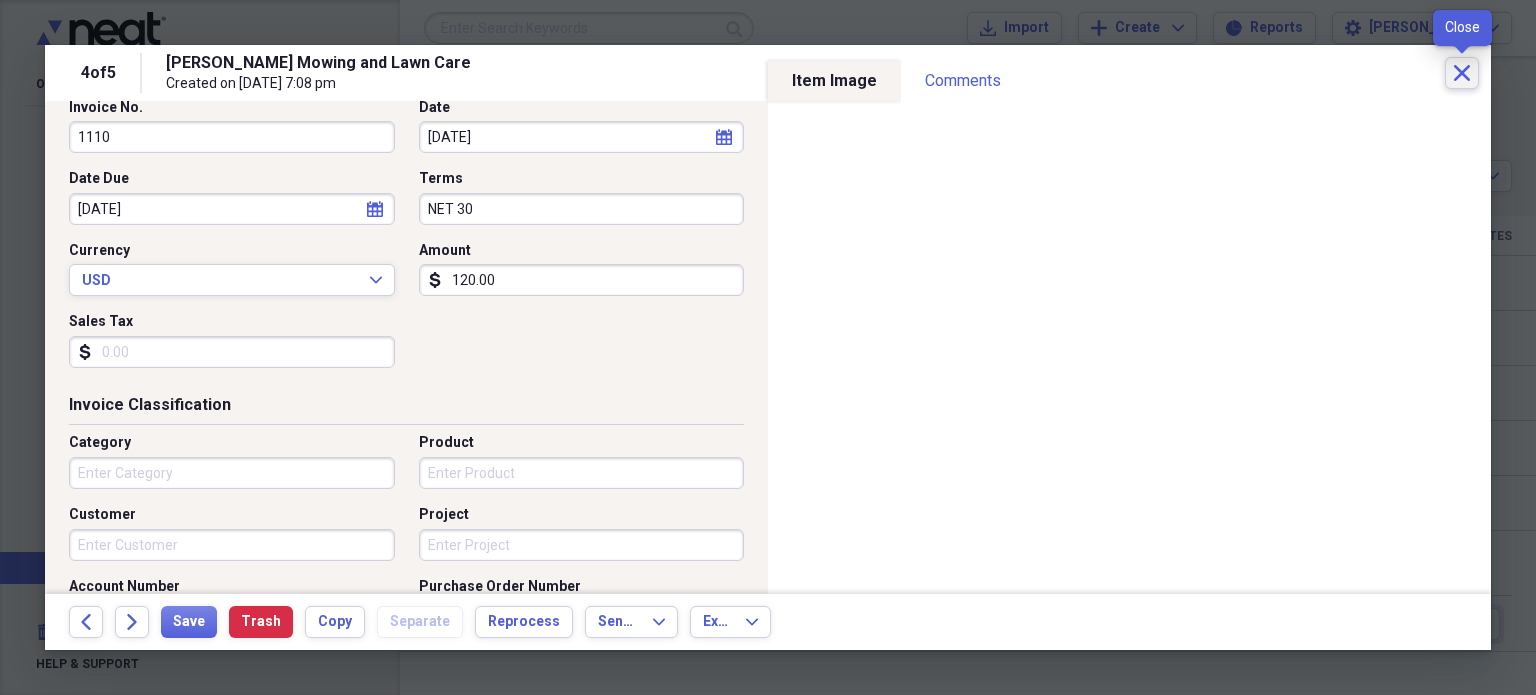 click 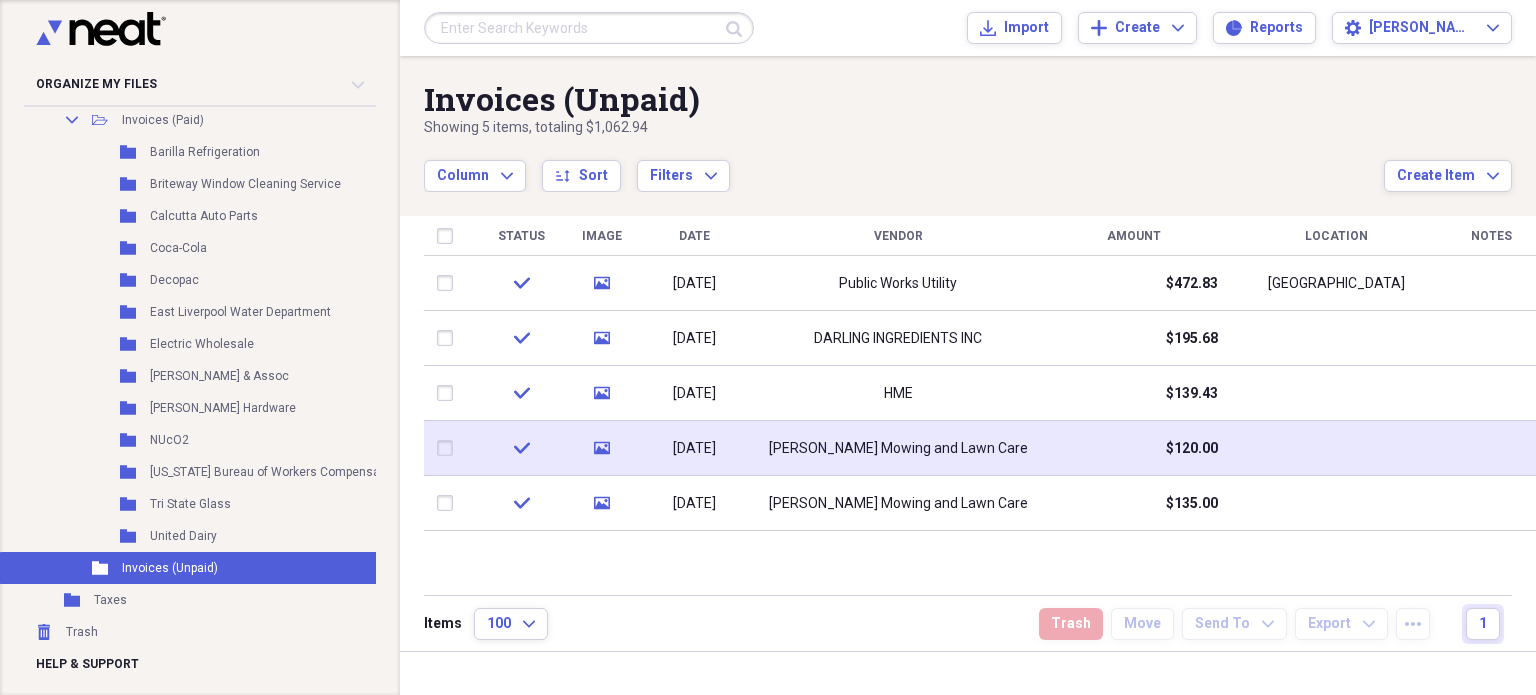 click on "[PERSON_NAME] Mowing and Lawn Care" at bounding box center [898, 448] 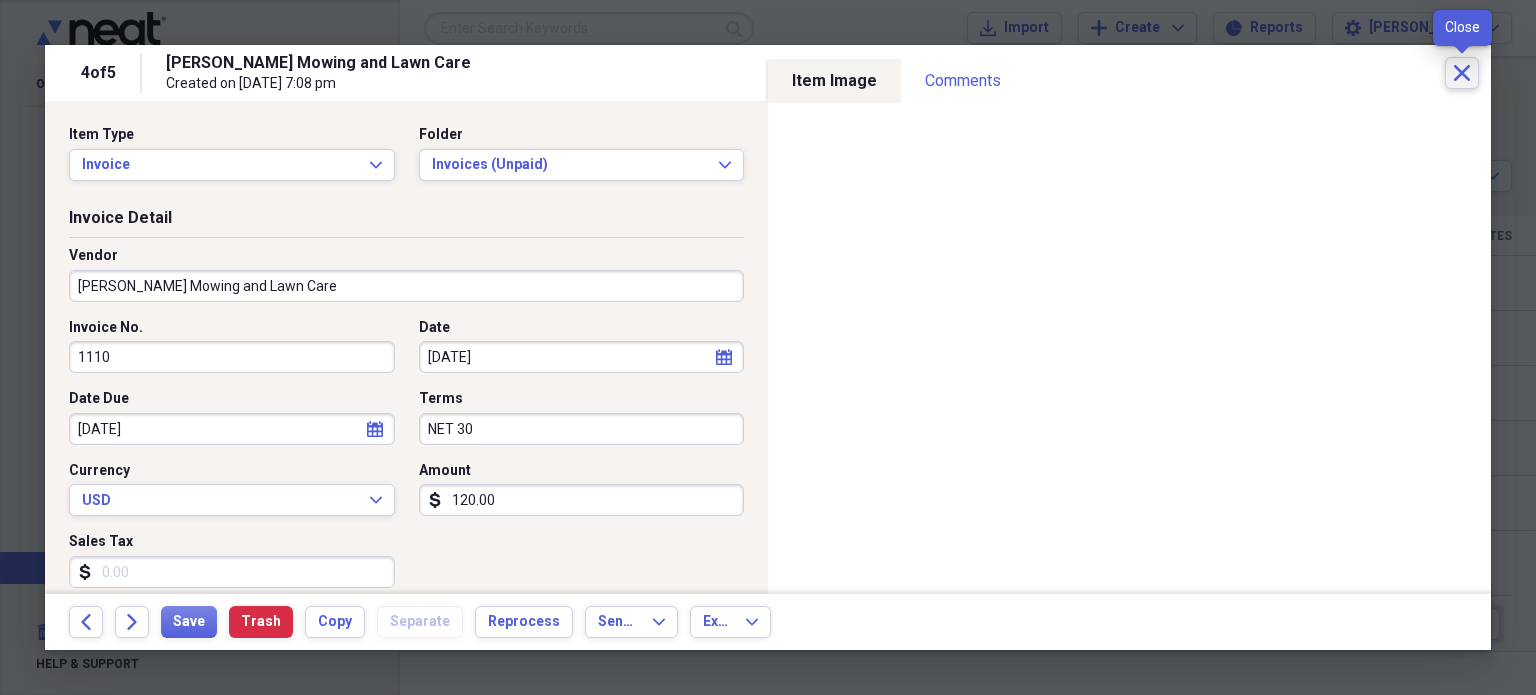 click on "Close" at bounding box center (1462, 73) 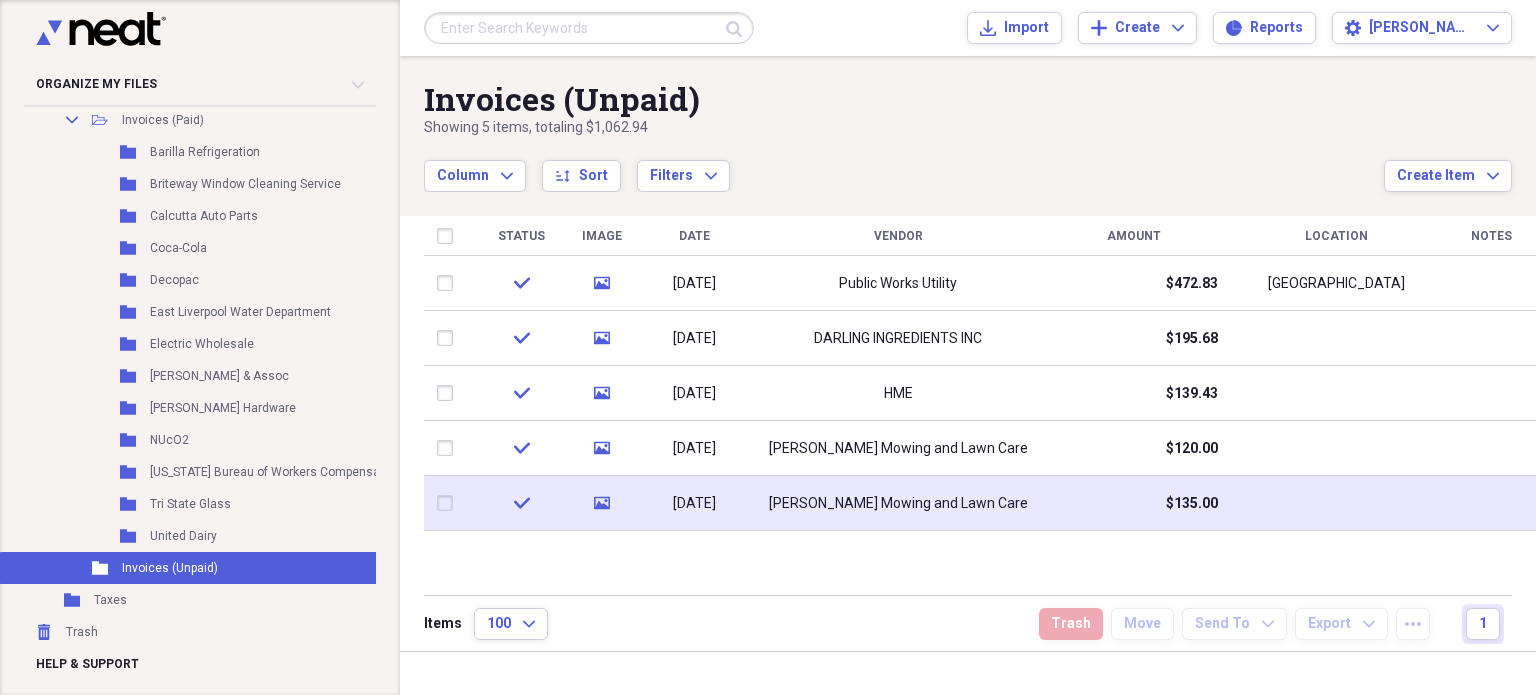 click on "[PERSON_NAME] Mowing and Lawn Care" at bounding box center [898, 503] 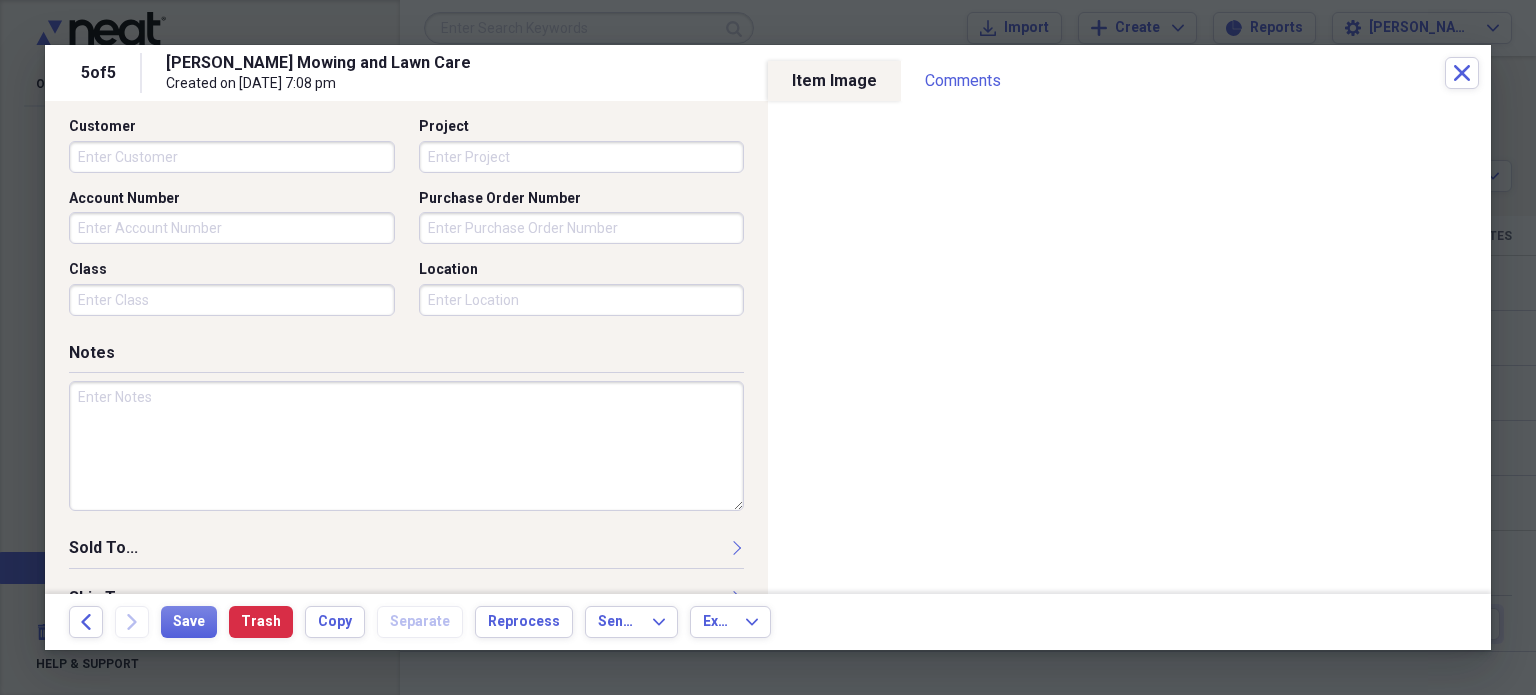 scroll, scrollTop: 616, scrollLeft: 0, axis: vertical 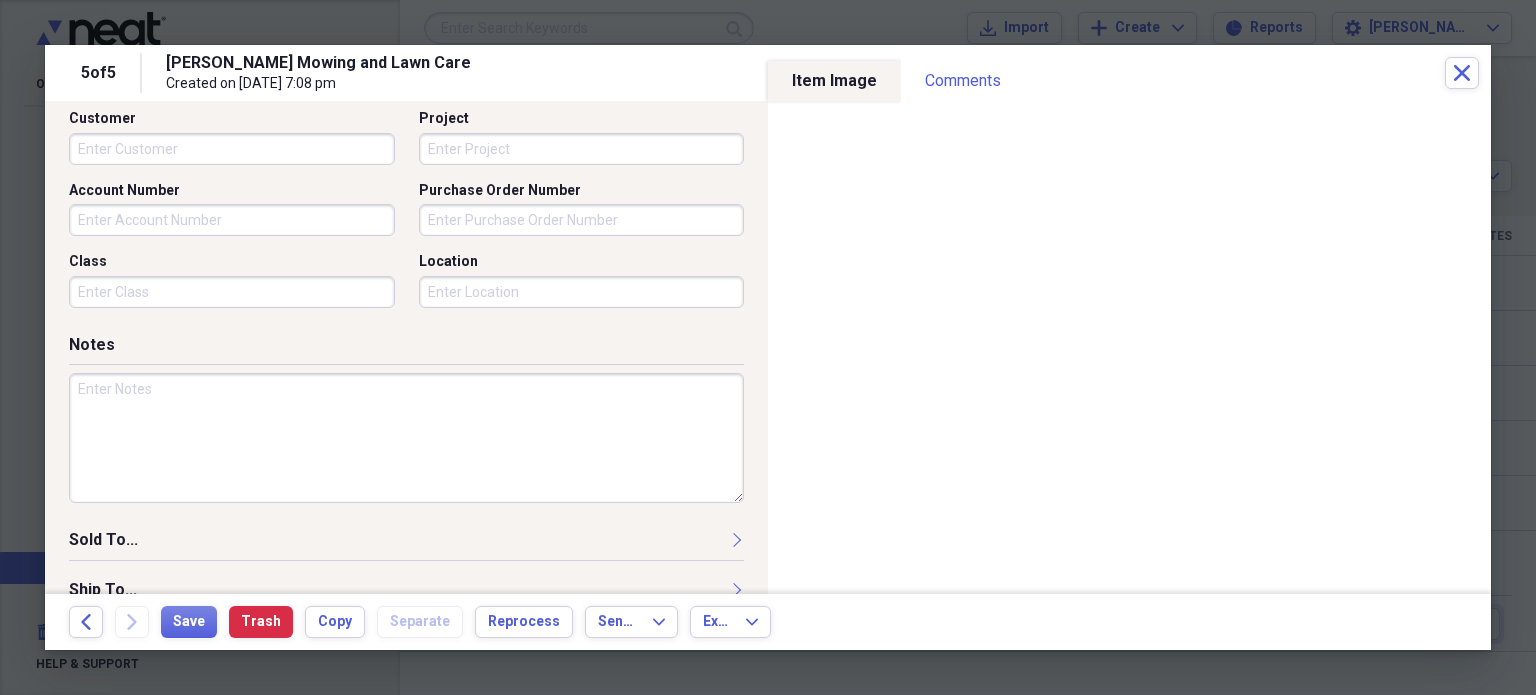 click at bounding box center [406, 438] 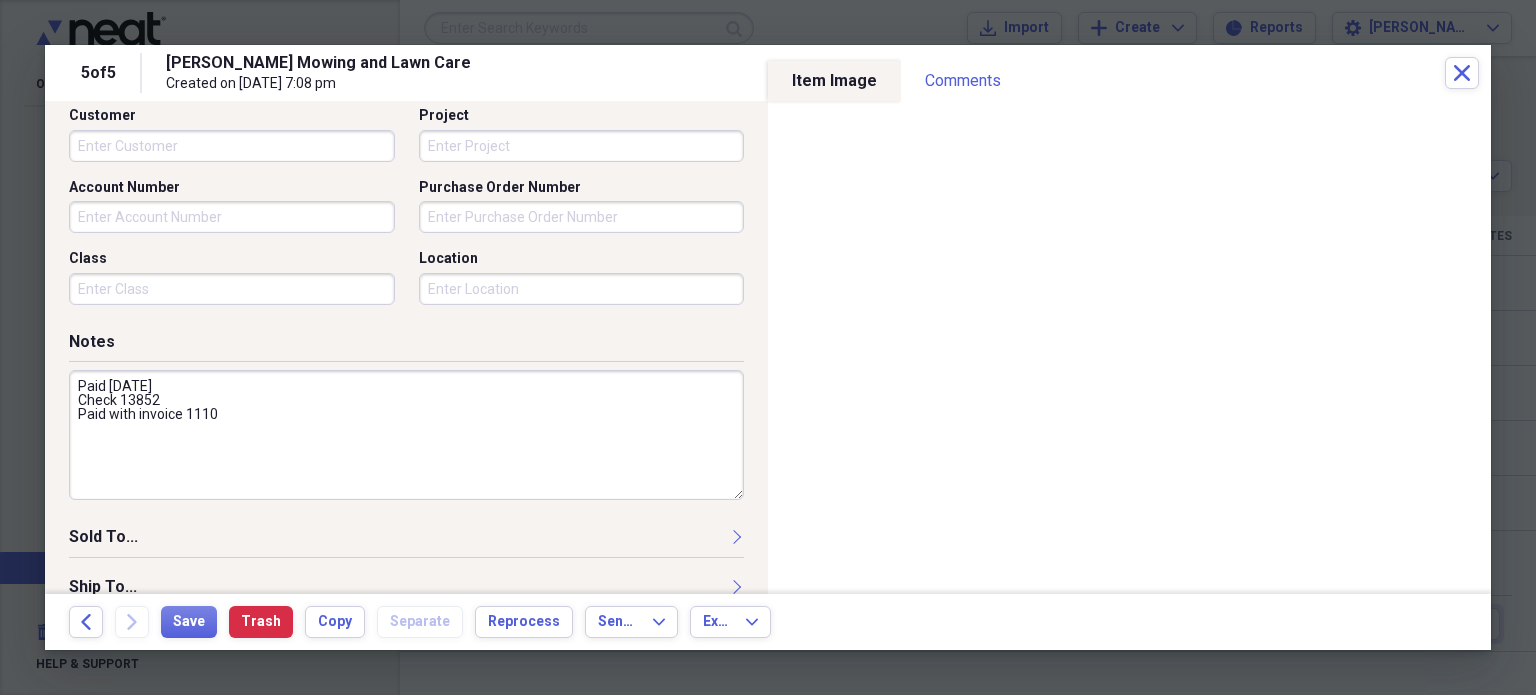 scroll, scrollTop: 697, scrollLeft: 0, axis: vertical 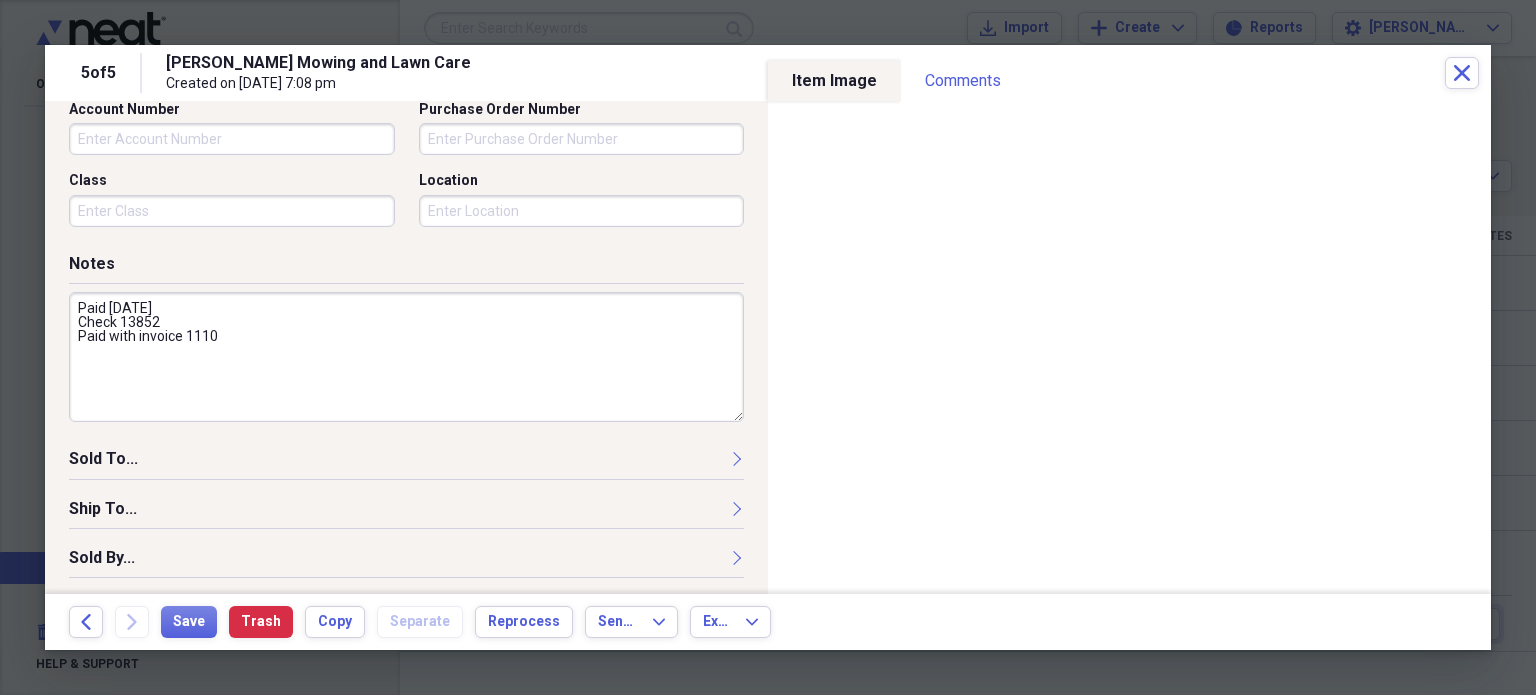 drag, startPoint x: 268, startPoint y: 354, endPoint x: 65, endPoint y: 276, distance: 217.46954 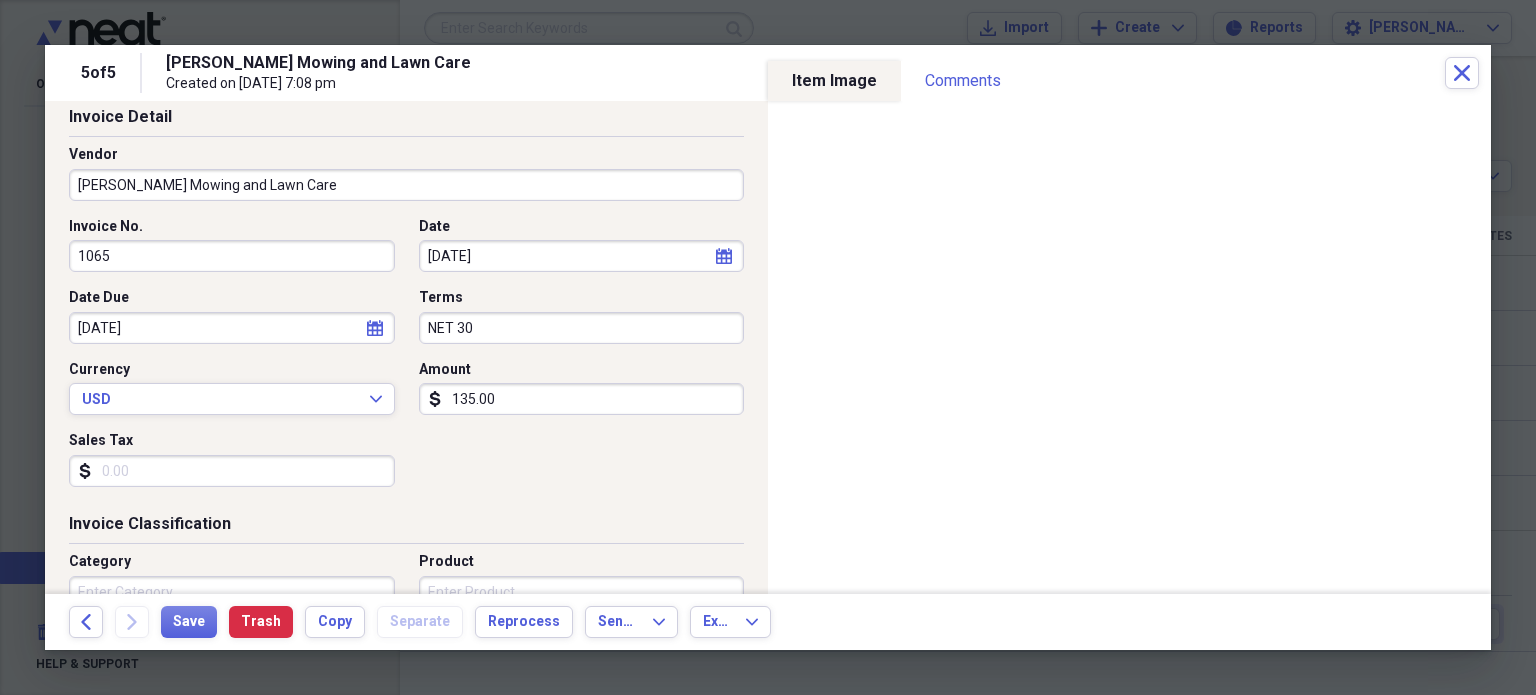 scroll, scrollTop: 0, scrollLeft: 0, axis: both 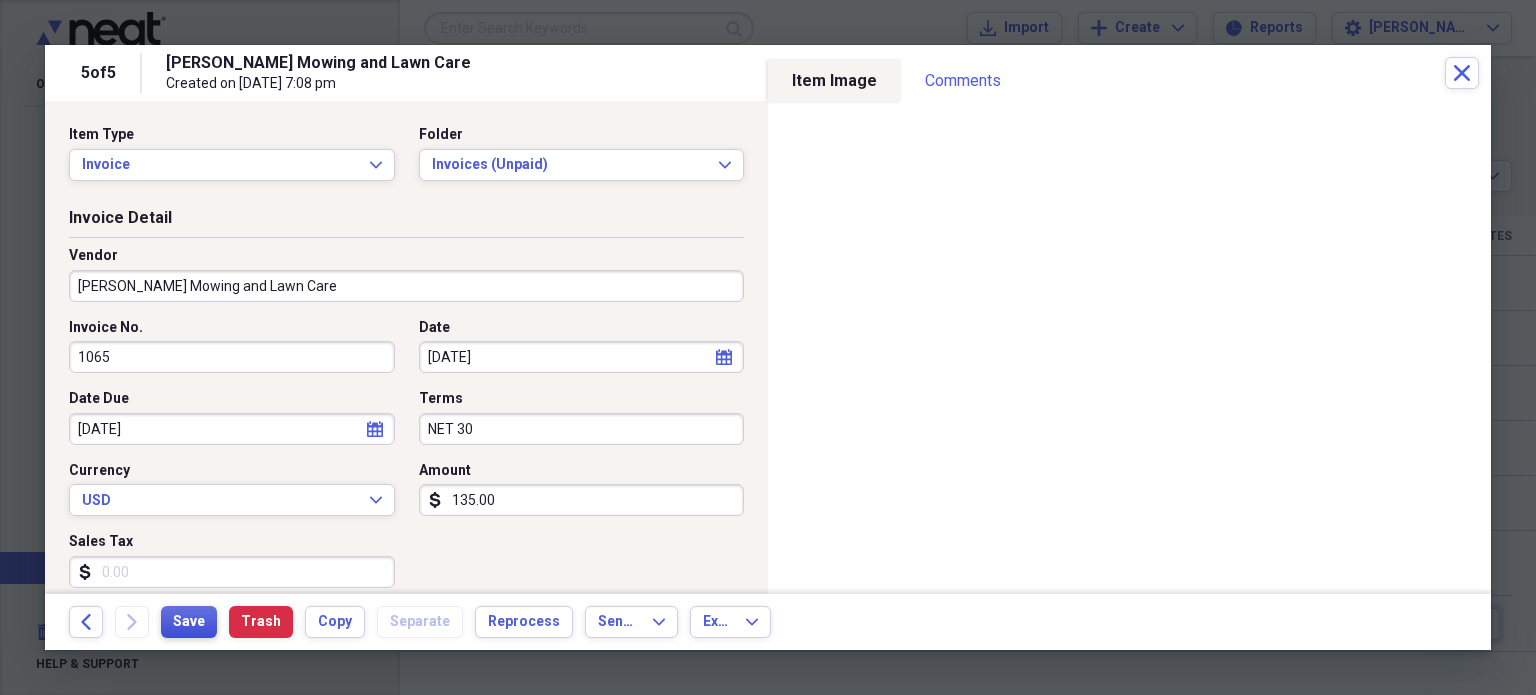 type on "Paid [DATE]
Check 13852
Paid with invoice 1110" 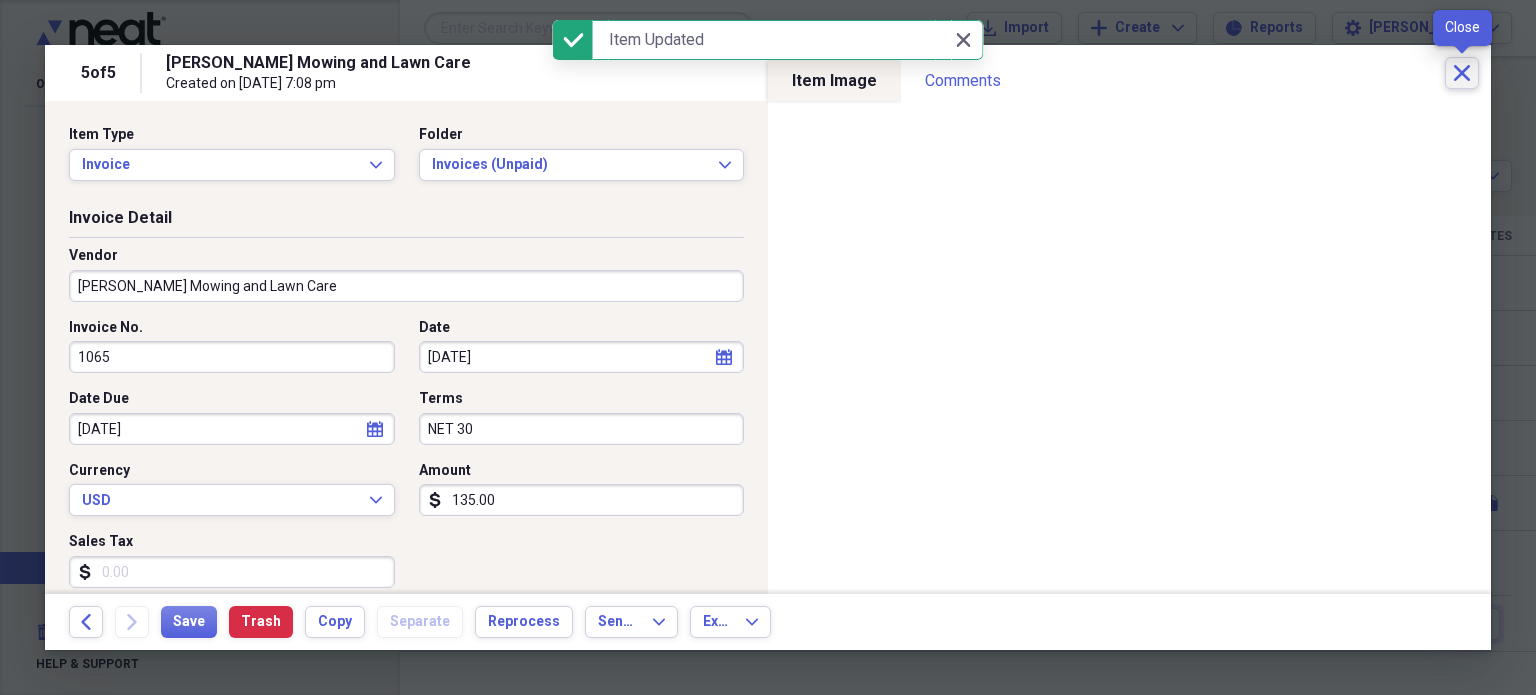 click on "Close" at bounding box center [1462, 73] 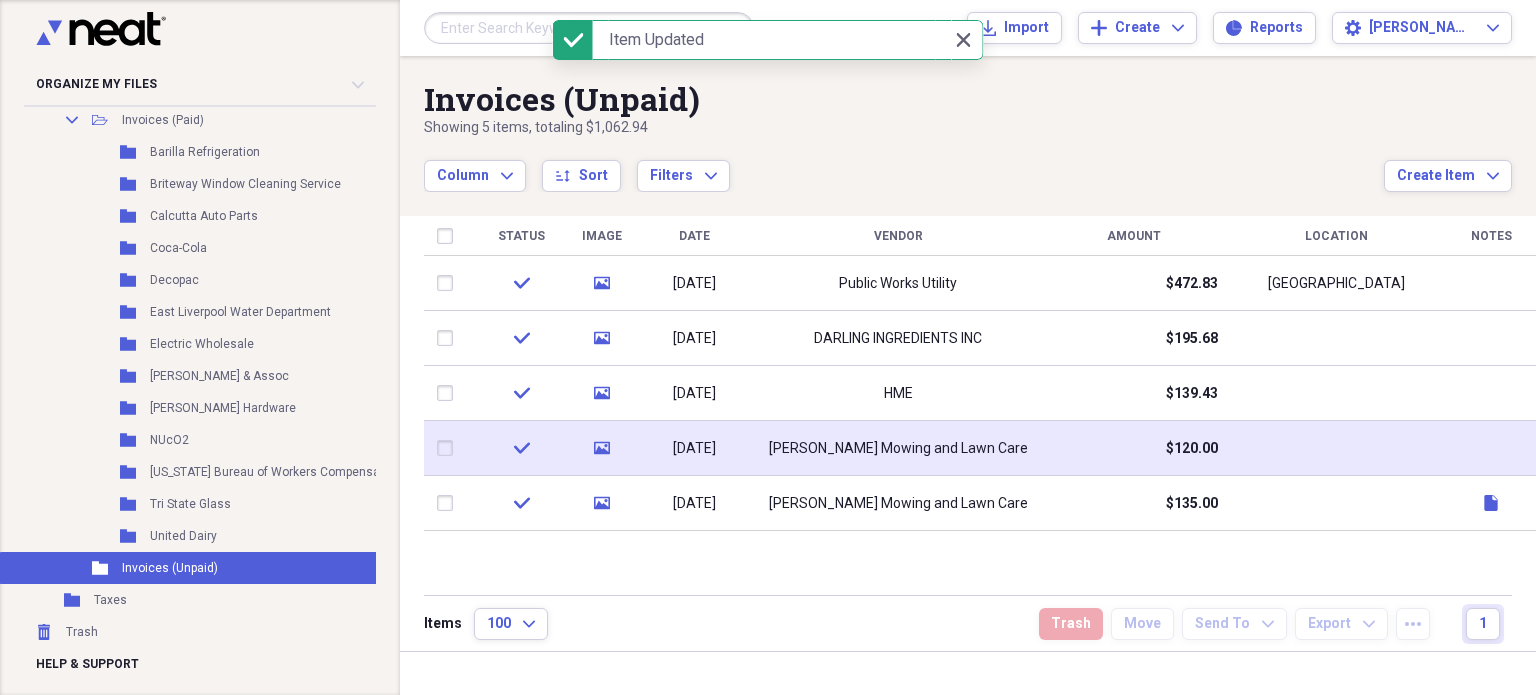 click on "[PERSON_NAME] Mowing and Lawn Care" at bounding box center [898, 448] 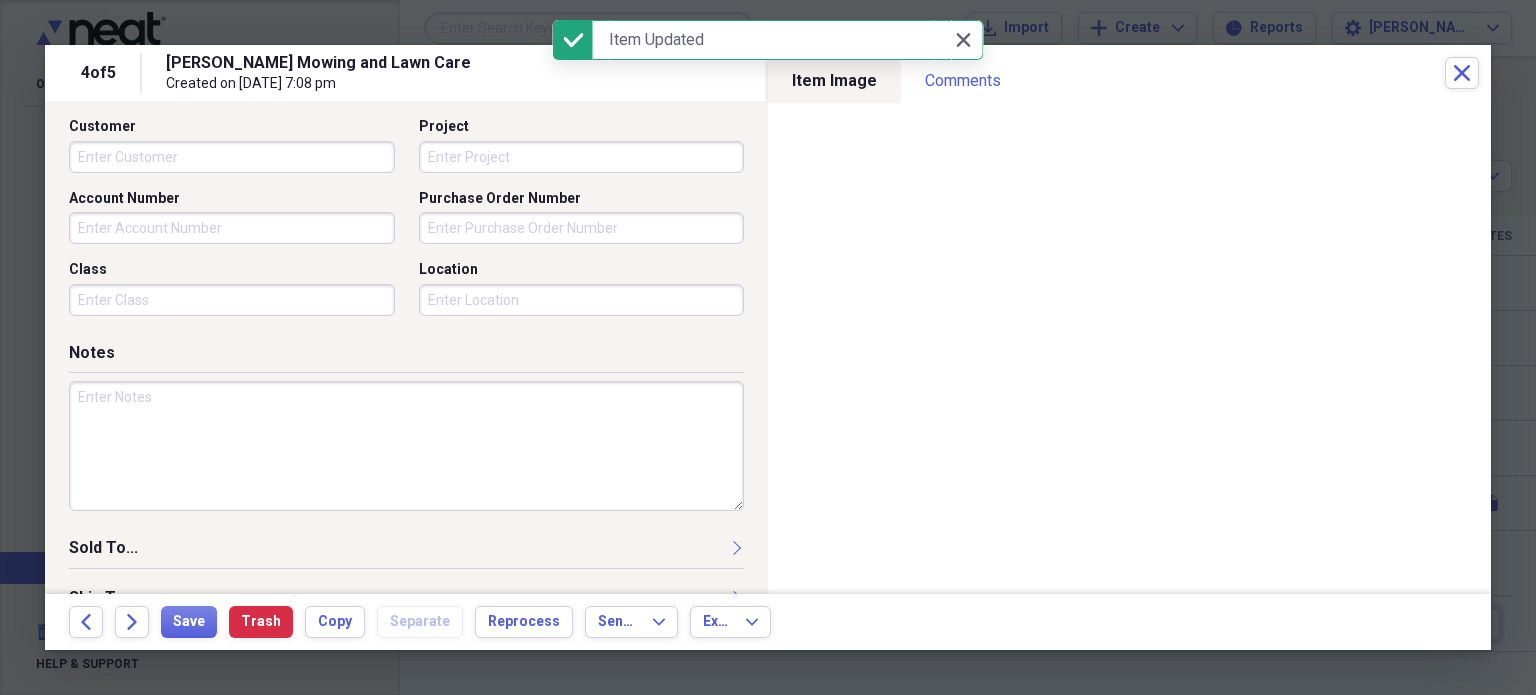 scroll, scrollTop: 610, scrollLeft: 0, axis: vertical 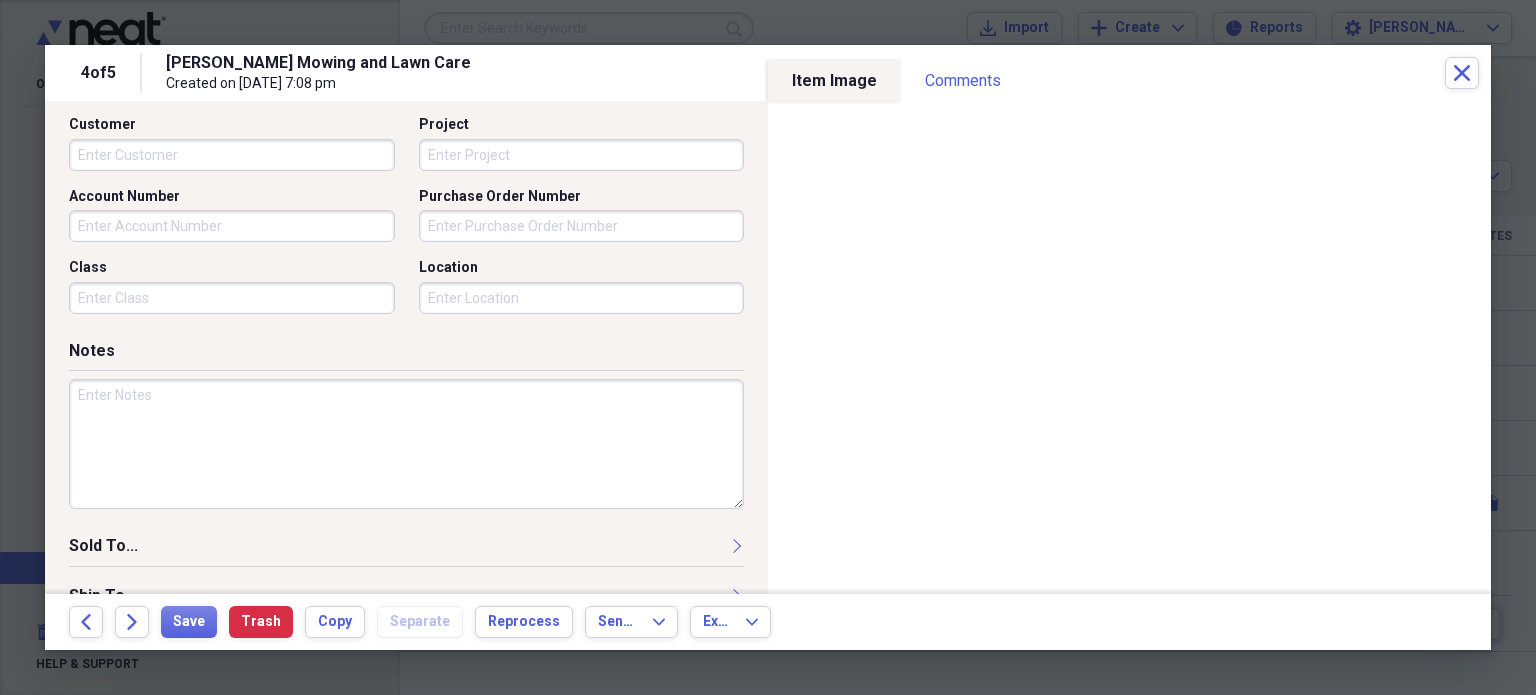 click at bounding box center (406, 444) 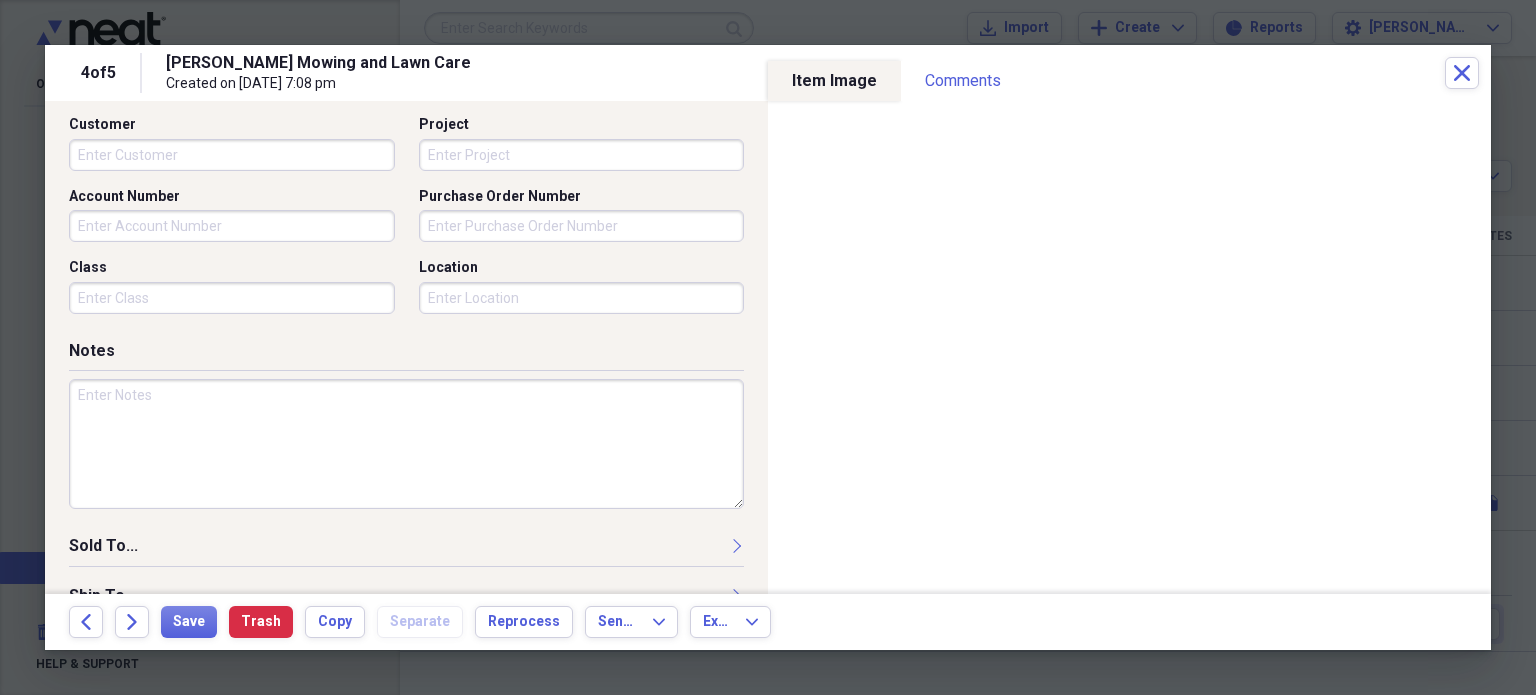 paste on "Paid [DATE]
Check 13852
Paid with invoice 1110" 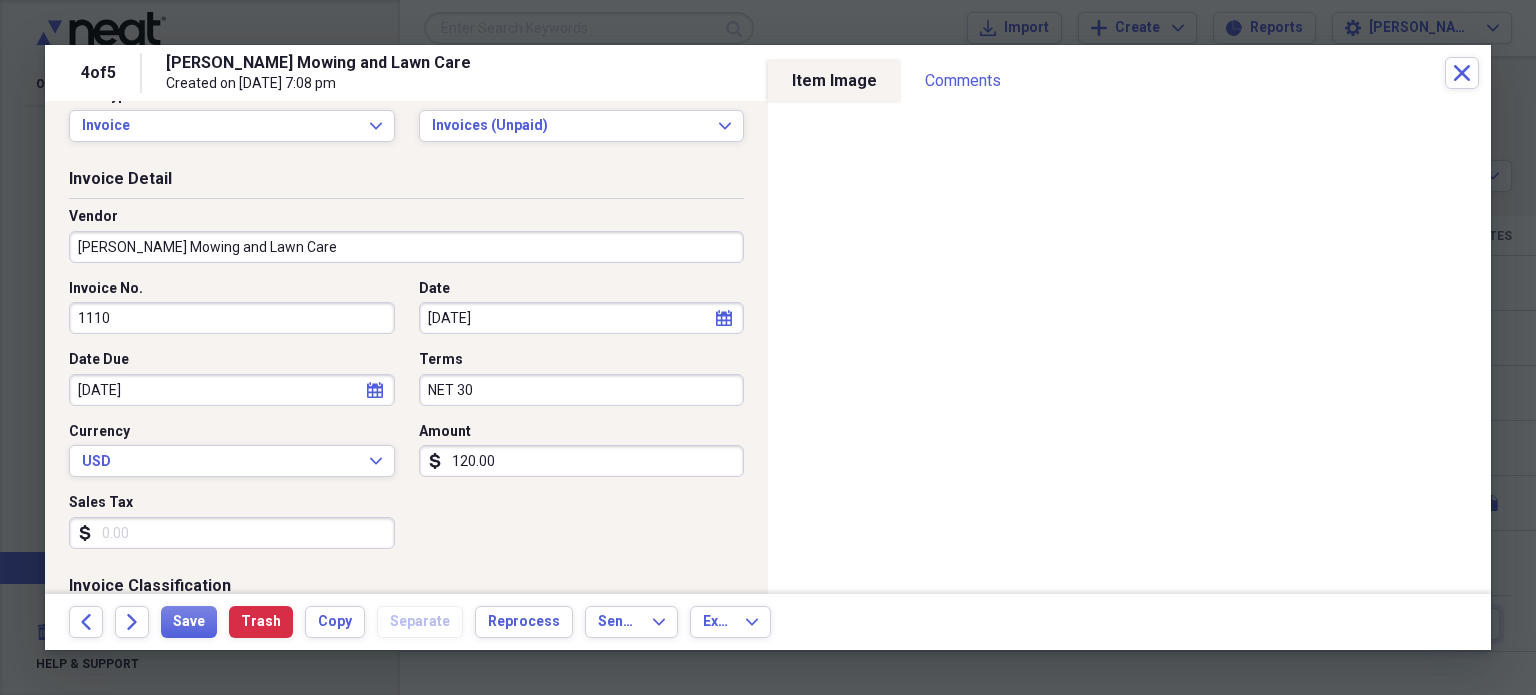 scroll, scrollTop: 0, scrollLeft: 0, axis: both 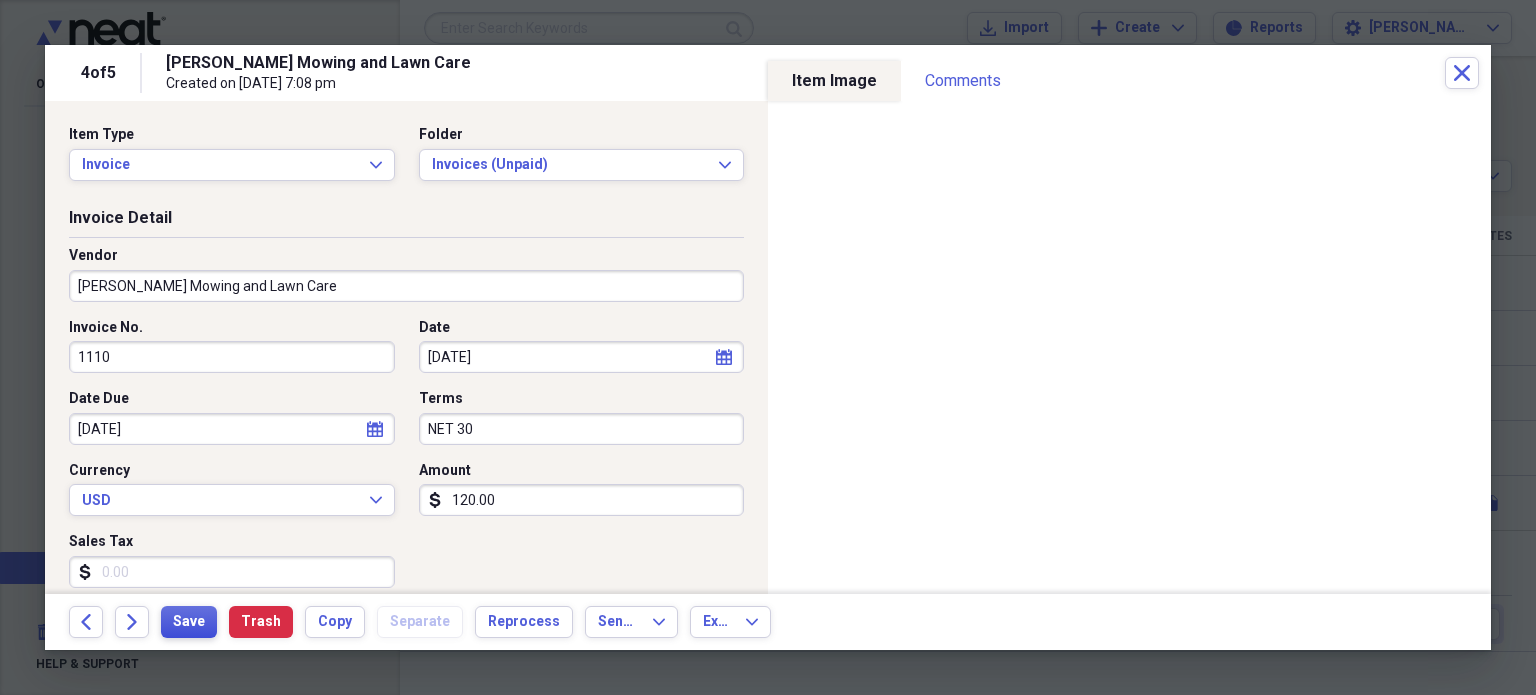type on "Paid [DATE]
Check 13852
Paid with invoice 1065" 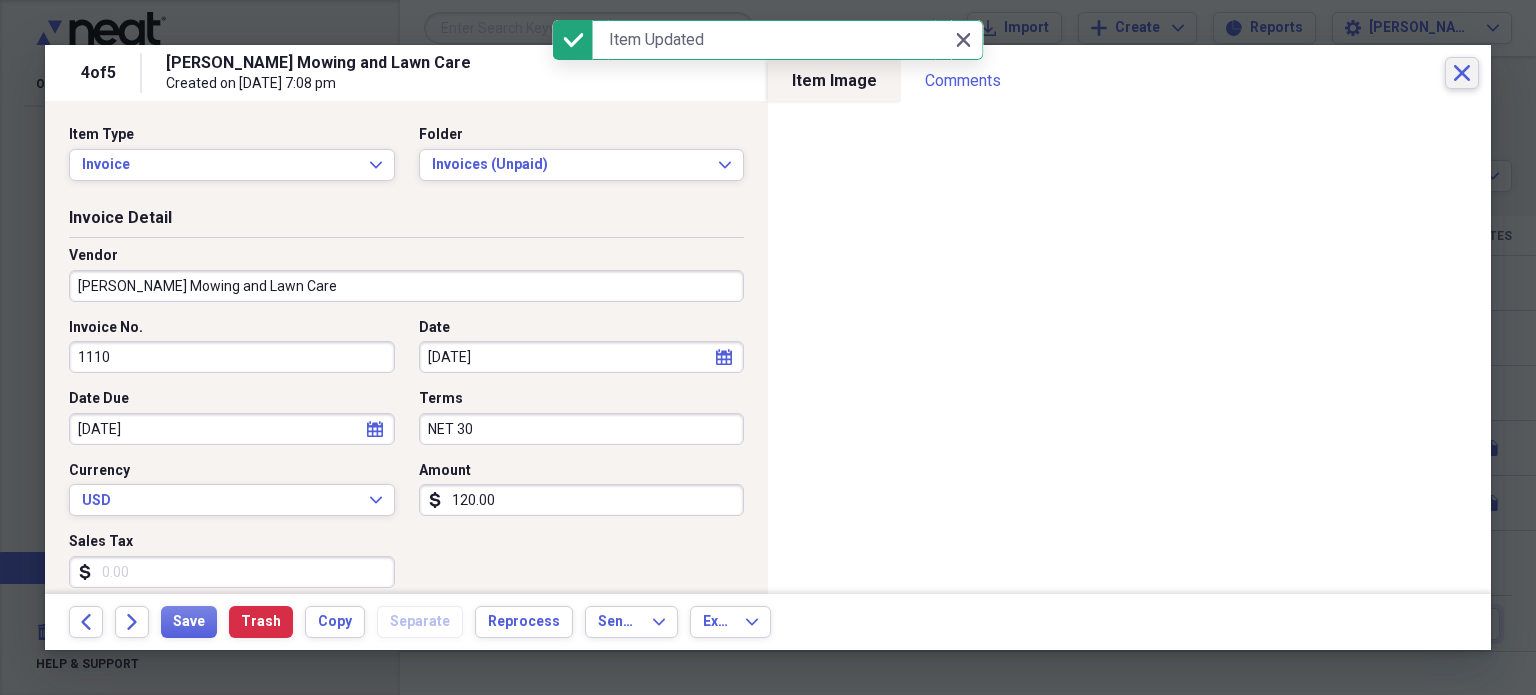 click on "Close" 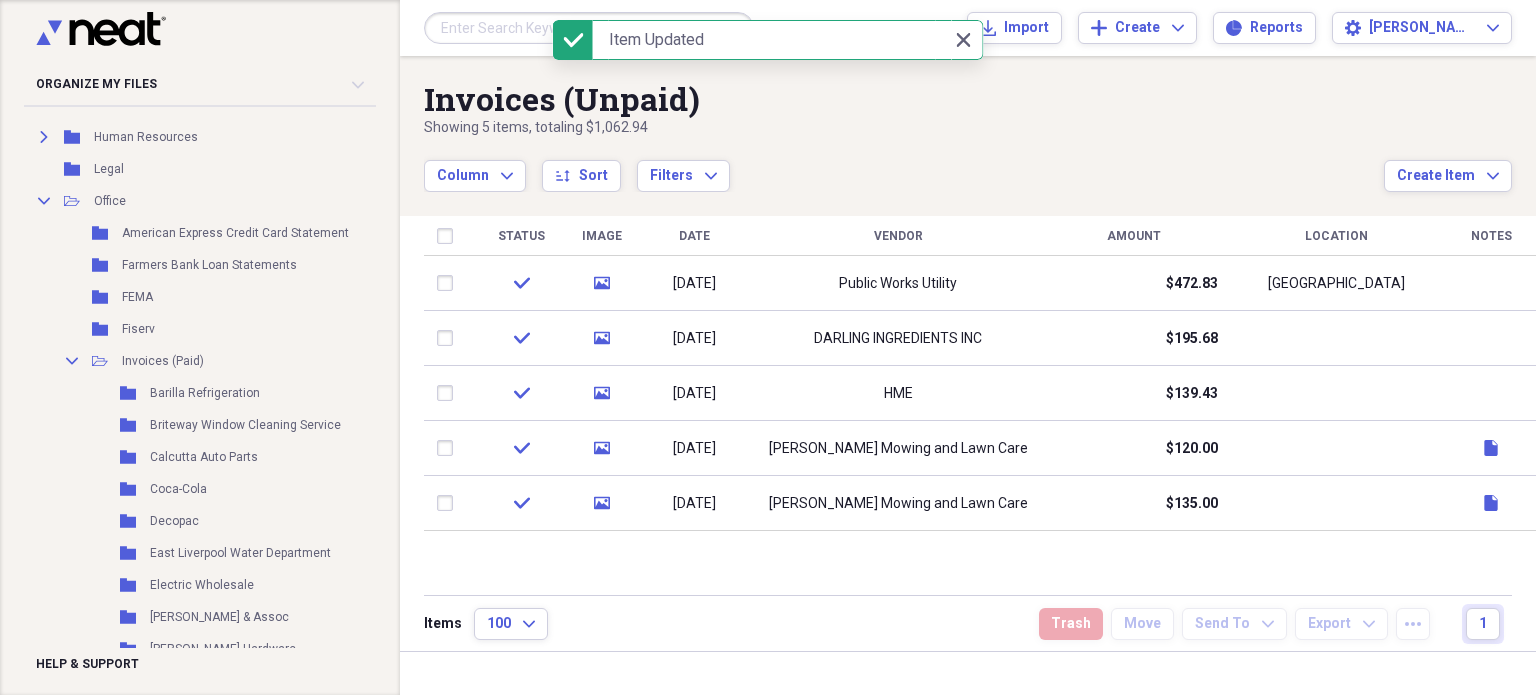 scroll, scrollTop: 130, scrollLeft: 0, axis: vertical 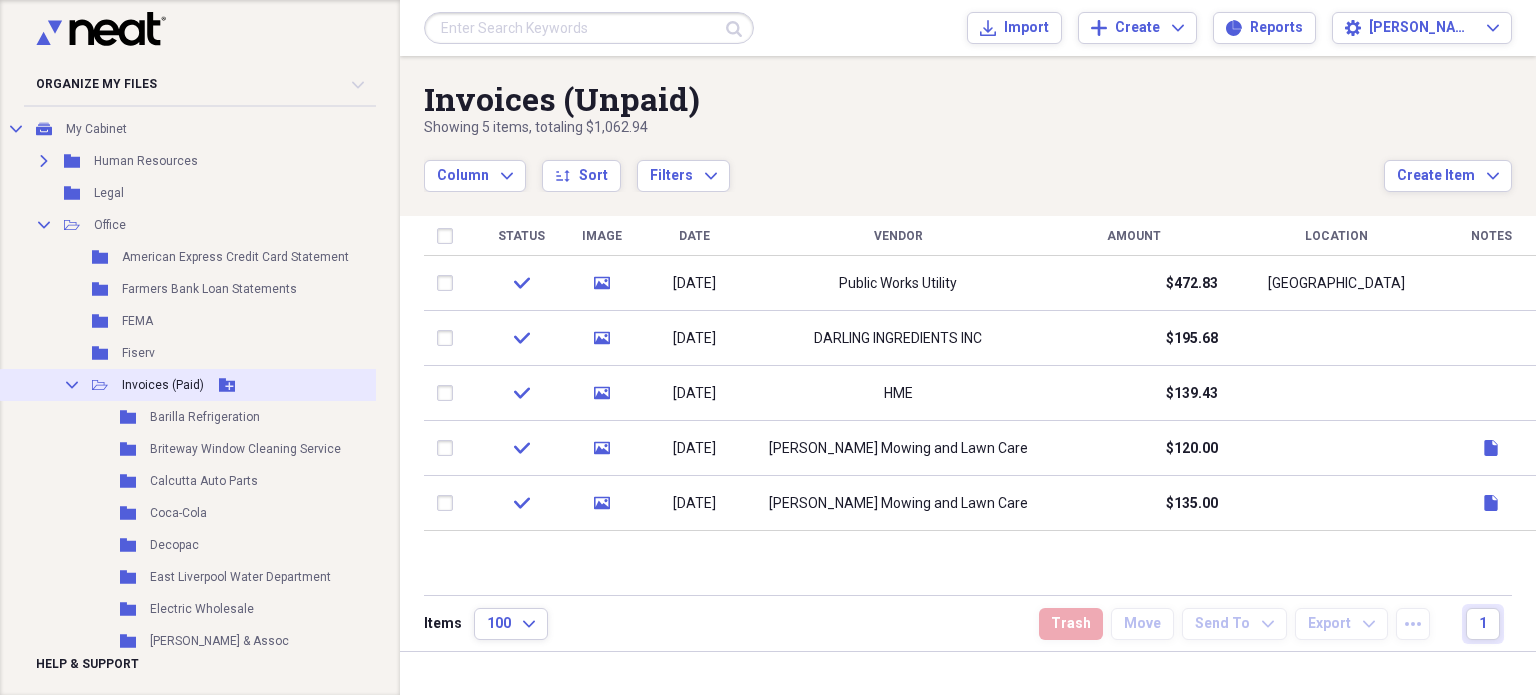 click 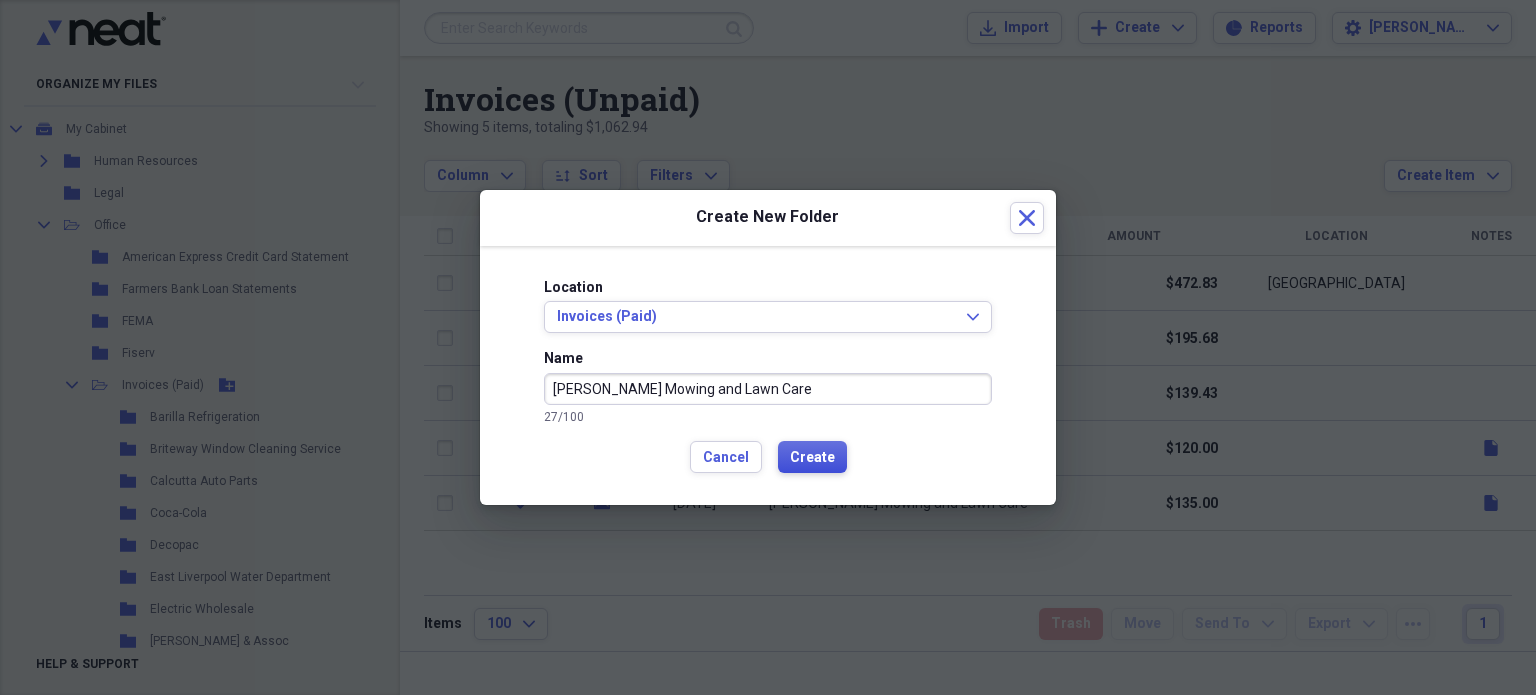 type on "[PERSON_NAME] Mowing and Lawn Care" 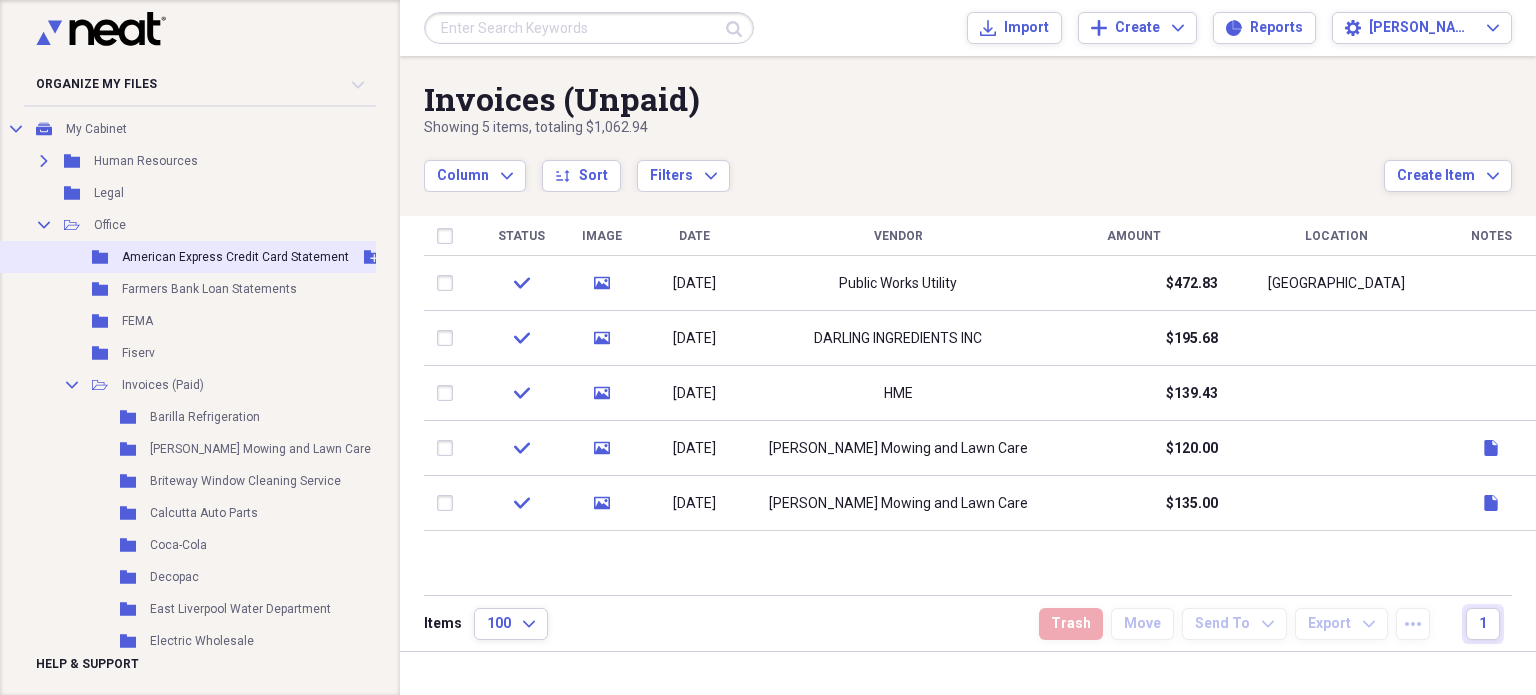 scroll, scrollTop: 440, scrollLeft: 0, axis: vertical 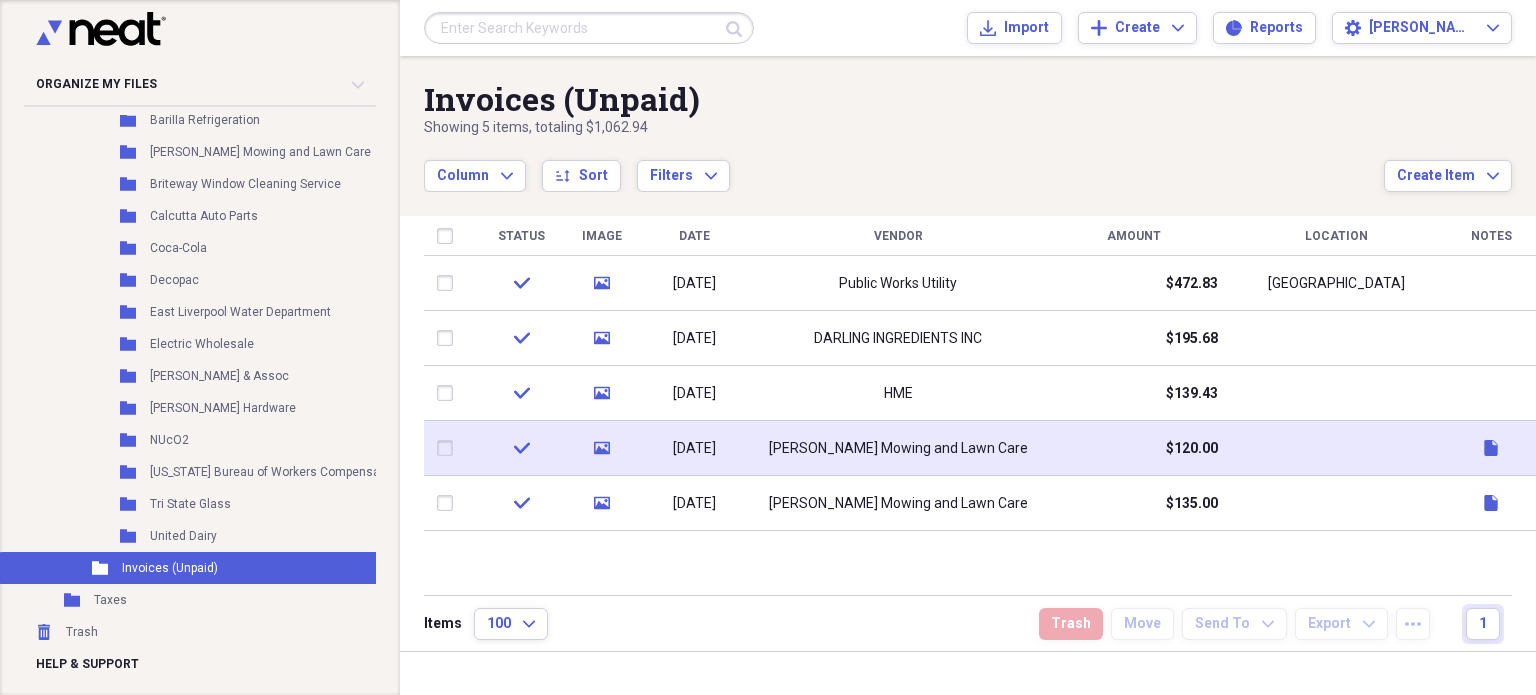 click on "[PERSON_NAME] Mowing and Lawn Care" at bounding box center [898, 449] 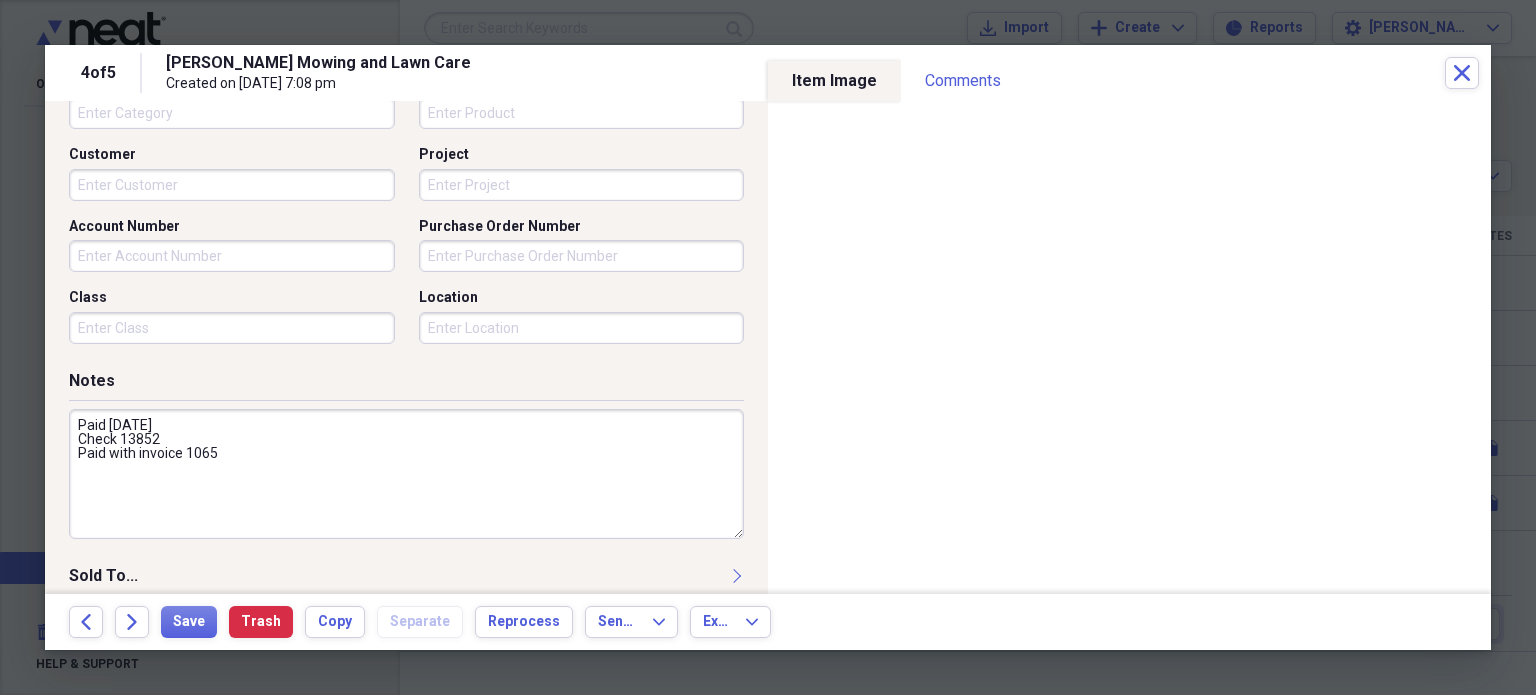 scroll, scrollTop: 583, scrollLeft: 0, axis: vertical 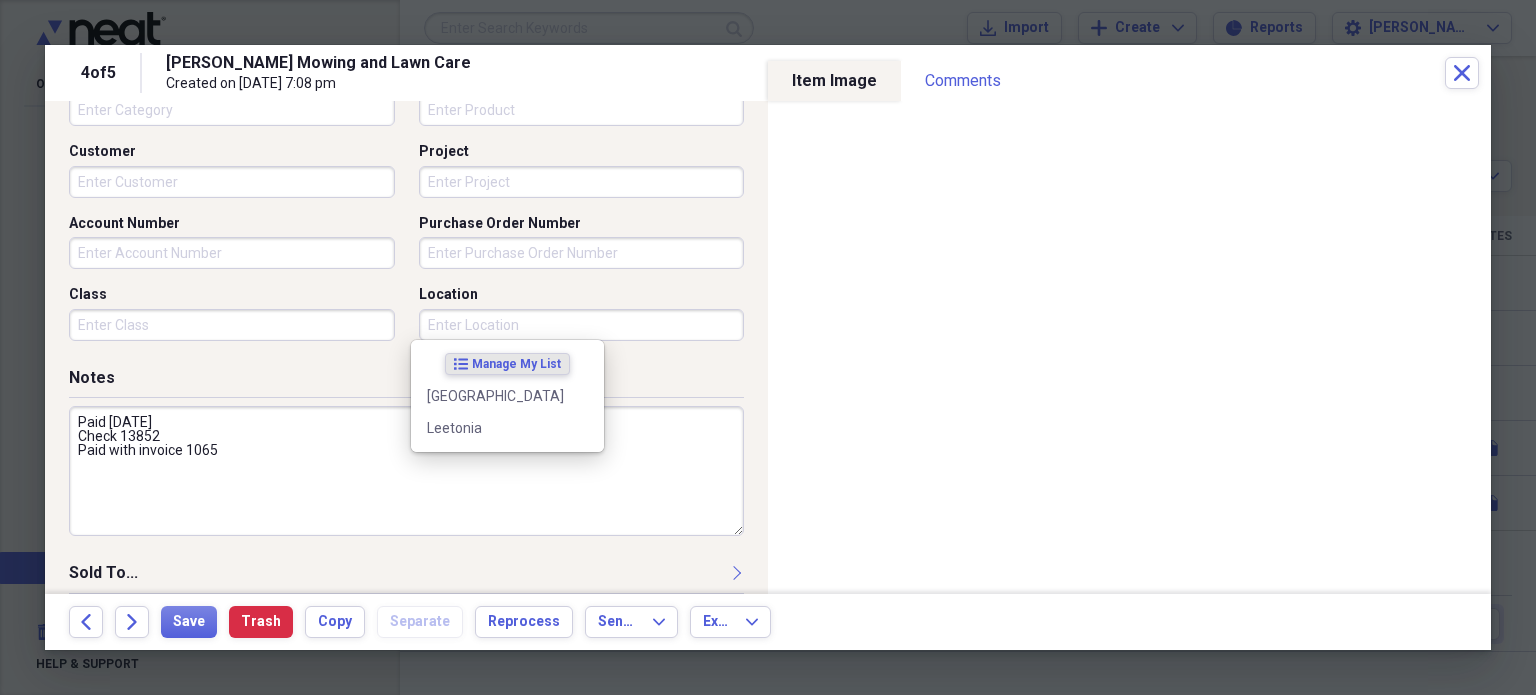 click on "Location" at bounding box center (582, 325) 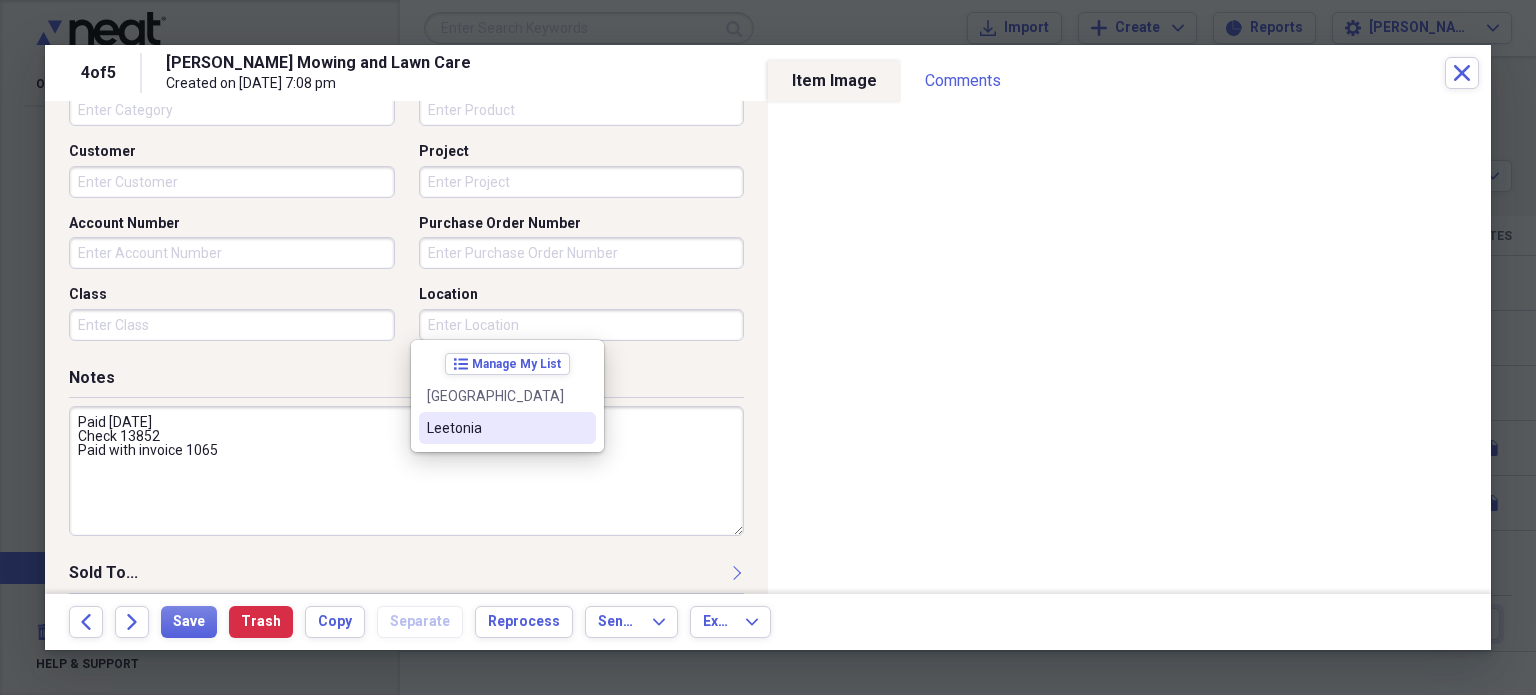 click on "Leetonia" at bounding box center [507, 428] 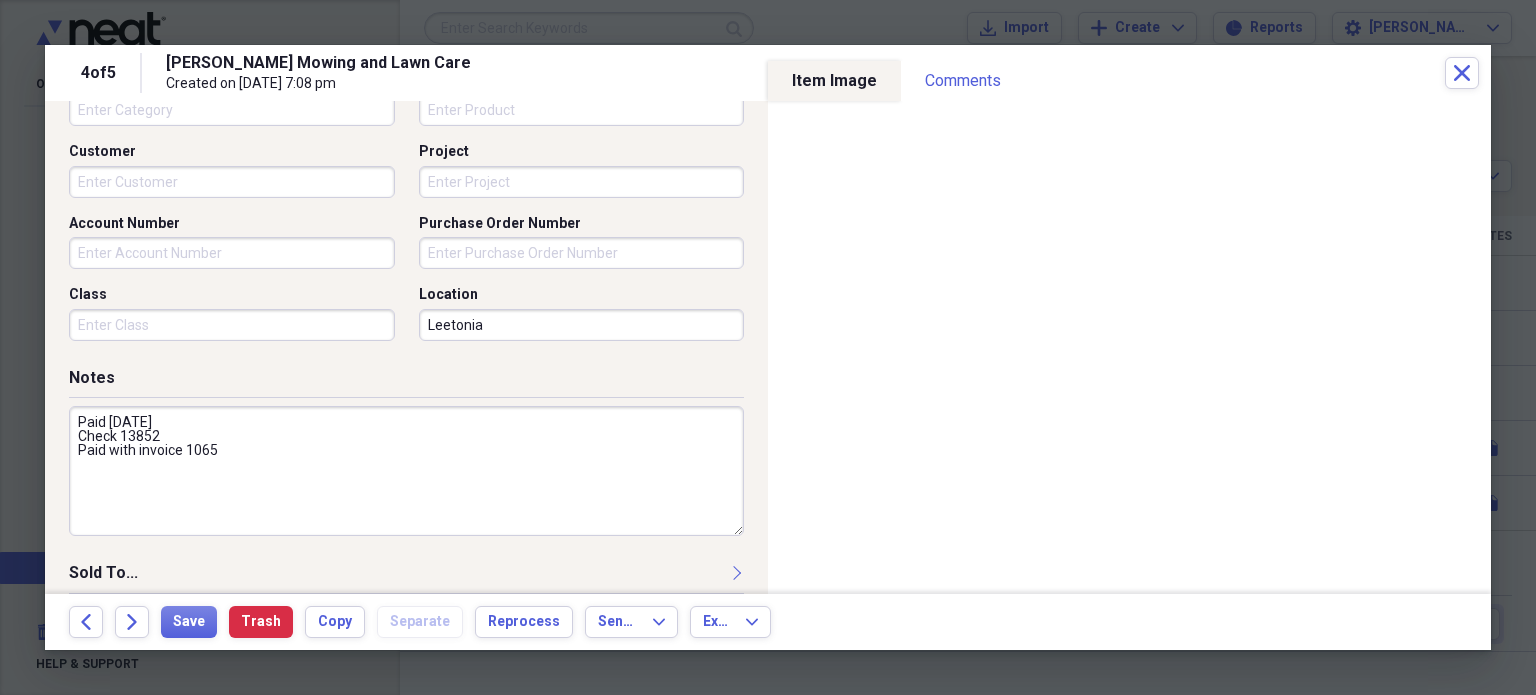 scroll, scrollTop: 0, scrollLeft: 0, axis: both 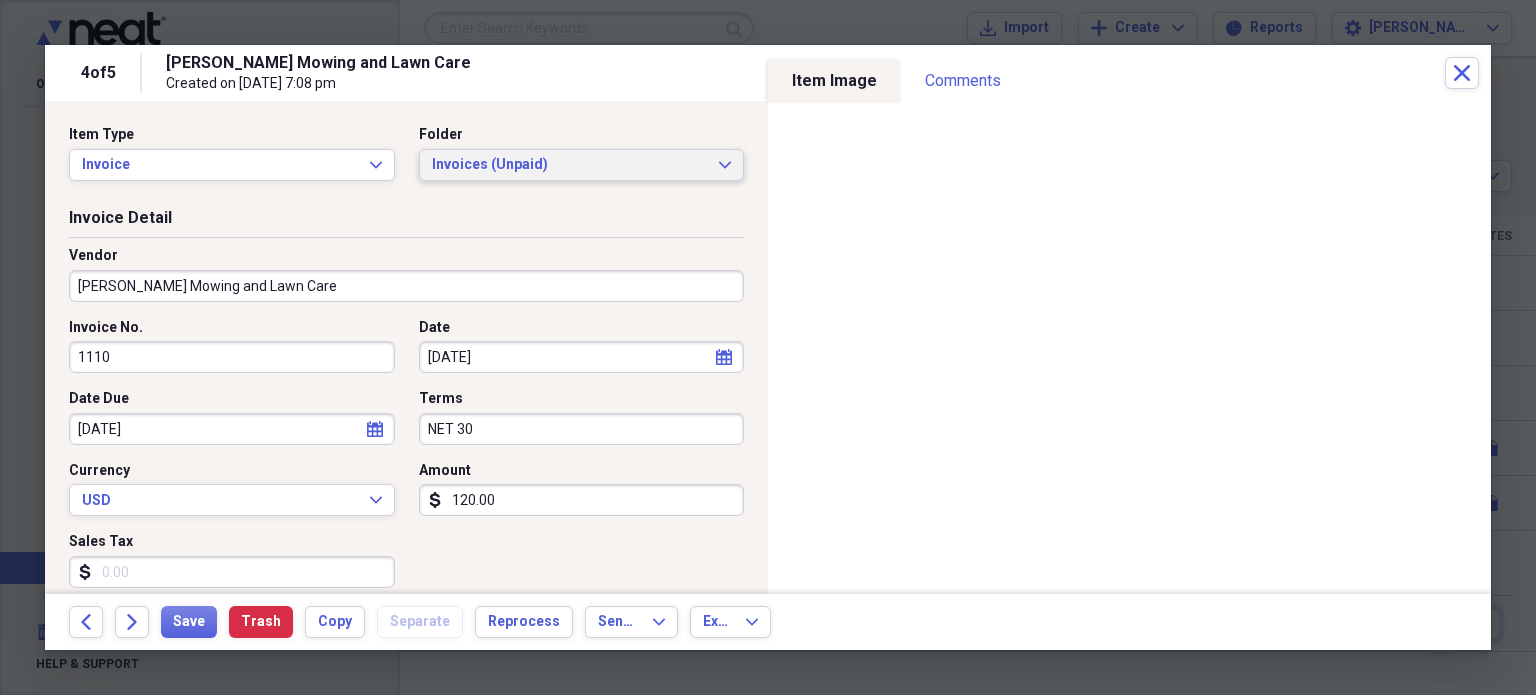 click on "Invoices (Unpaid) Expand" at bounding box center [582, 165] 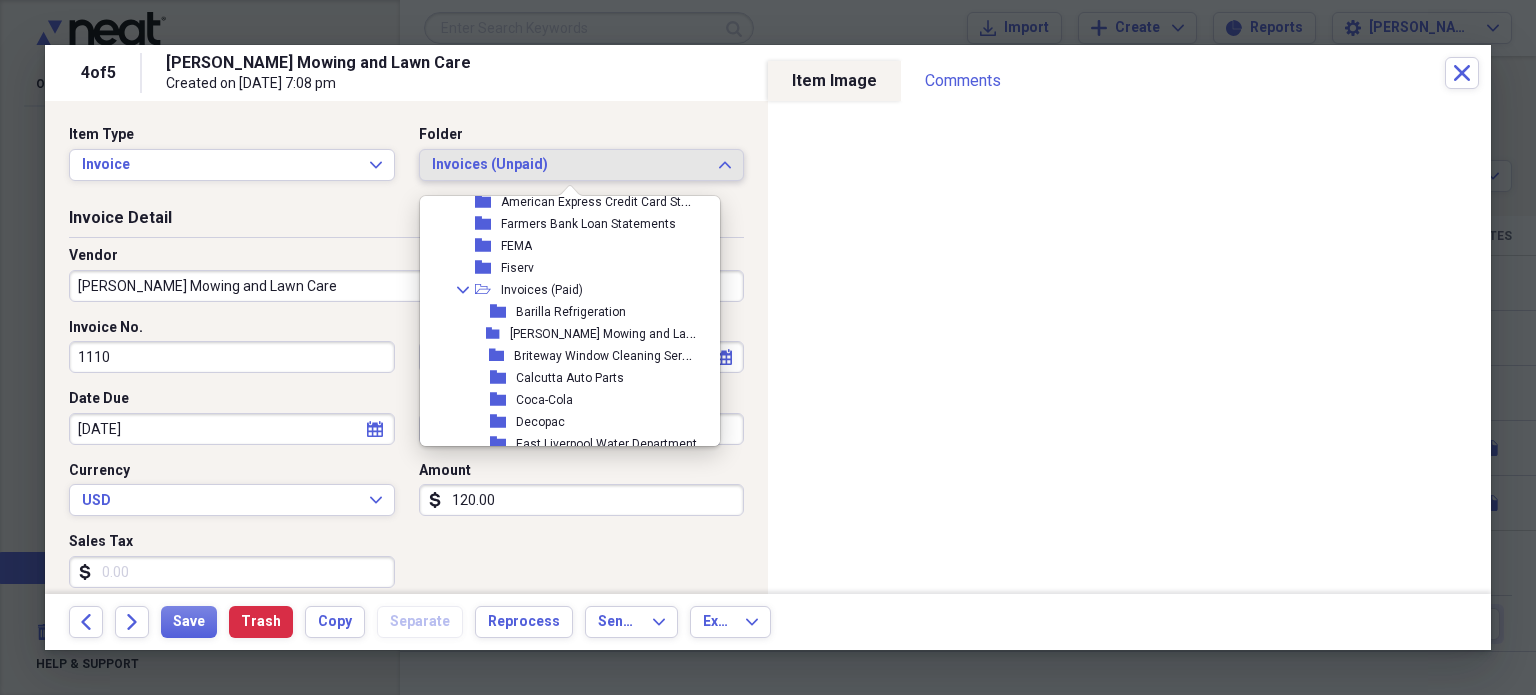 scroll, scrollTop: 574, scrollLeft: 0, axis: vertical 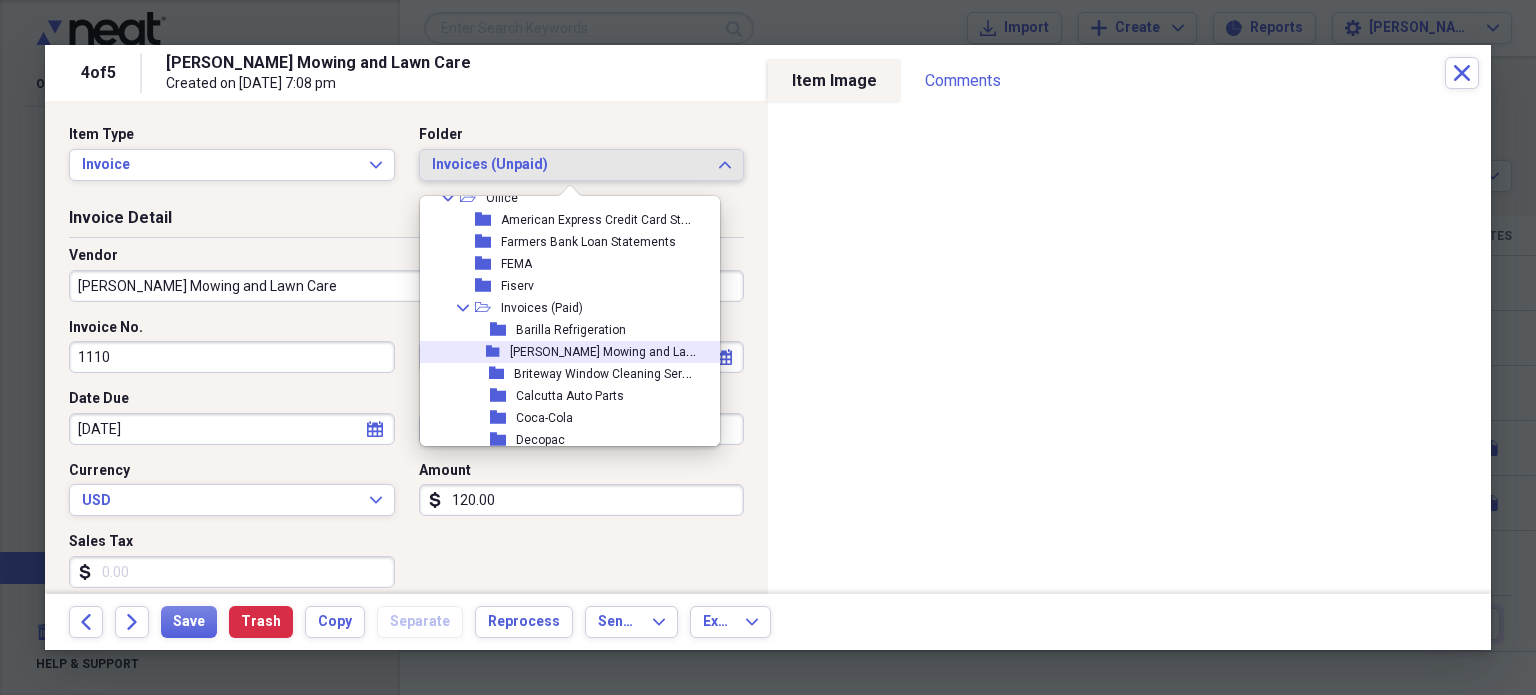 click on "[PERSON_NAME] Mowing and Lawn Care" at bounding box center (620, 350) 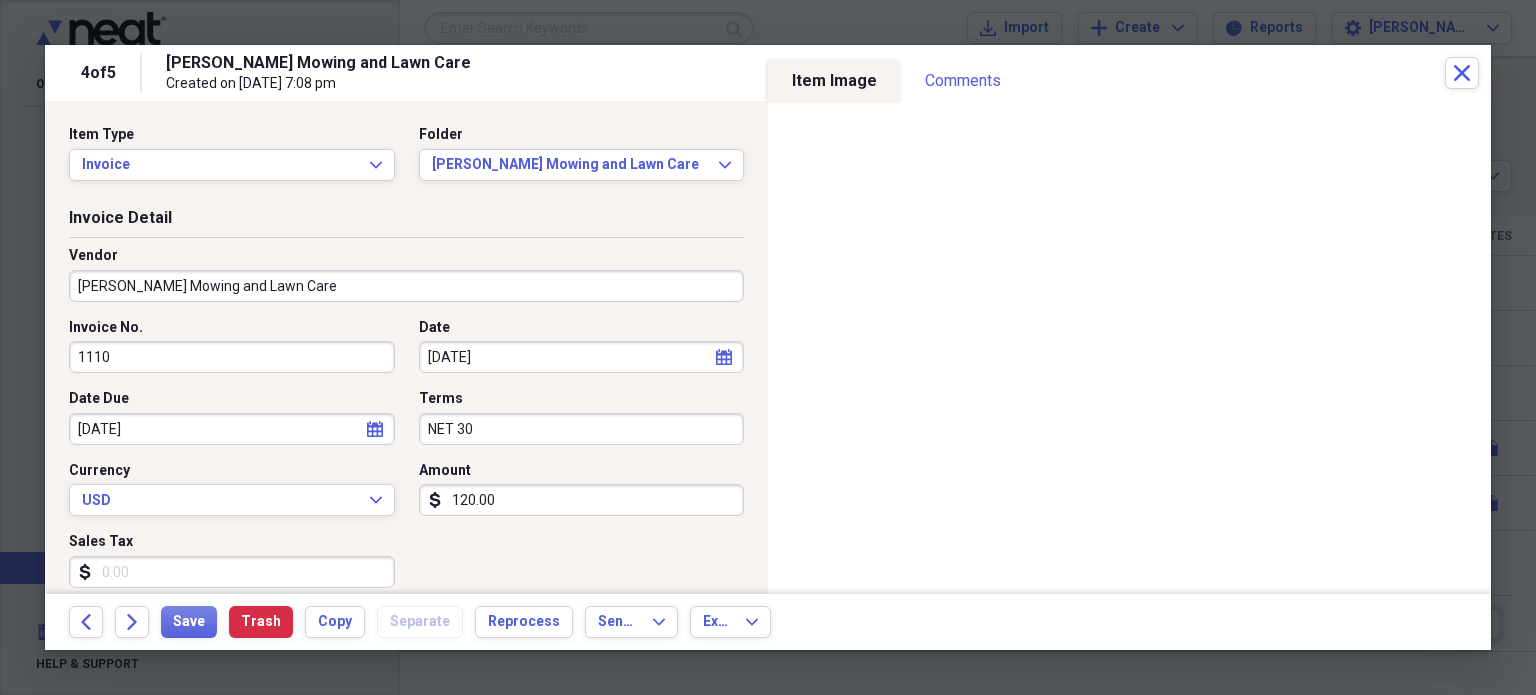 click on "Back Forward Save Trash Copy Separate Reprocess Send To Expand Export Expand" at bounding box center (768, 622) 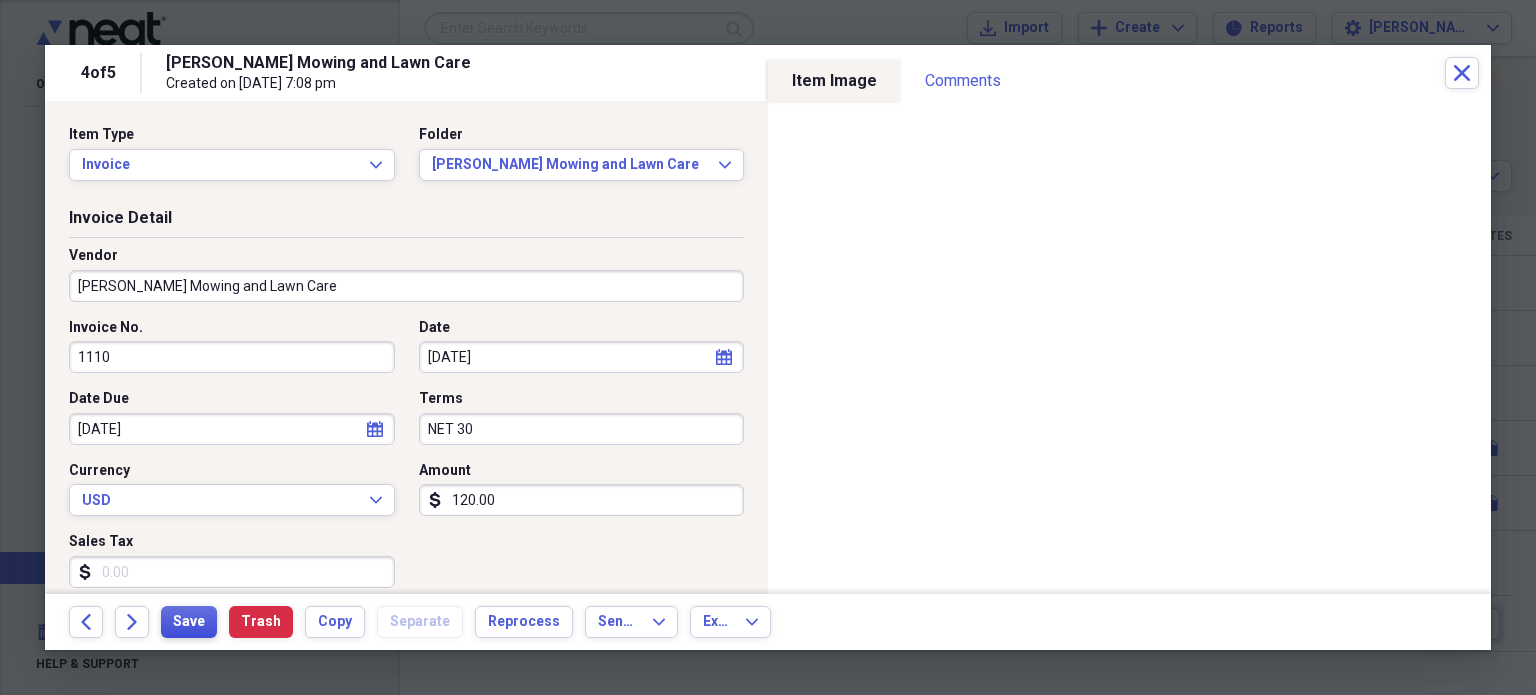 click on "Save" at bounding box center (189, 622) 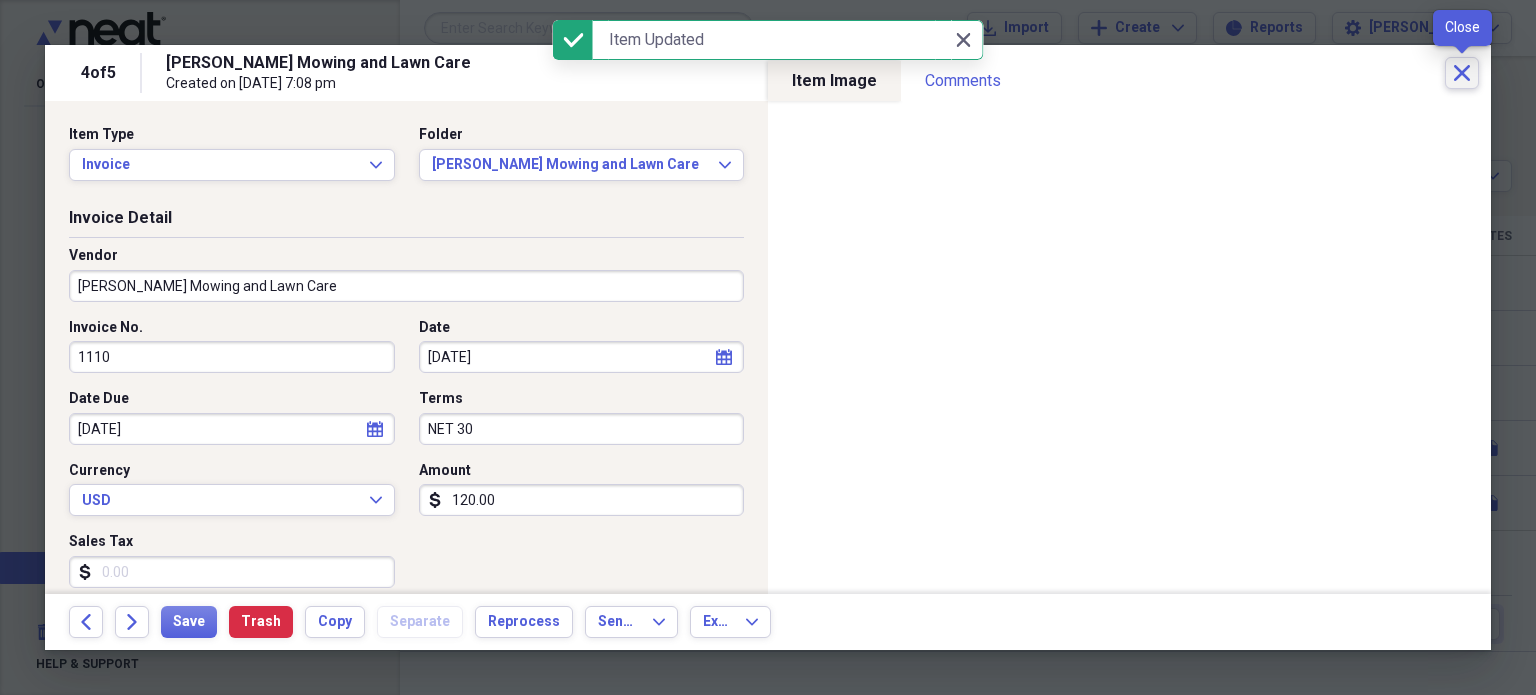 click on "Close" 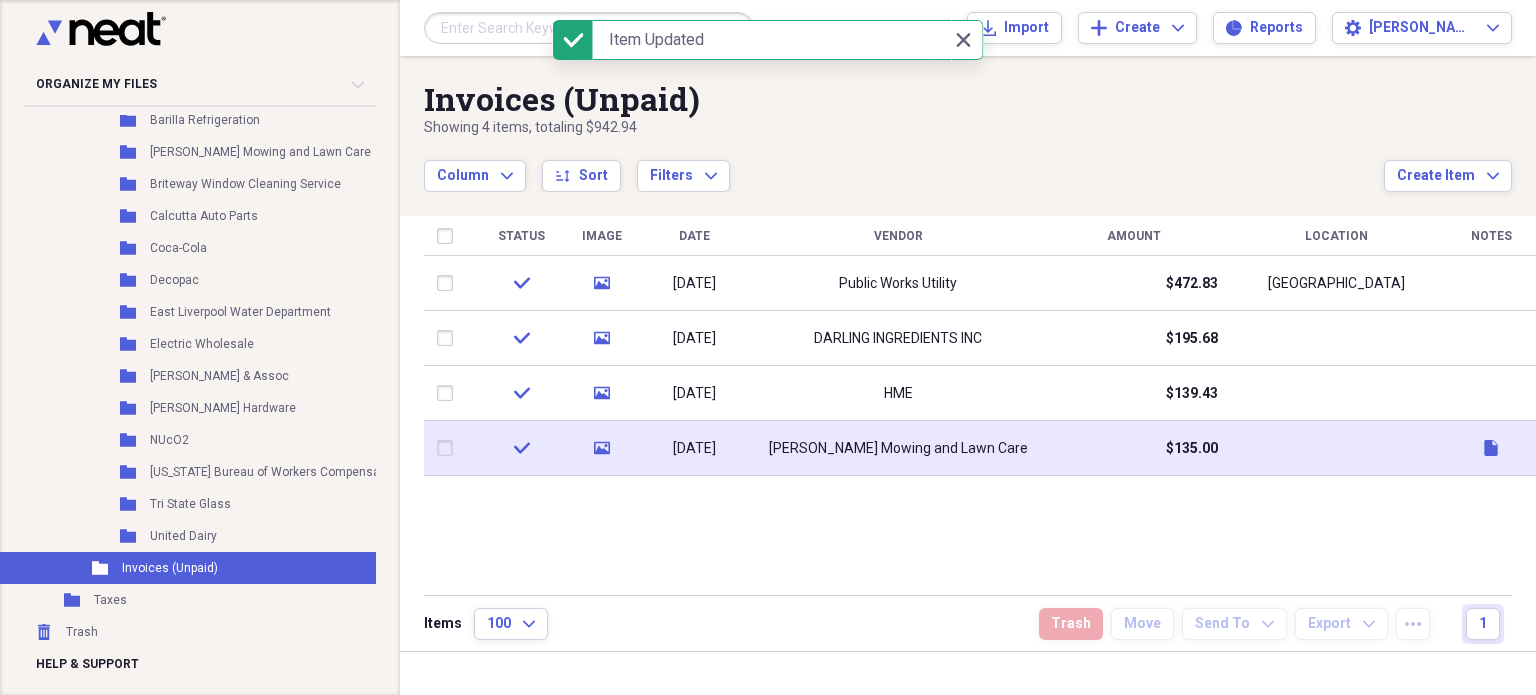 click on "[PERSON_NAME] Mowing and Lawn Care" at bounding box center (898, 449) 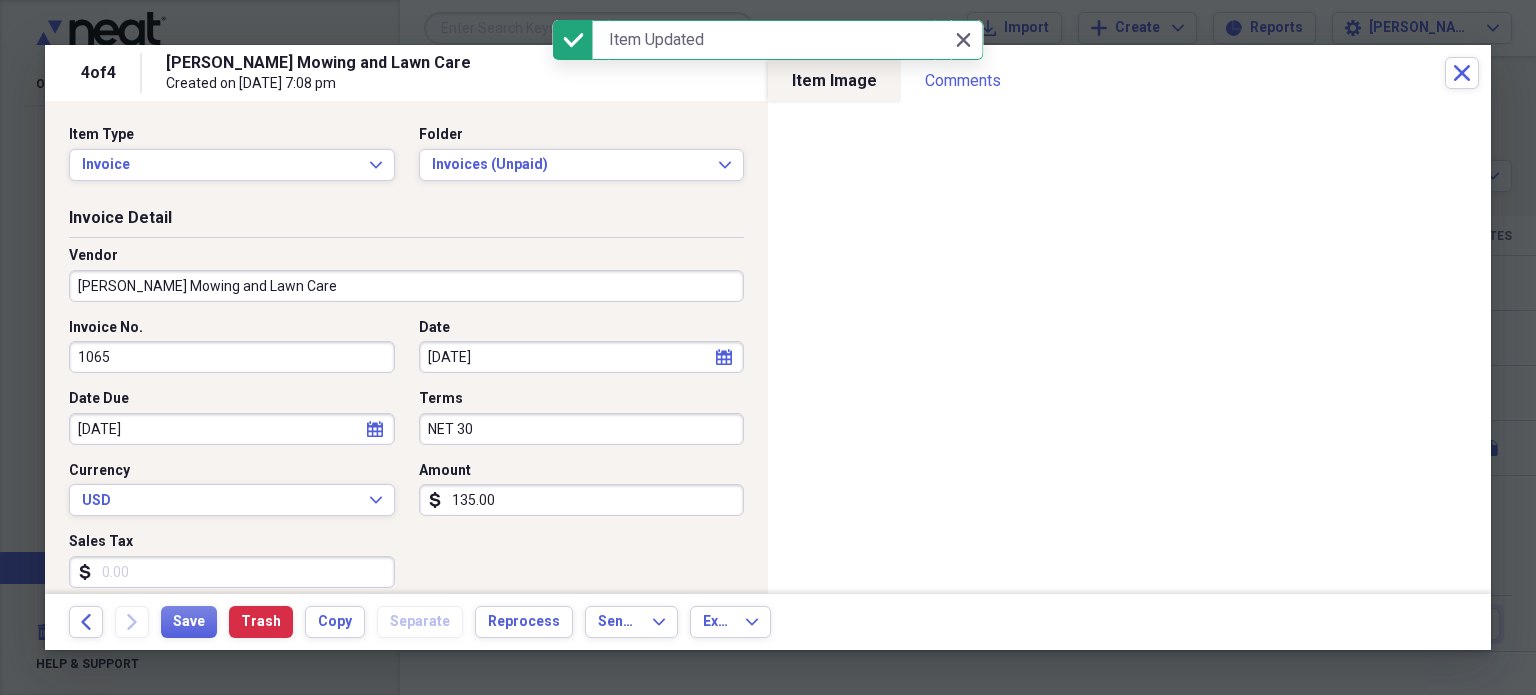 click on "Item Type Invoice Expand Folder Invoices (Unpaid) Expand" at bounding box center (406, 161) 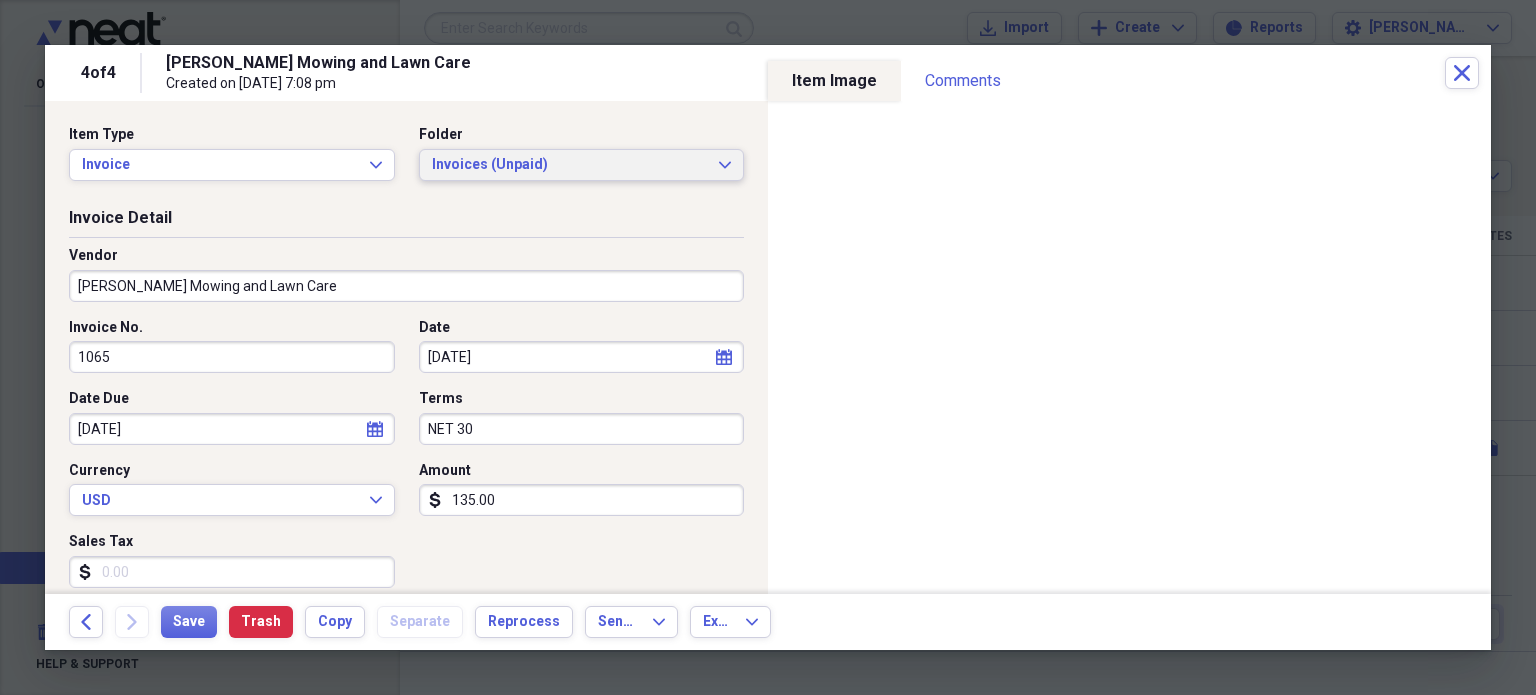 click on "Invoices (Unpaid) Expand" at bounding box center [582, 165] 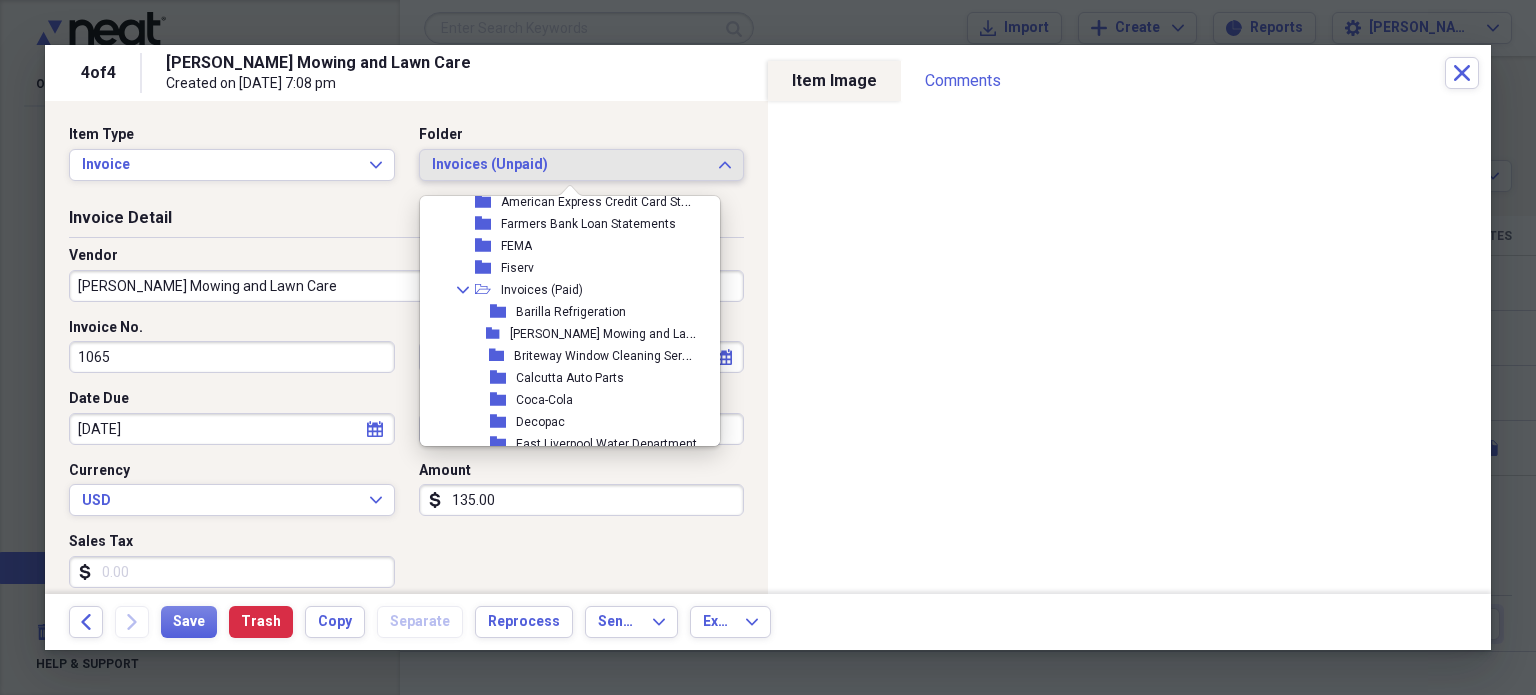 scroll, scrollTop: 592, scrollLeft: 0, axis: vertical 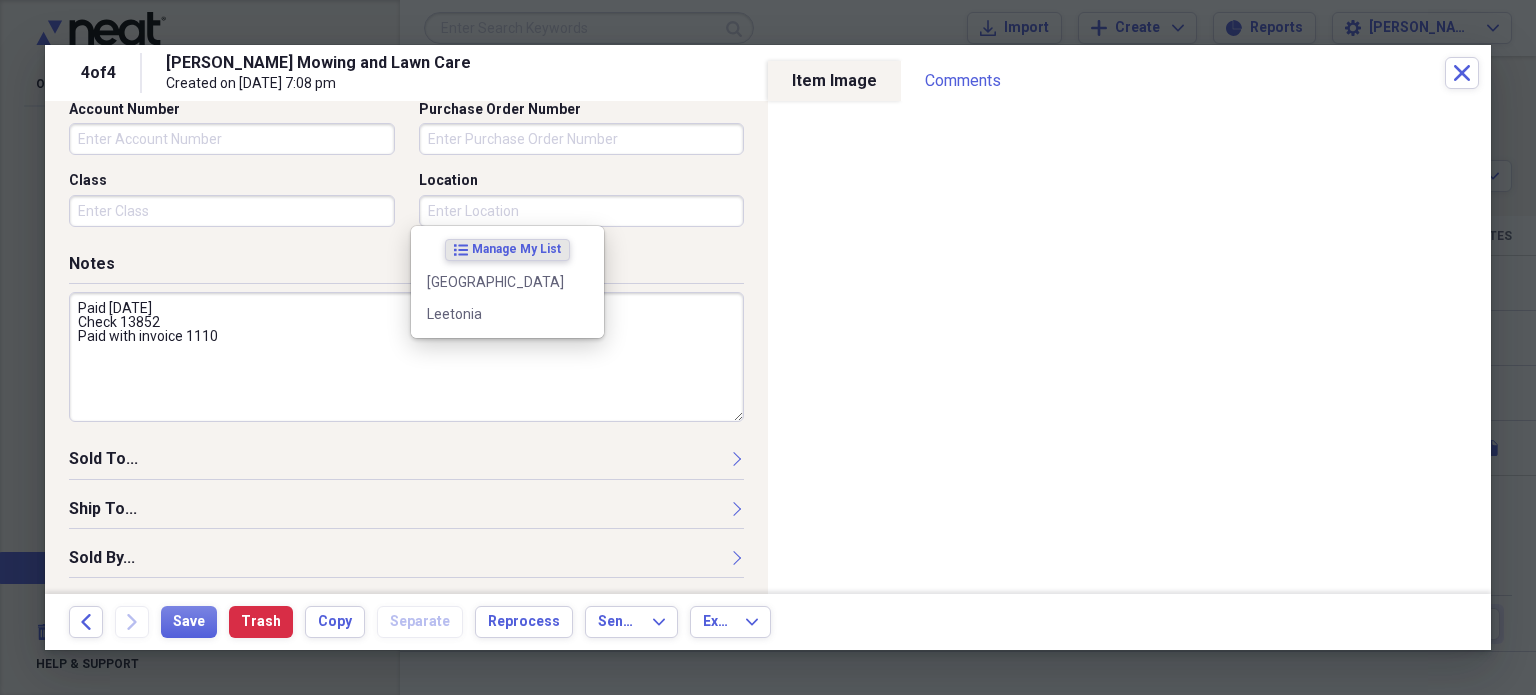 click on "Location" at bounding box center [582, 211] 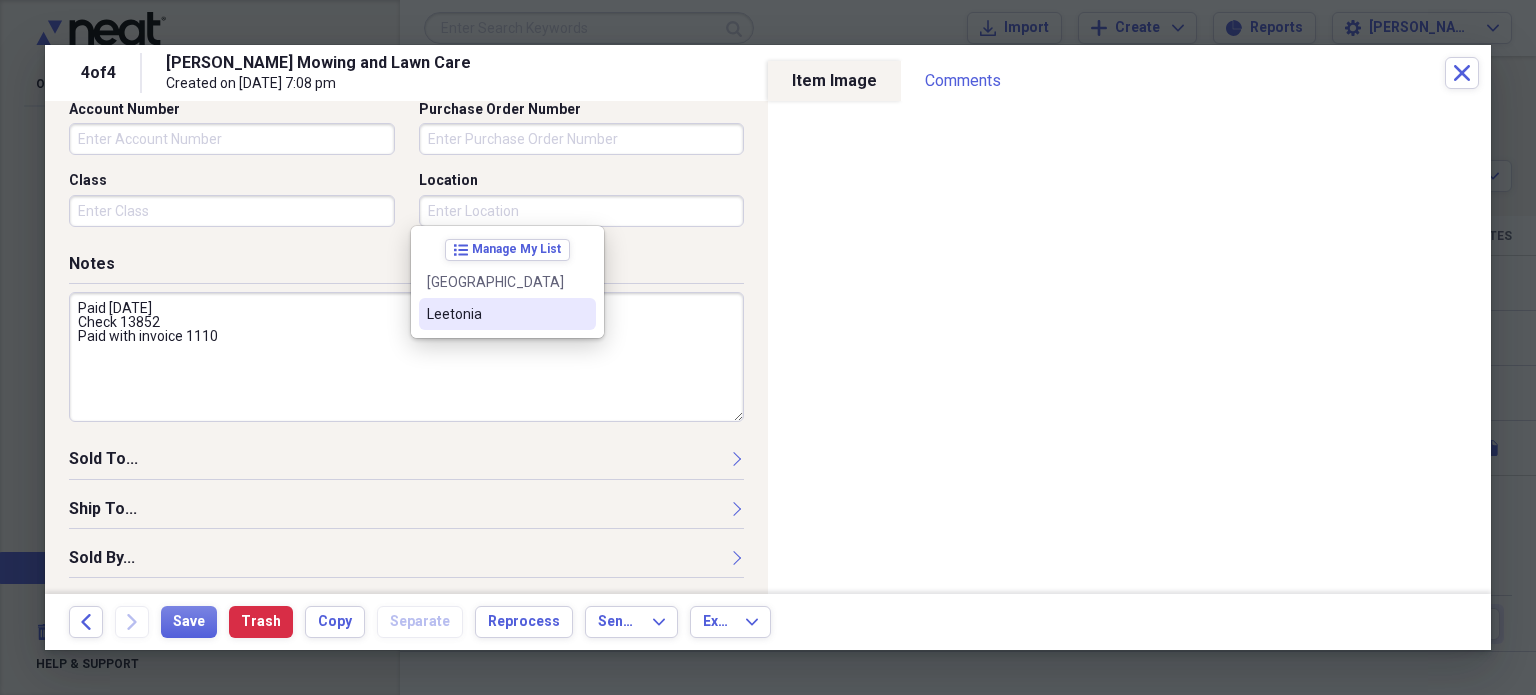 click on "Leetonia" at bounding box center (507, 314) 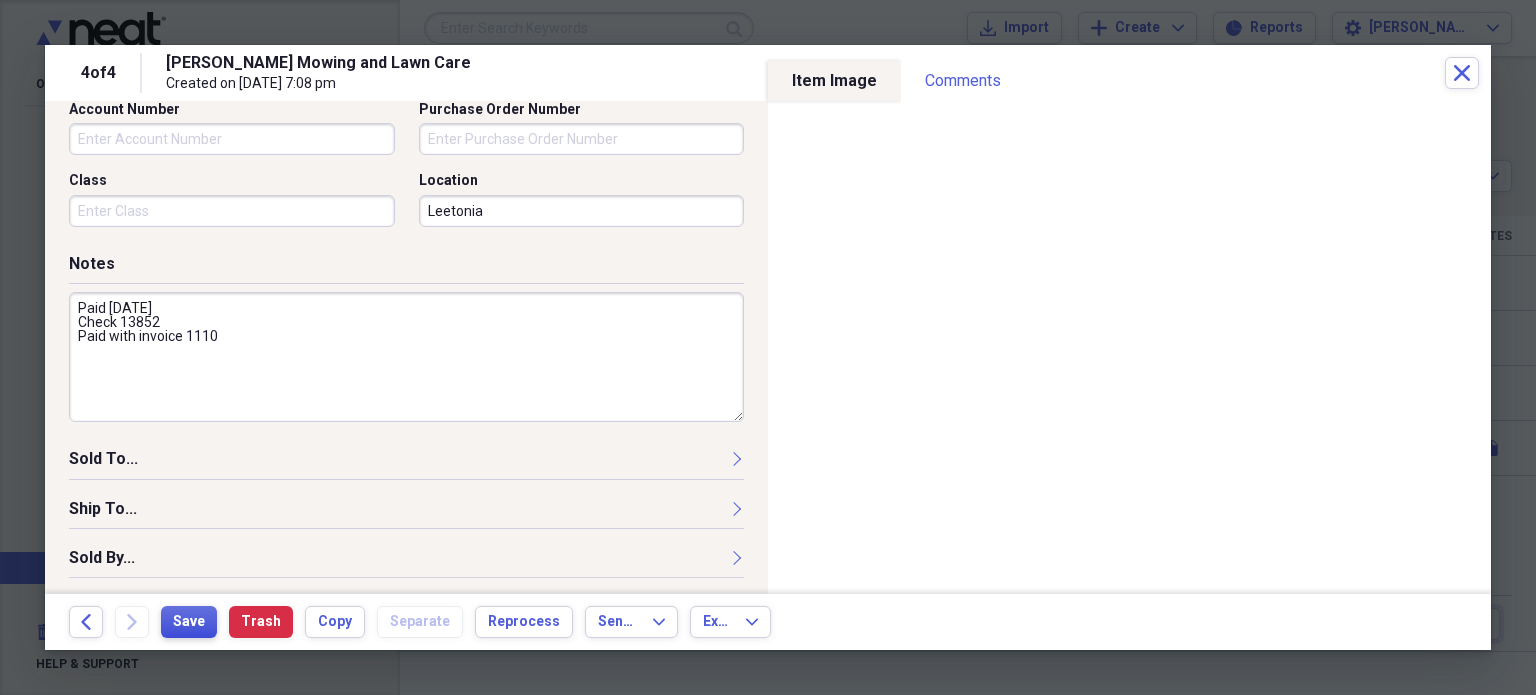click on "Save" at bounding box center [189, 622] 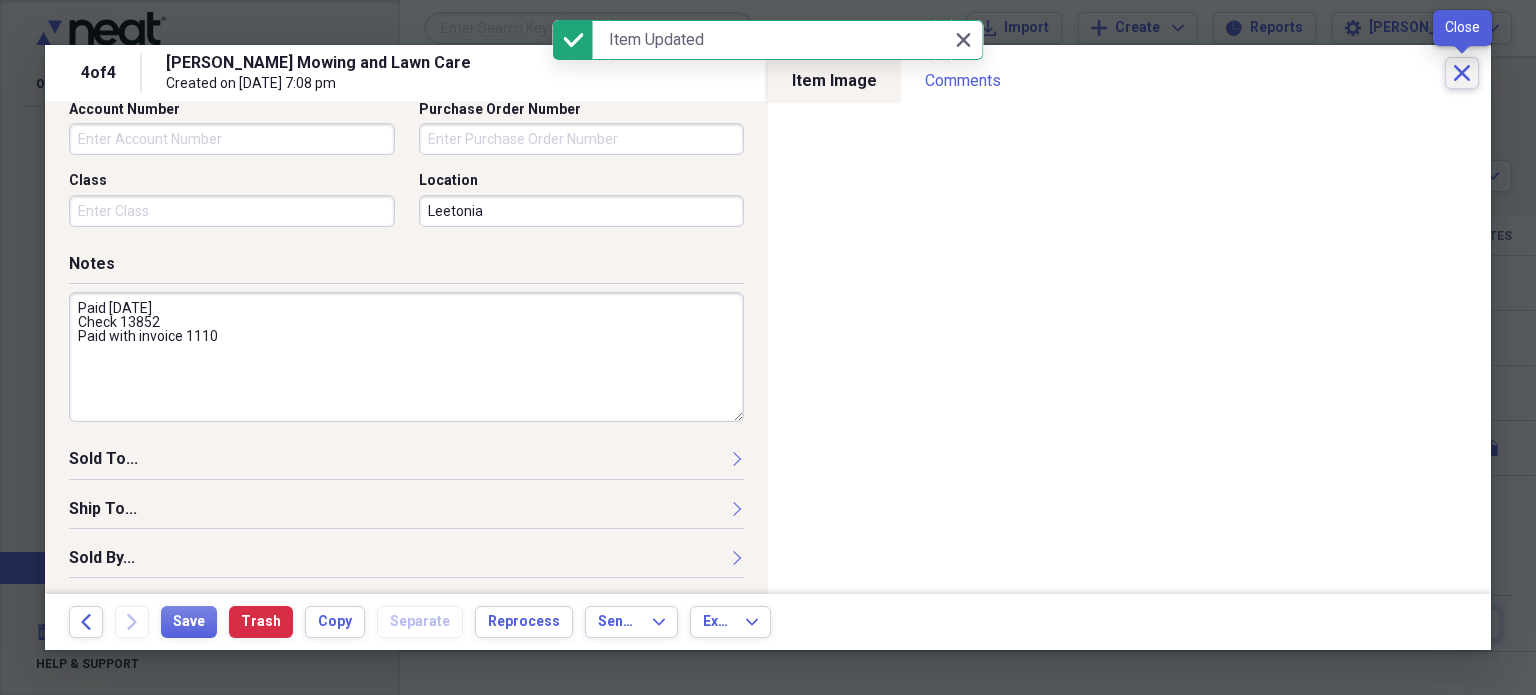click on "Close" 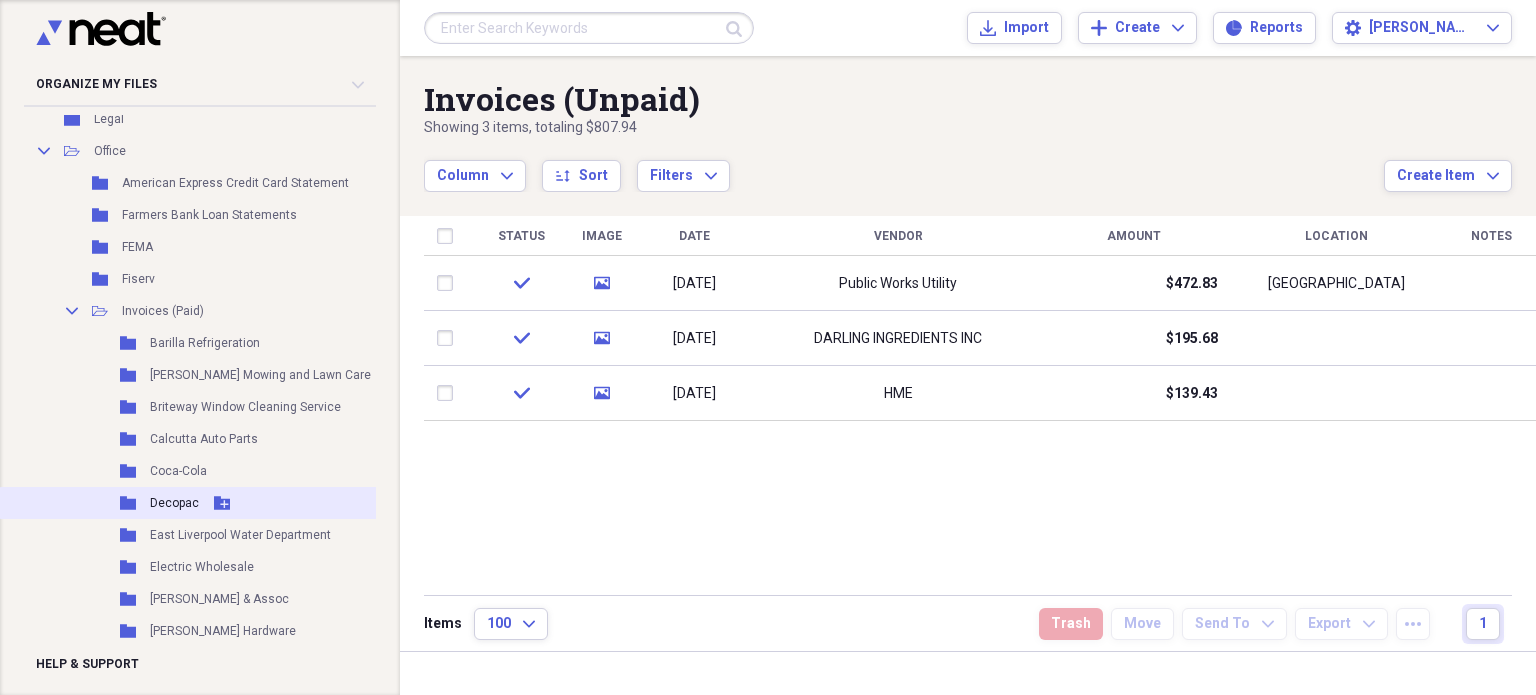 scroll, scrollTop: 191, scrollLeft: 0, axis: vertical 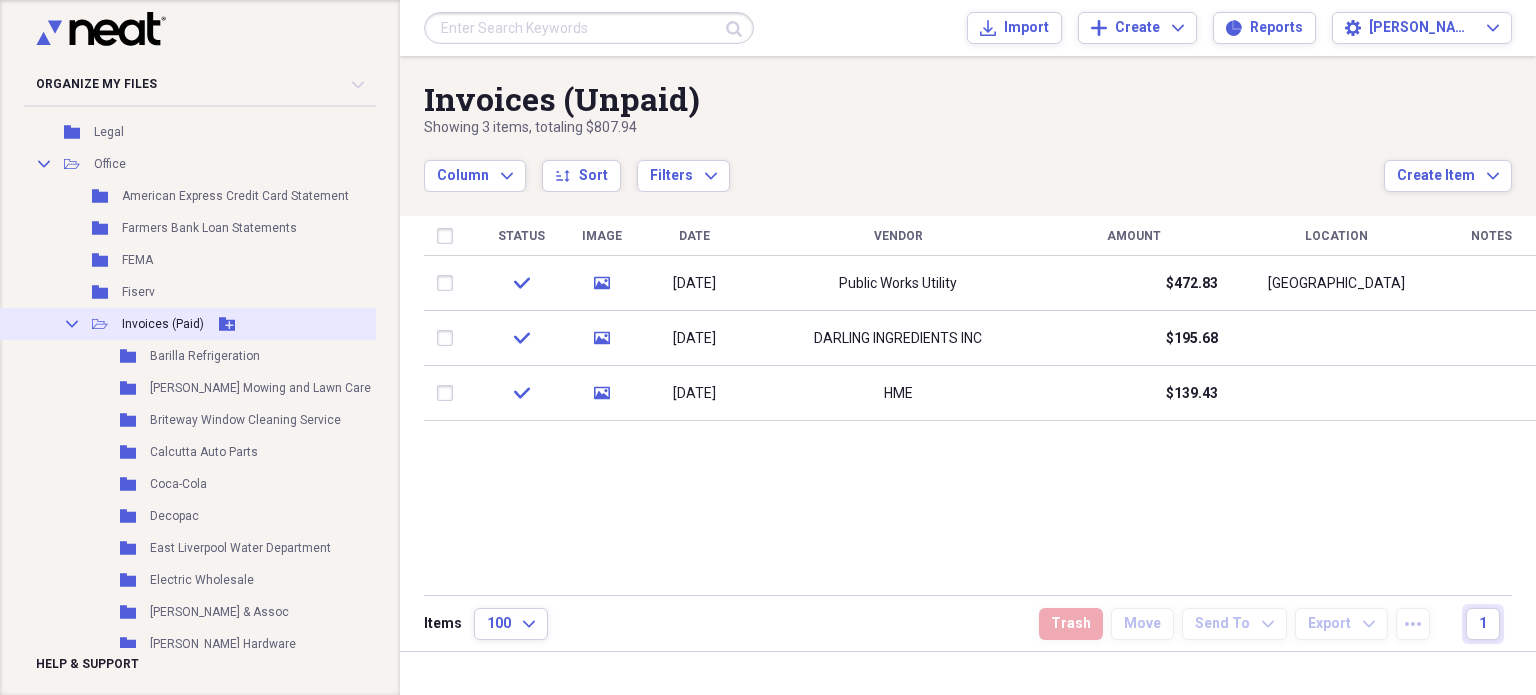 click 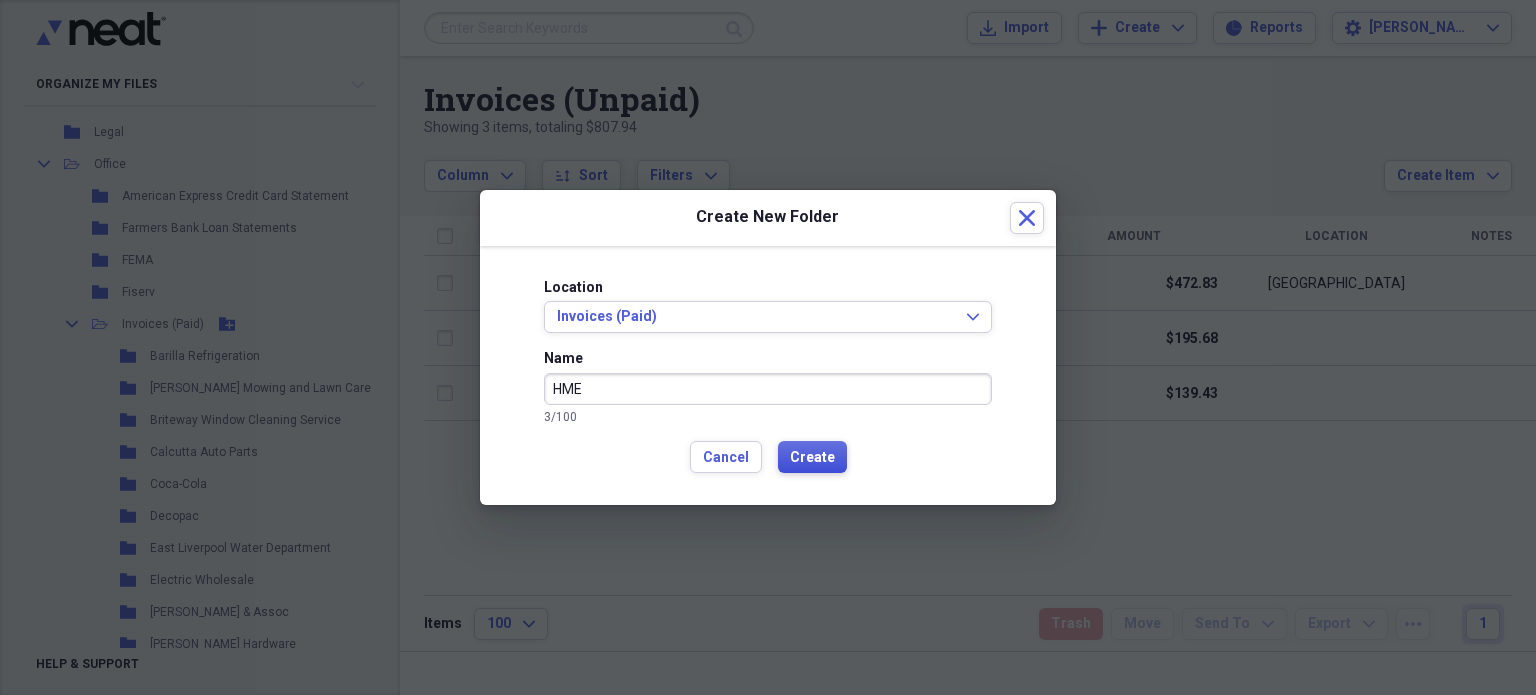 type on "HME" 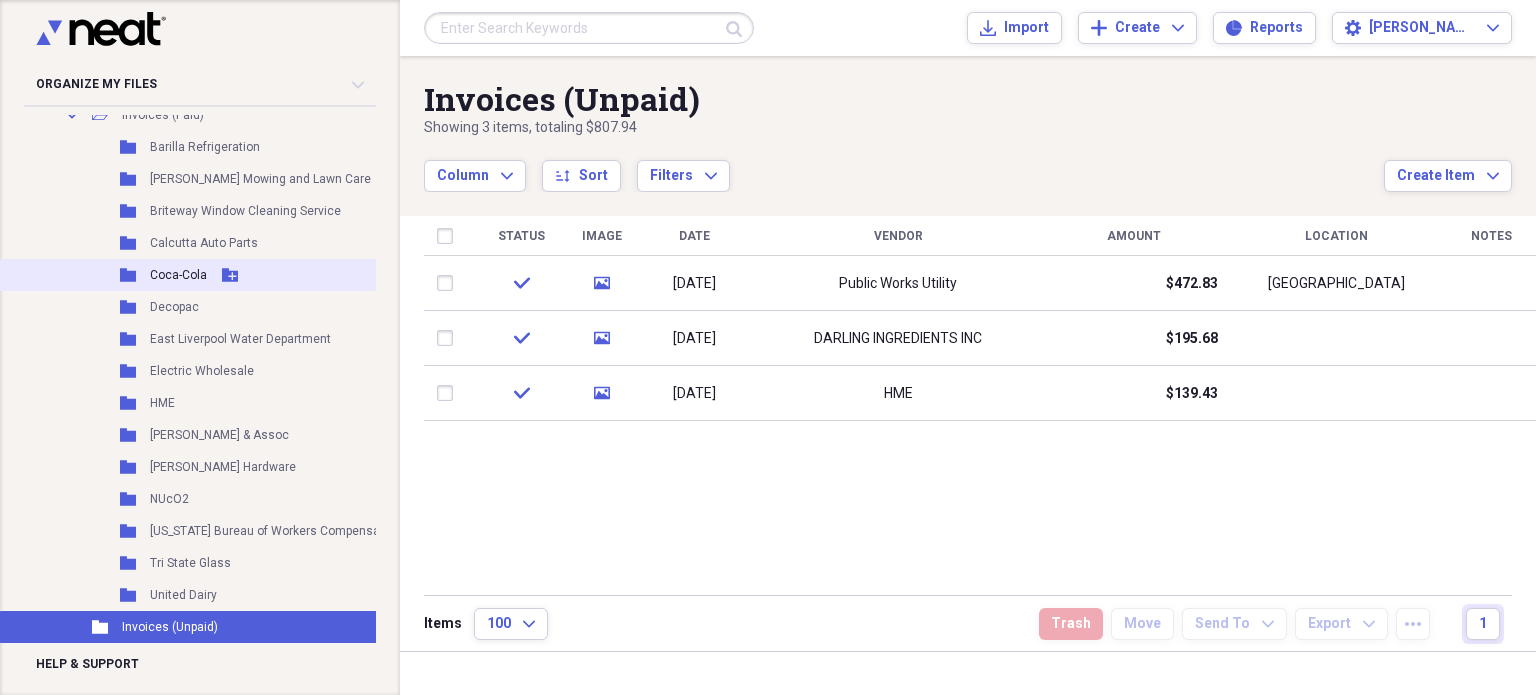 scroll, scrollTop: 419, scrollLeft: 0, axis: vertical 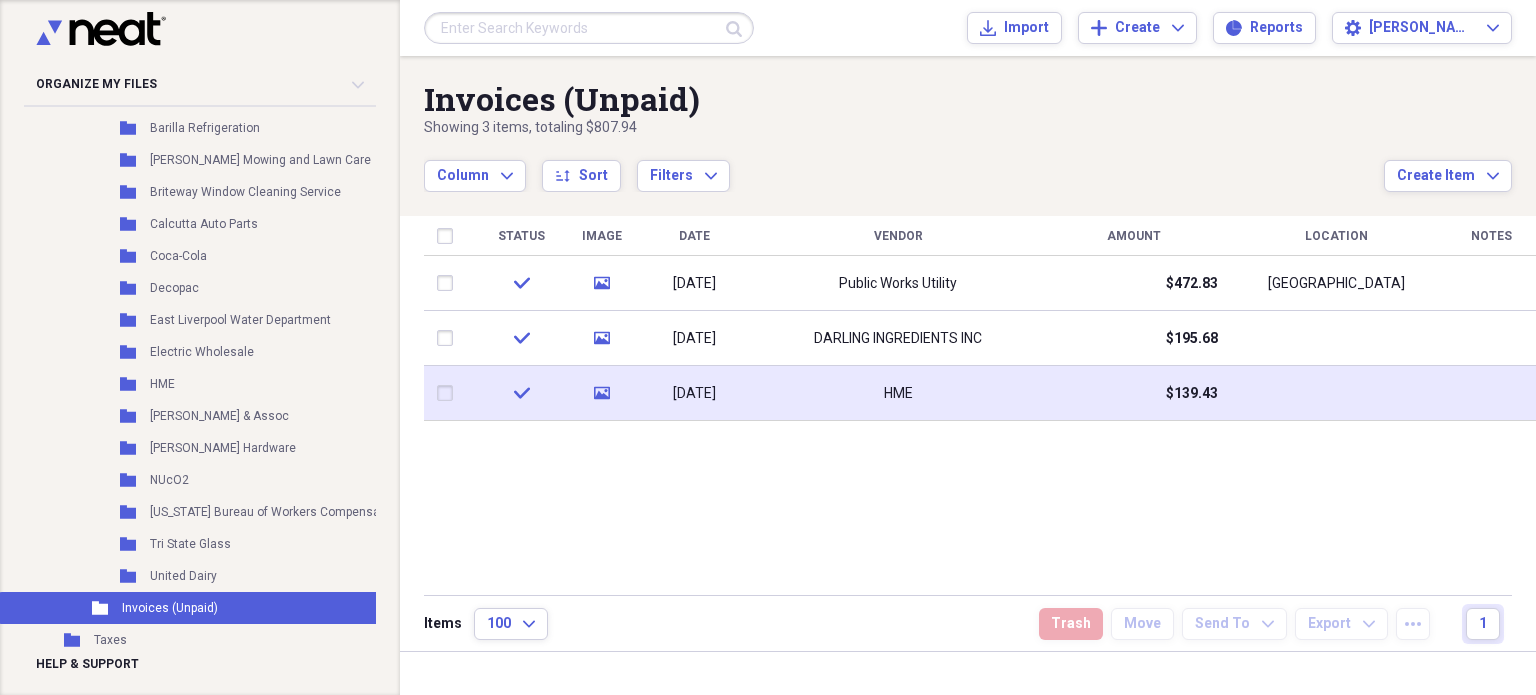 click on "HME" at bounding box center [898, 394] 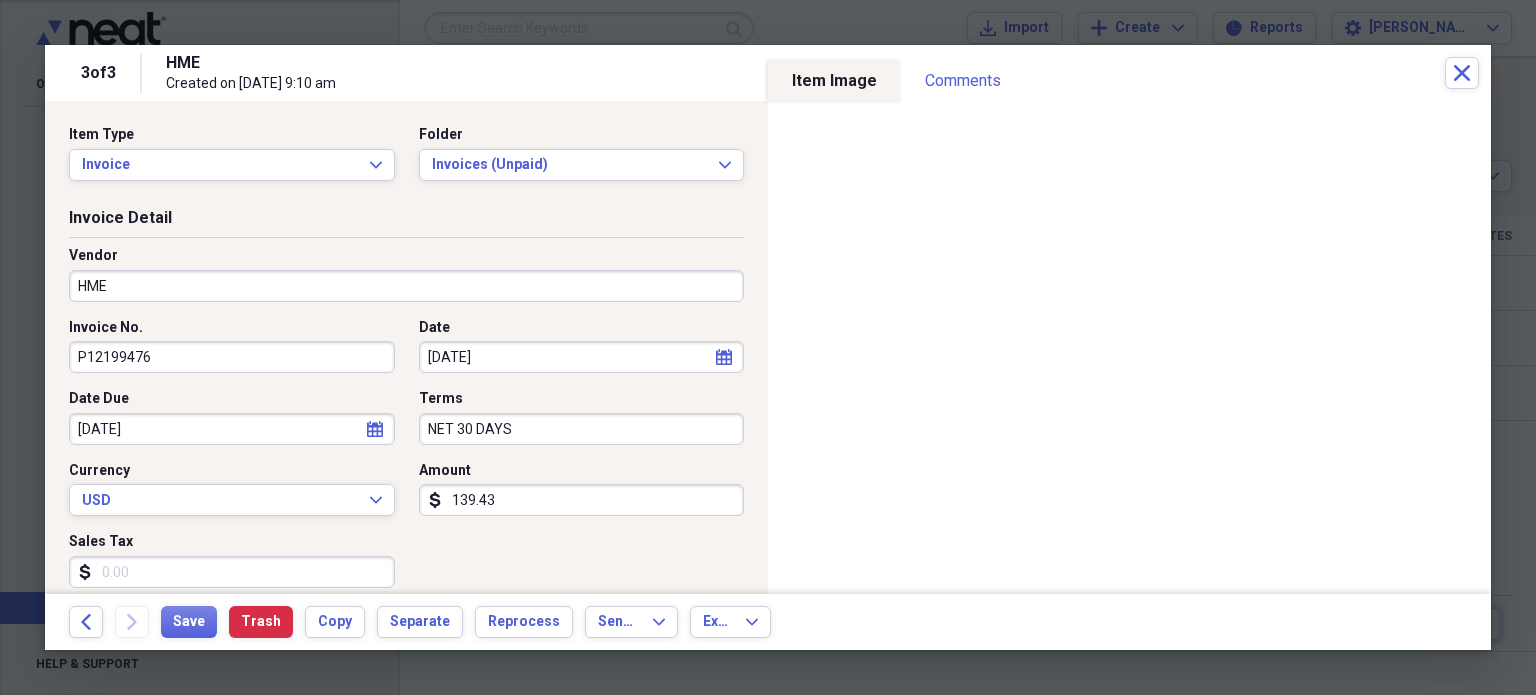 scroll, scrollTop: 284, scrollLeft: 0, axis: vertical 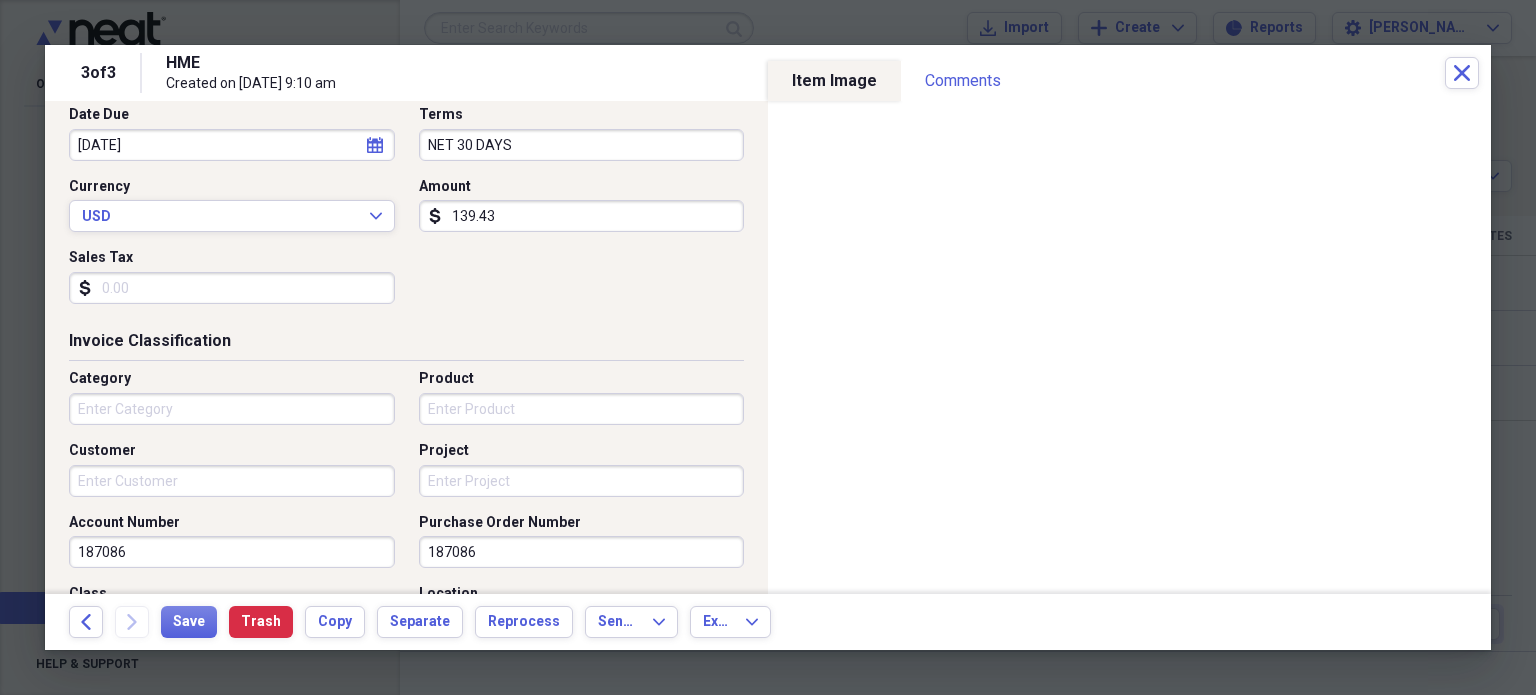 click at bounding box center (768, 347) 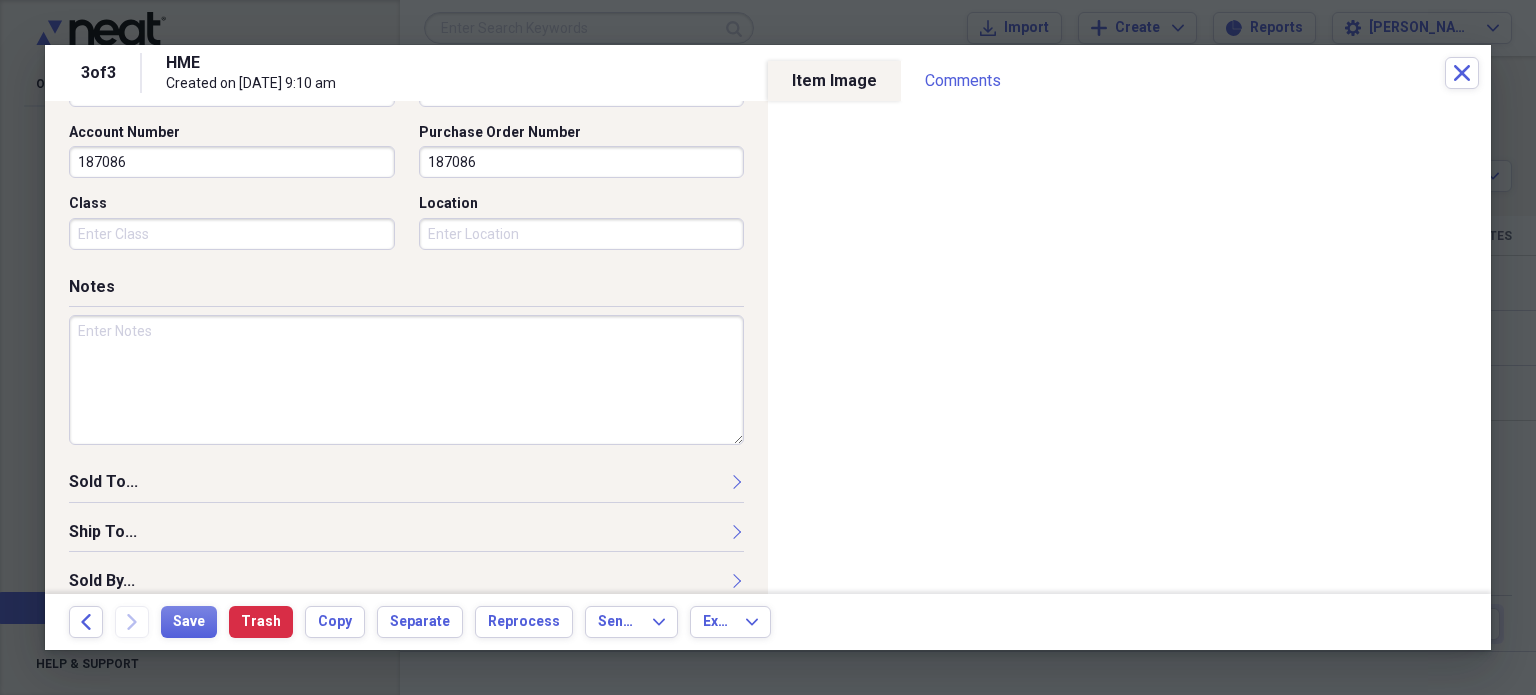 scroll, scrollTop: 678, scrollLeft: 0, axis: vertical 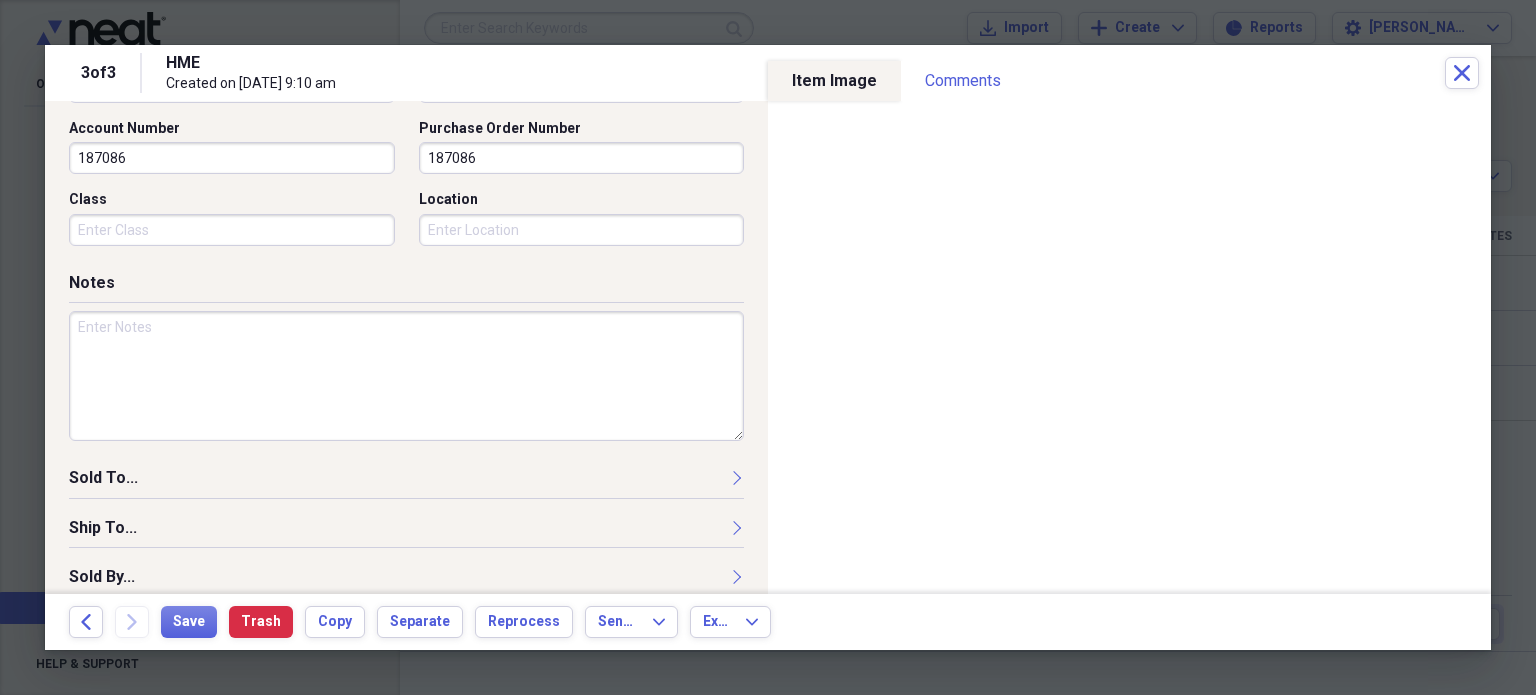 click at bounding box center [406, 376] 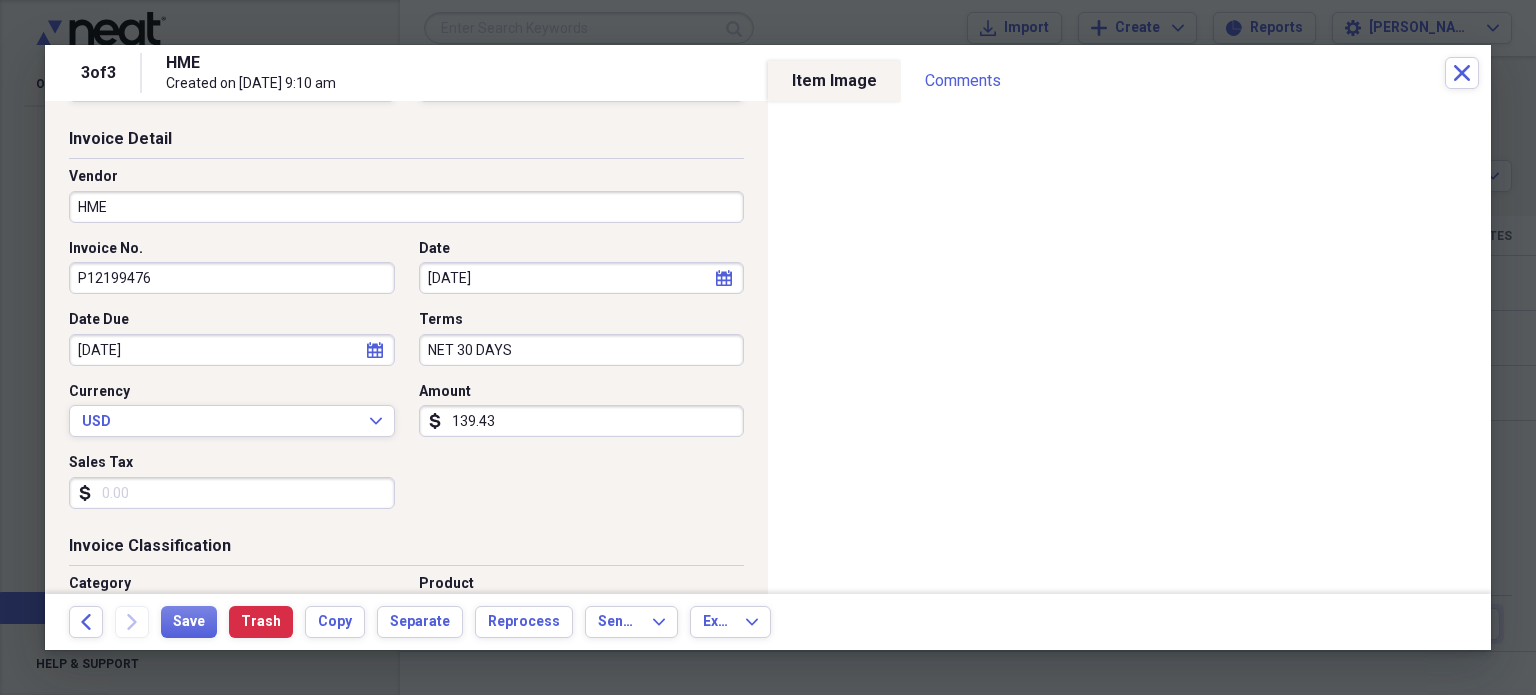 scroll, scrollTop: 0, scrollLeft: 0, axis: both 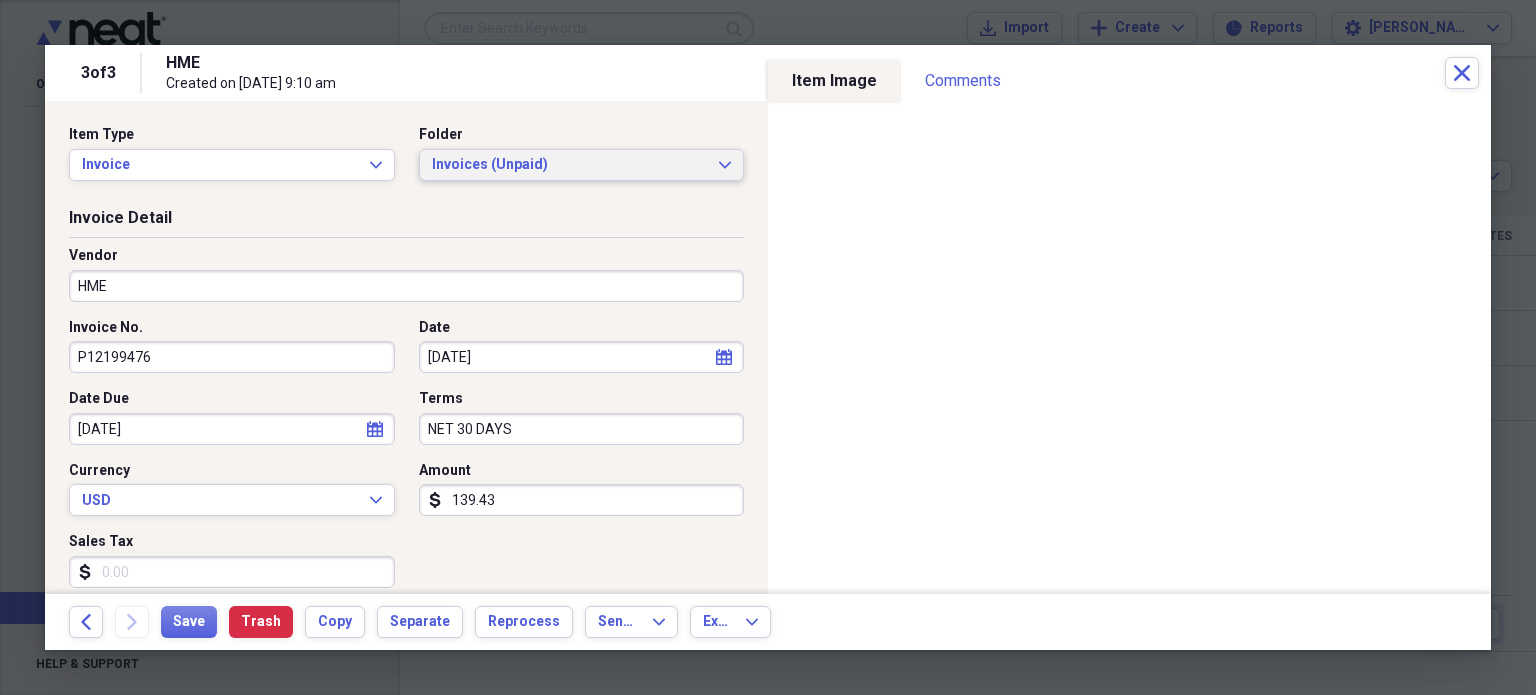 type on "Paid [DATE]
Check 13853" 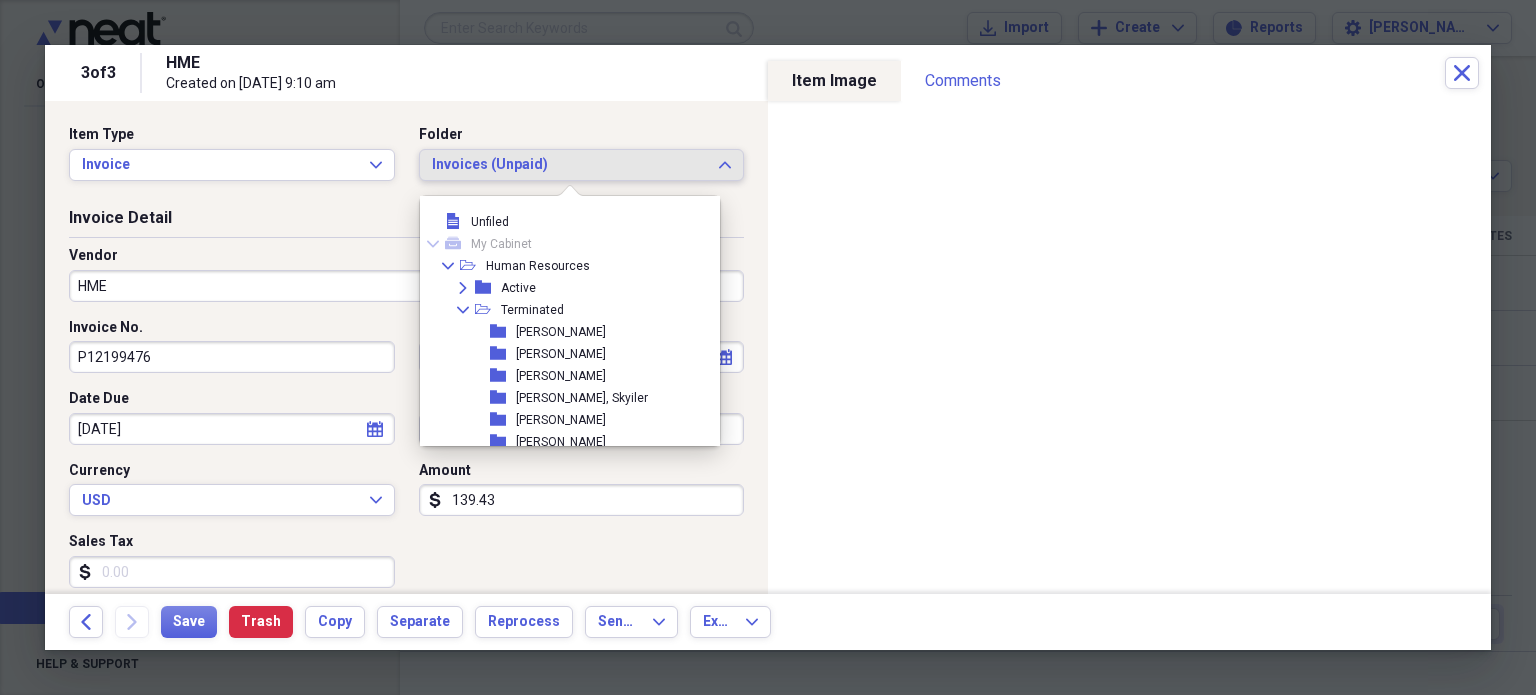 scroll, scrollTop: 857, scrollLeft: 0, axis: vertical 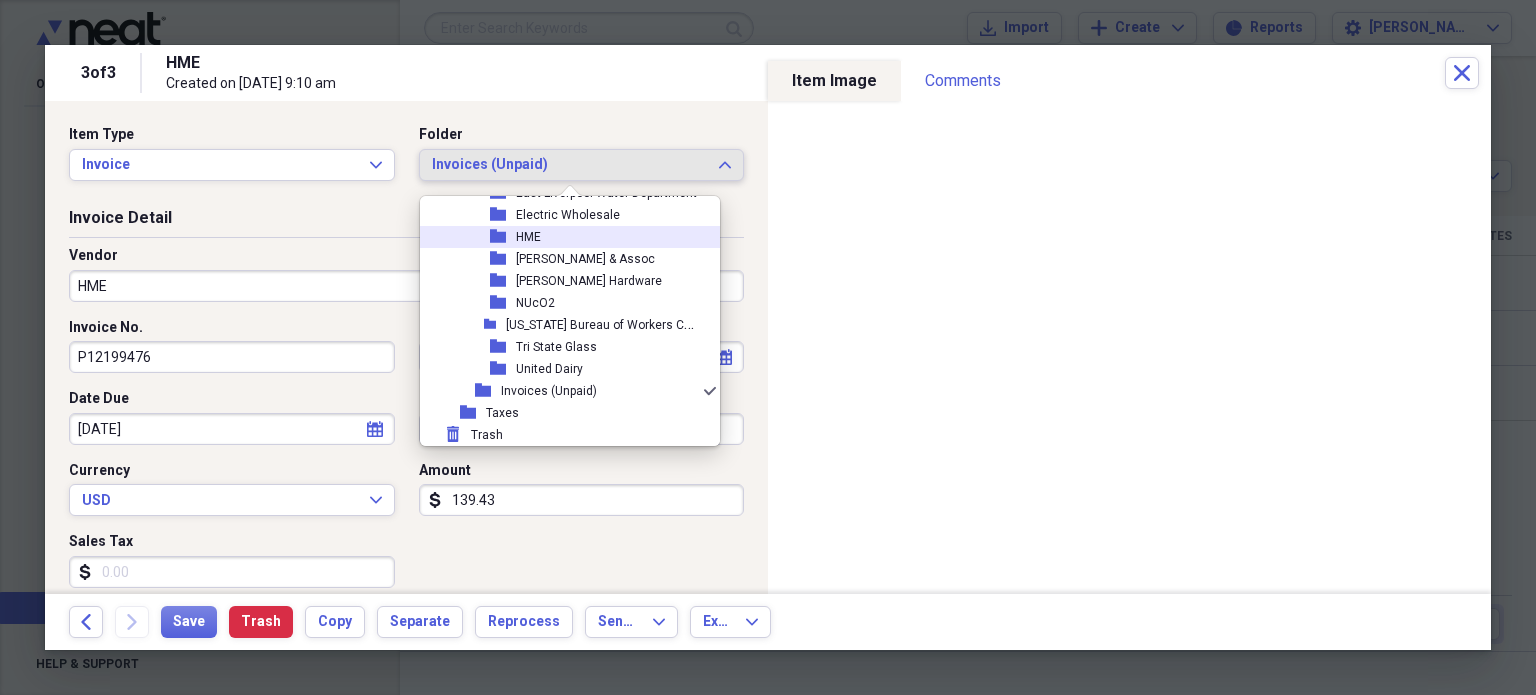 click on "folder HME" at bounding box center [562, 237] 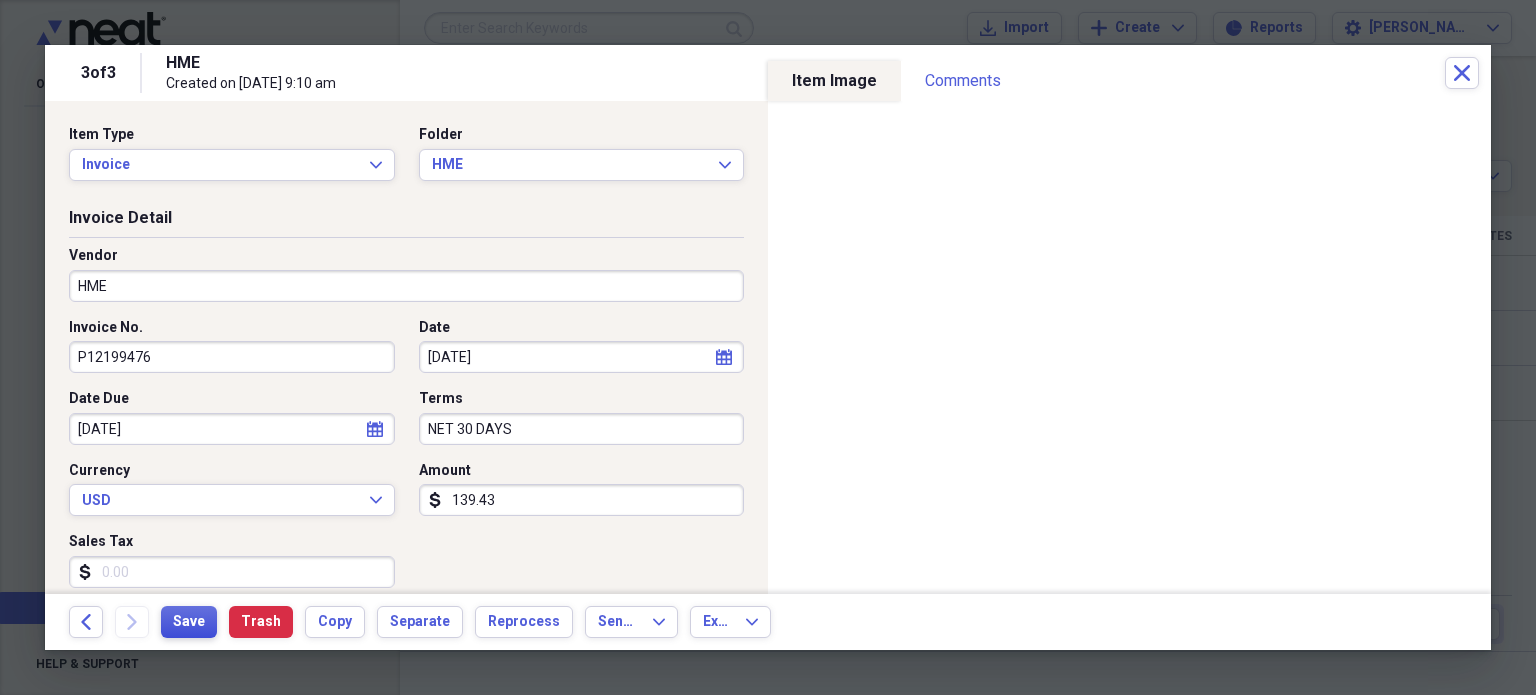 click on "Save" at bounding box center [189, 622] 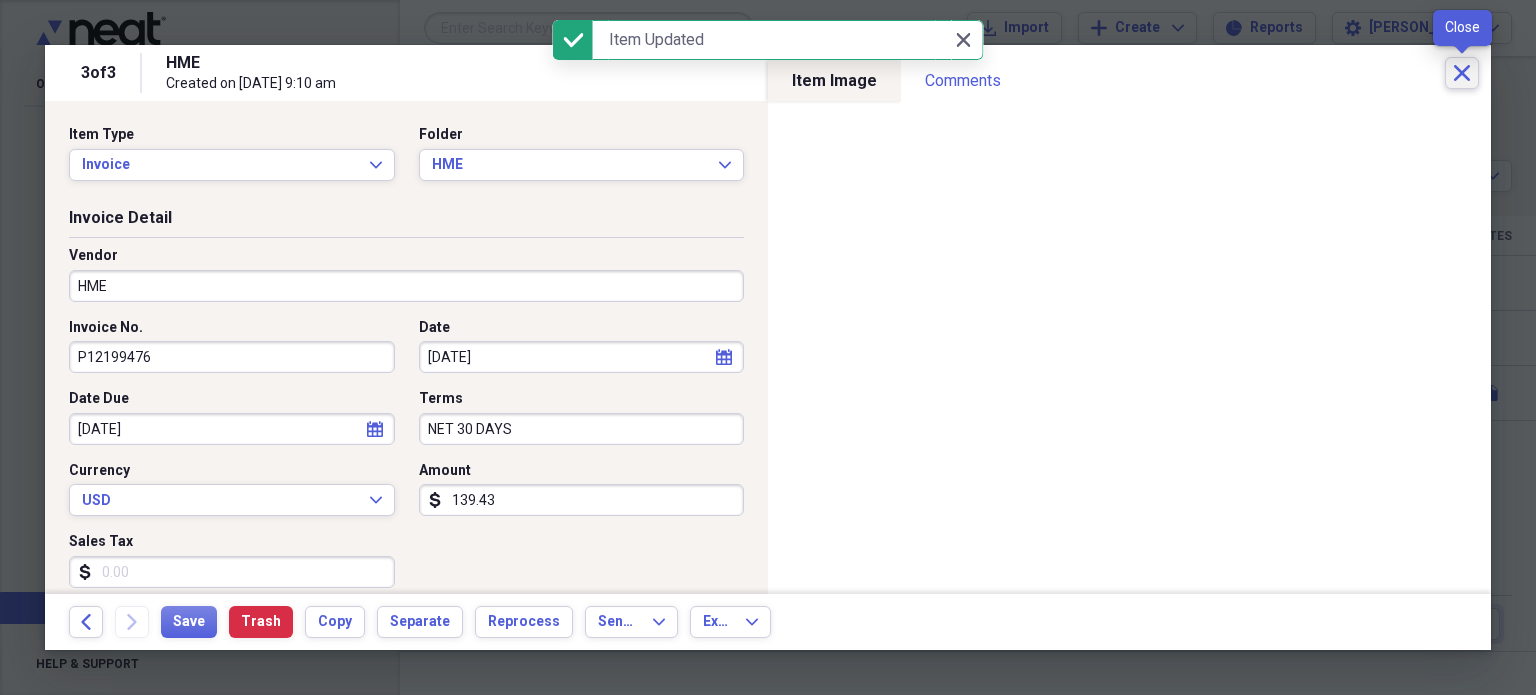 click 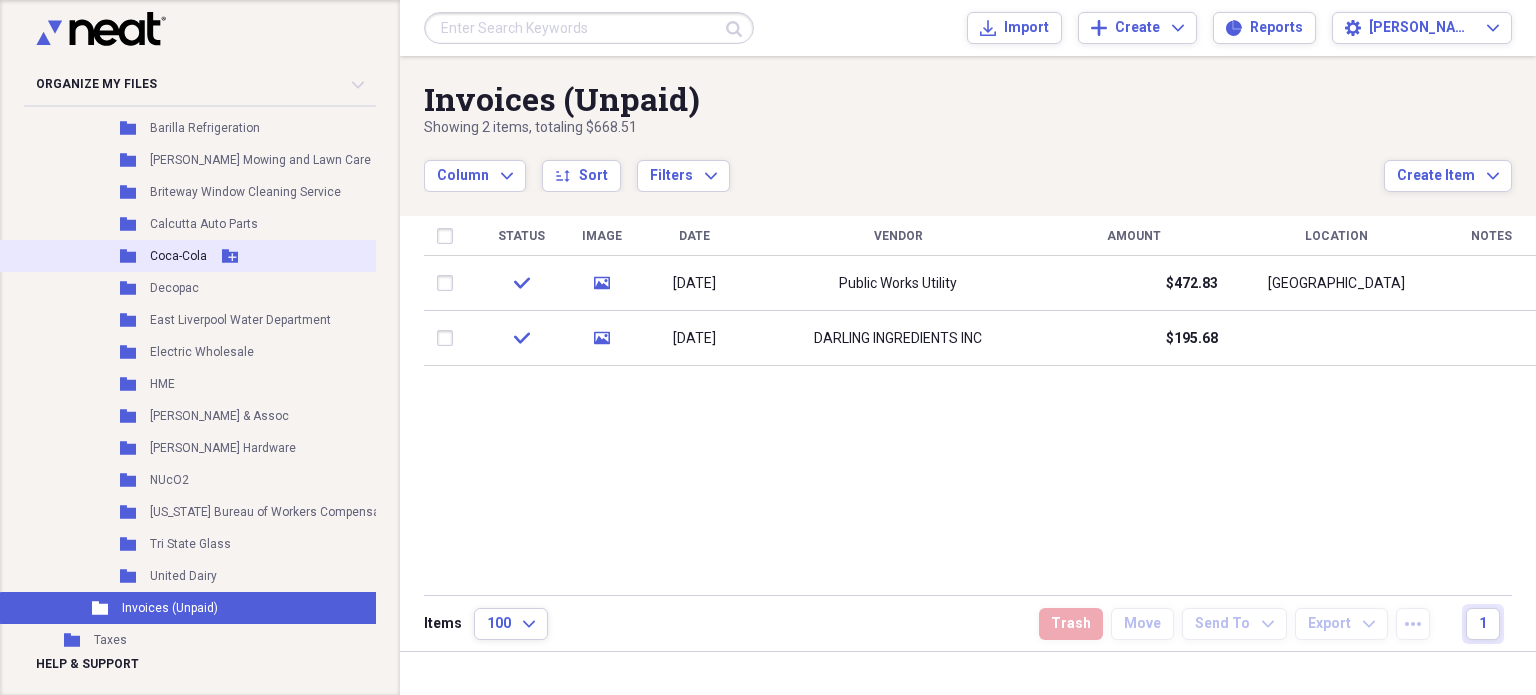 scroll, scrollTop: 0, scrollLeft: 0, axis: both 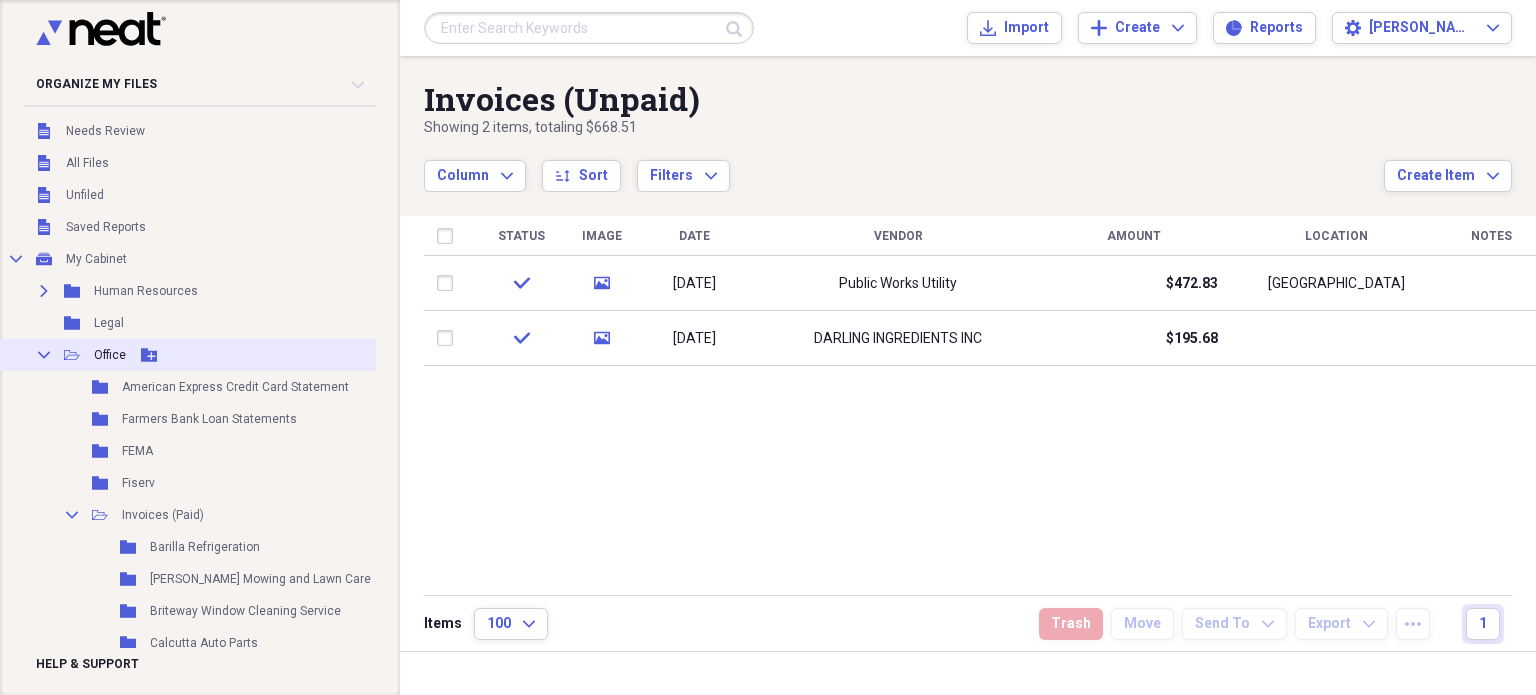 click on "Collapse" 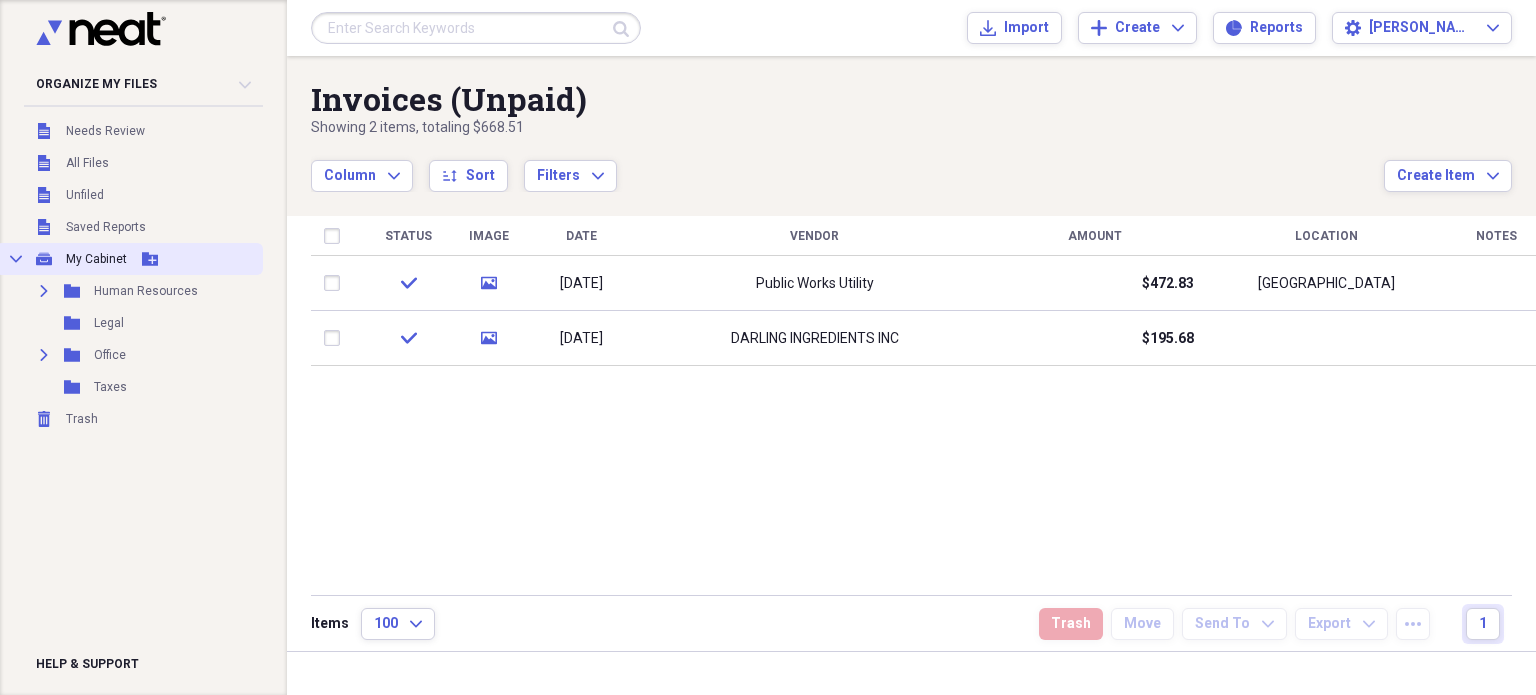 click on "Collapse My Cabinet My Cabinet Add Folder" at bounding box center [129, 259] 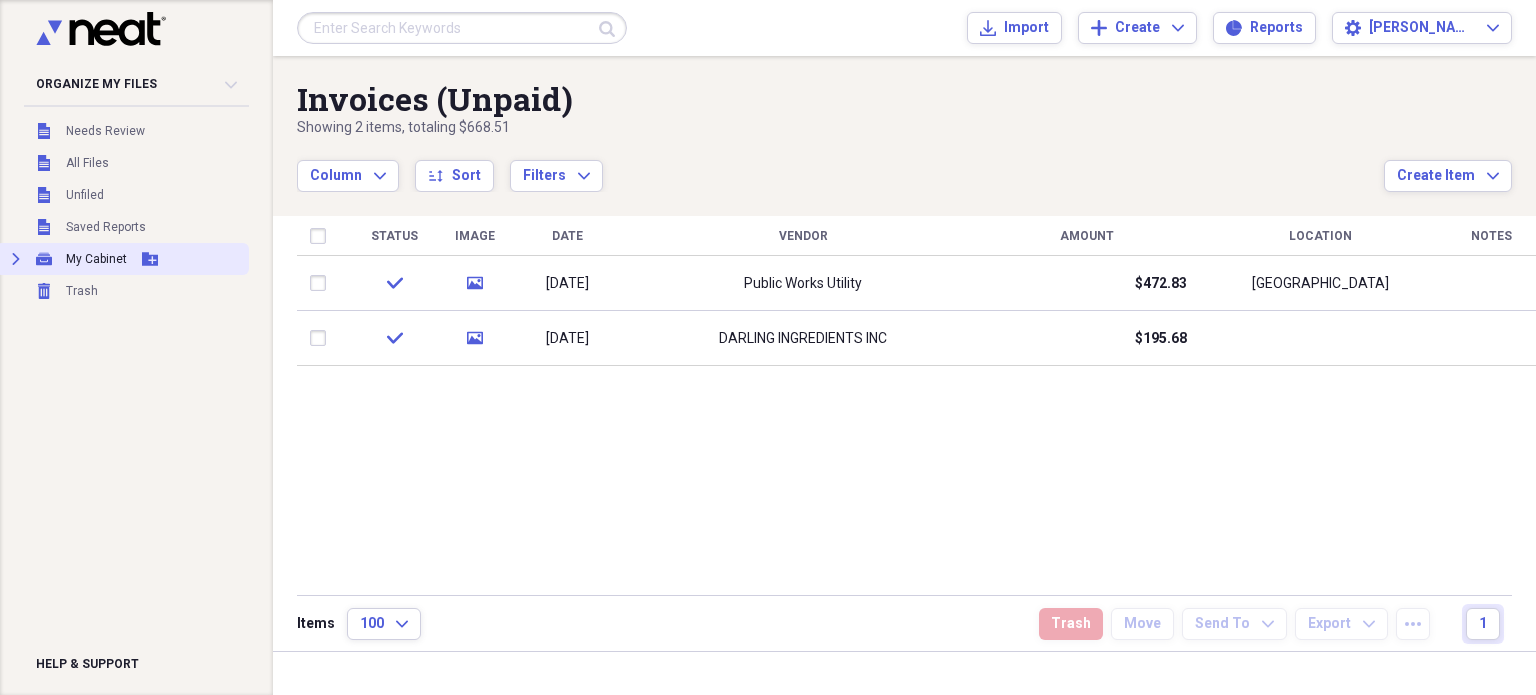 click on "My Cabinet" at bounding box center (96, 259) 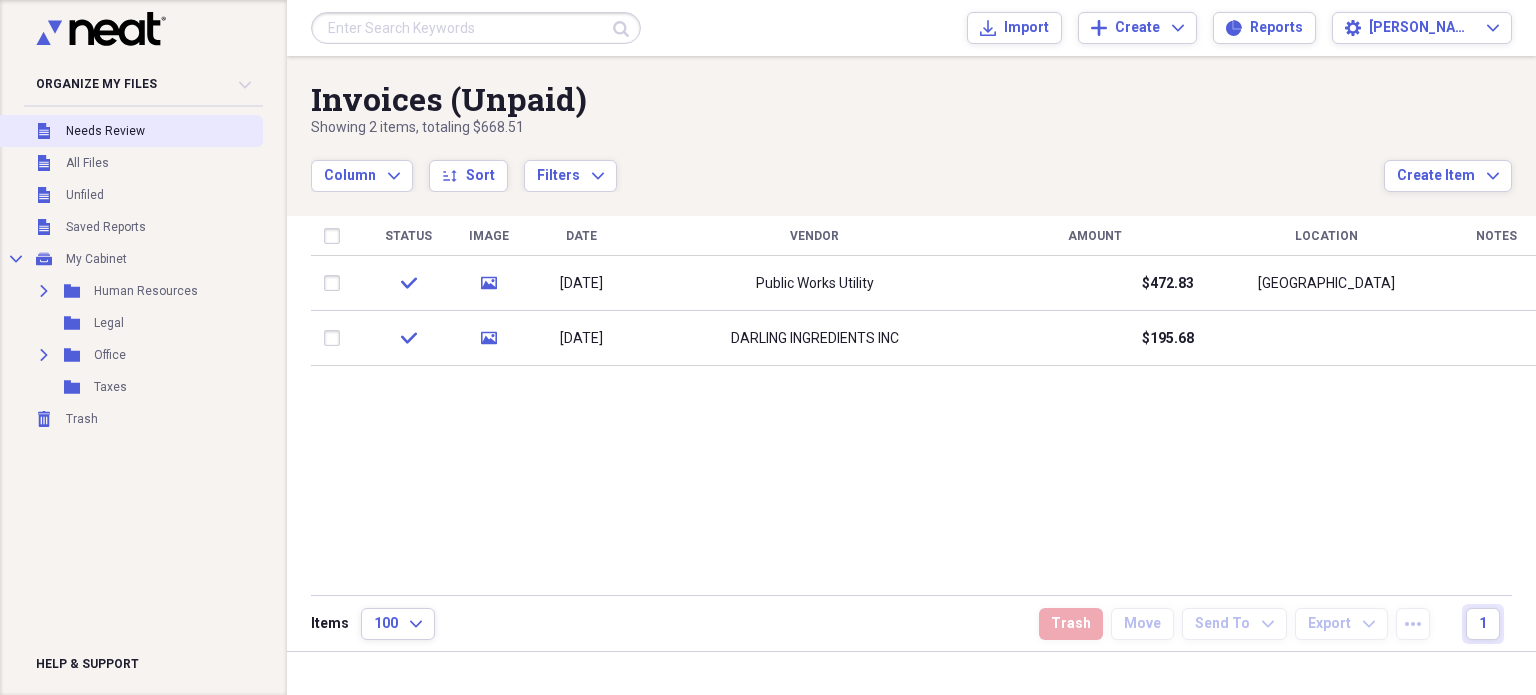 click on "Unfiled Needs Review" at bounding box center [129, 131] 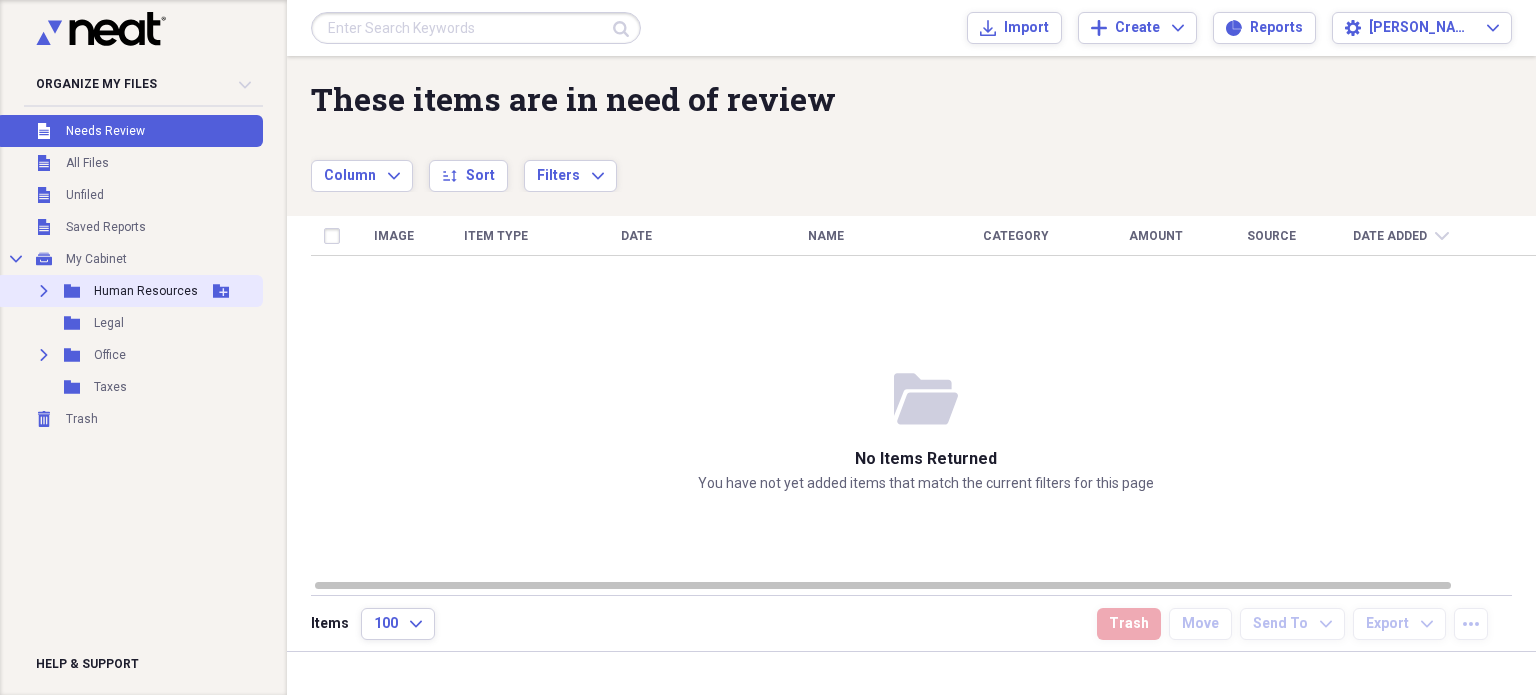 click on "Human Resources" at bounding box center [146, 291] 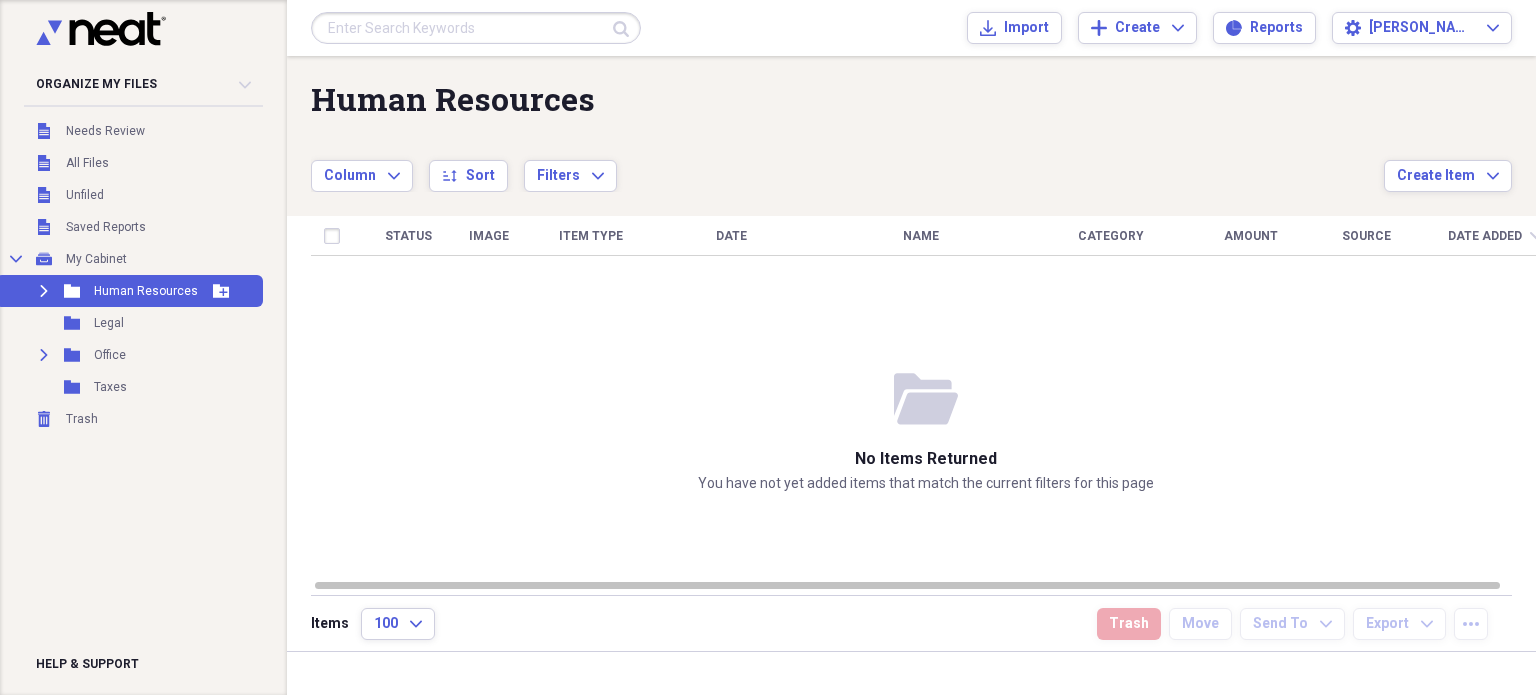 click on "Expand" 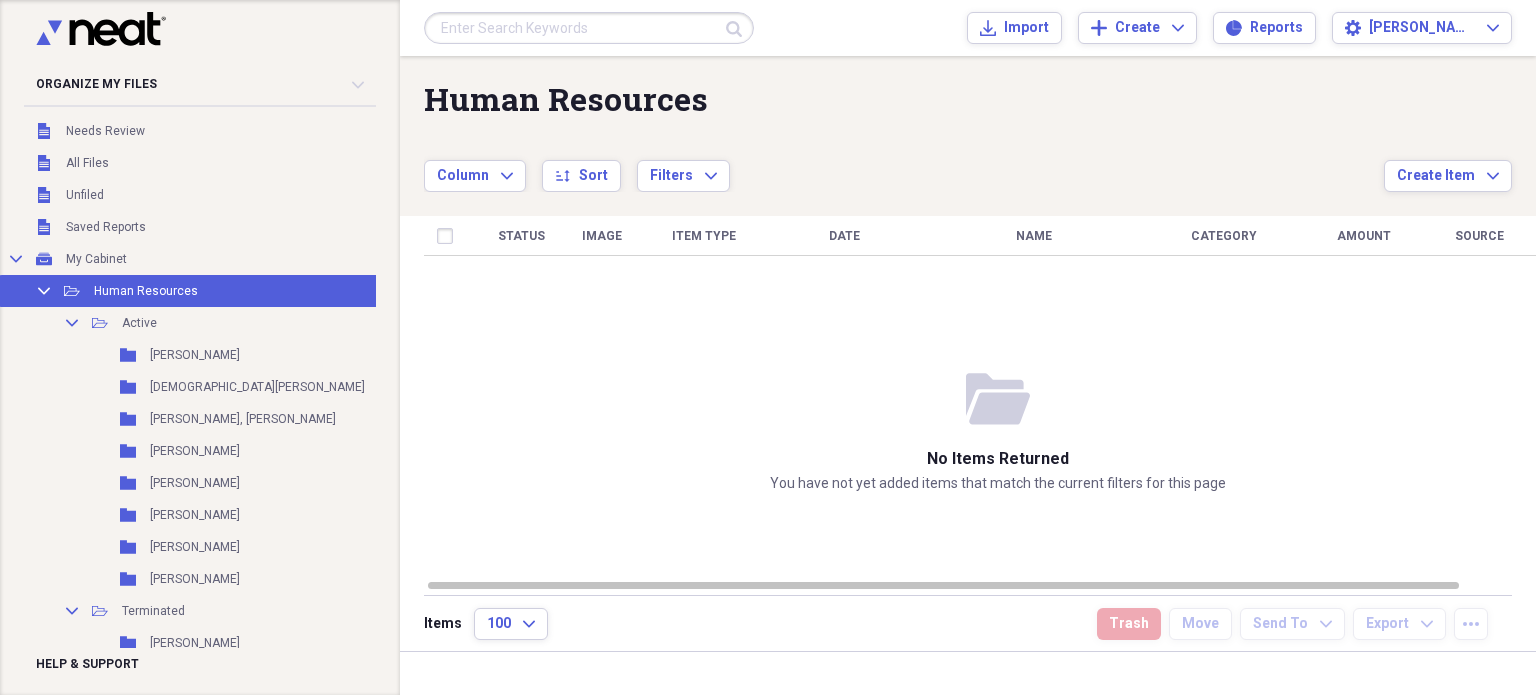 click on "[PERSON_NAME], [PERSON_NAME]" at bounding box center (213, 419) 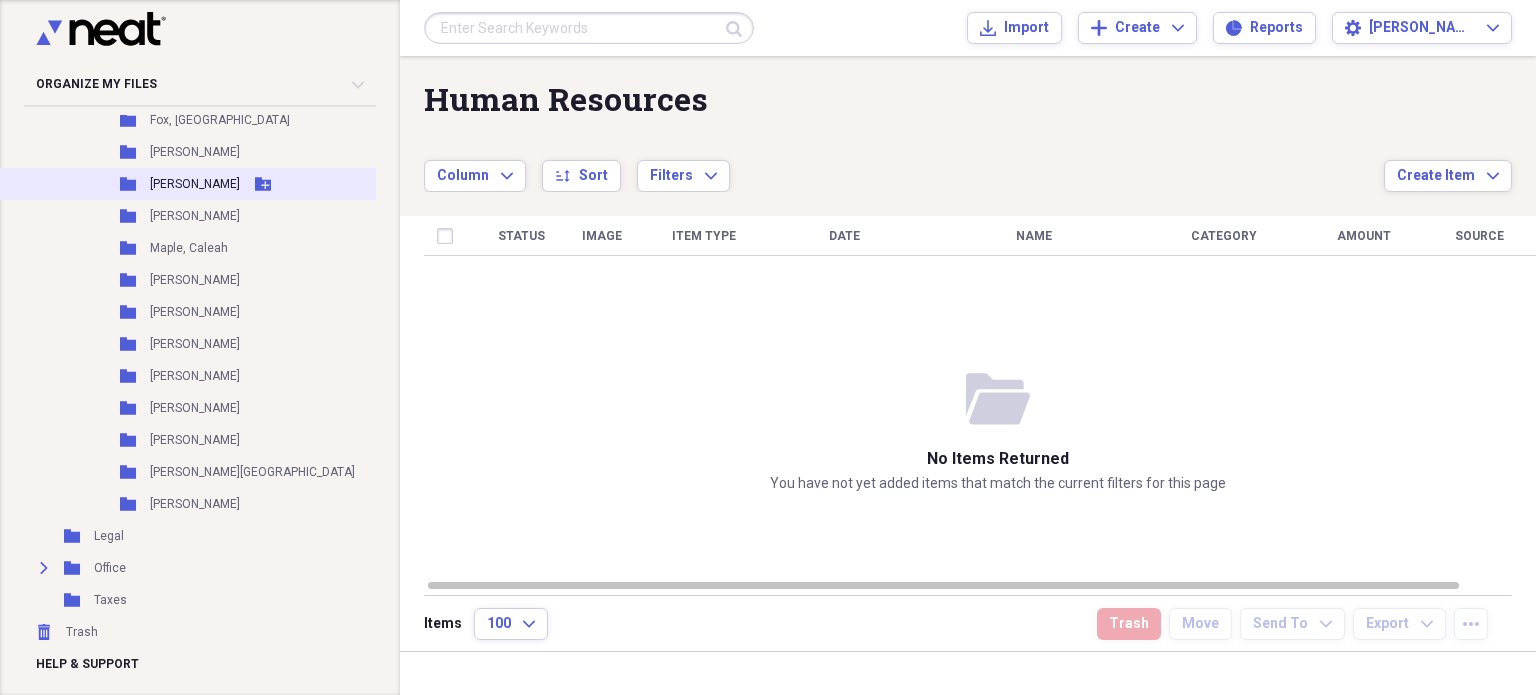scroll, scrollTop: 728, scrollLeft: 0, axis: vertical 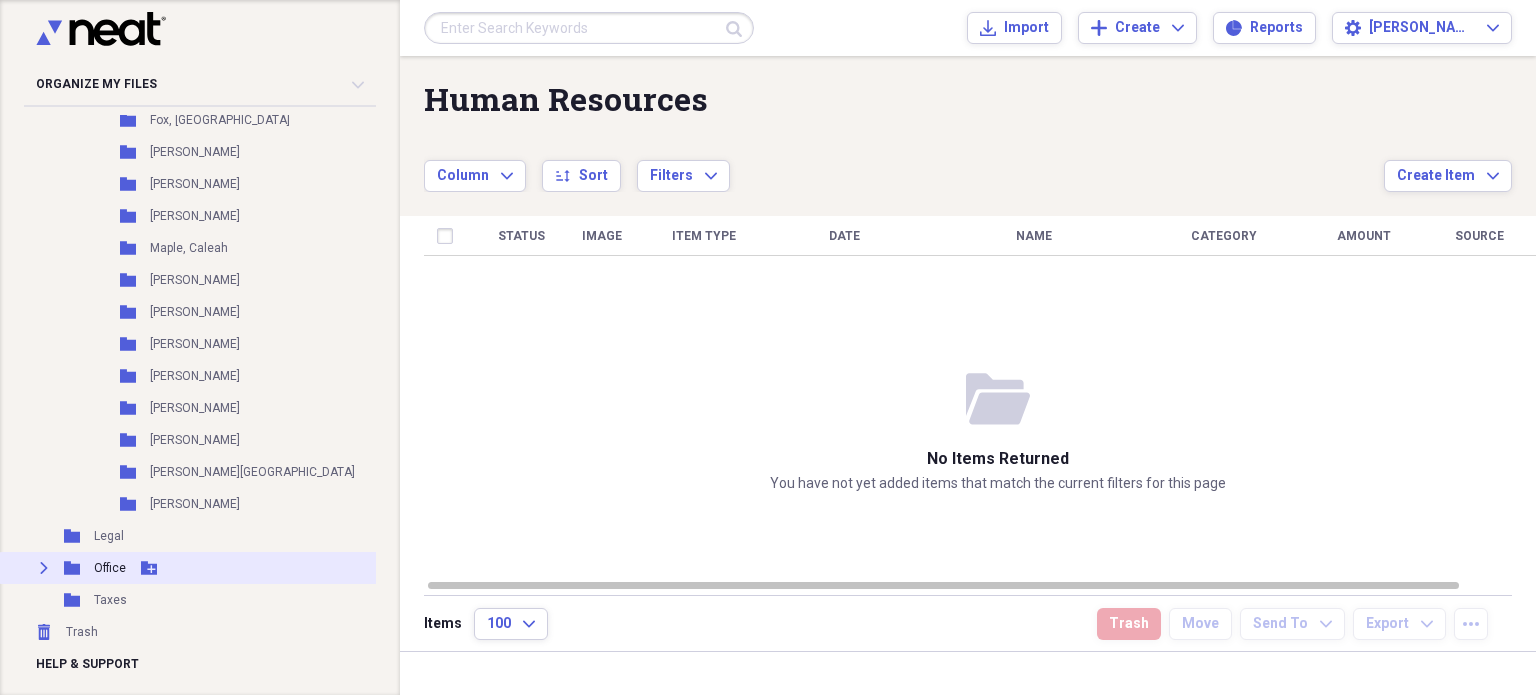 click on "Expand" 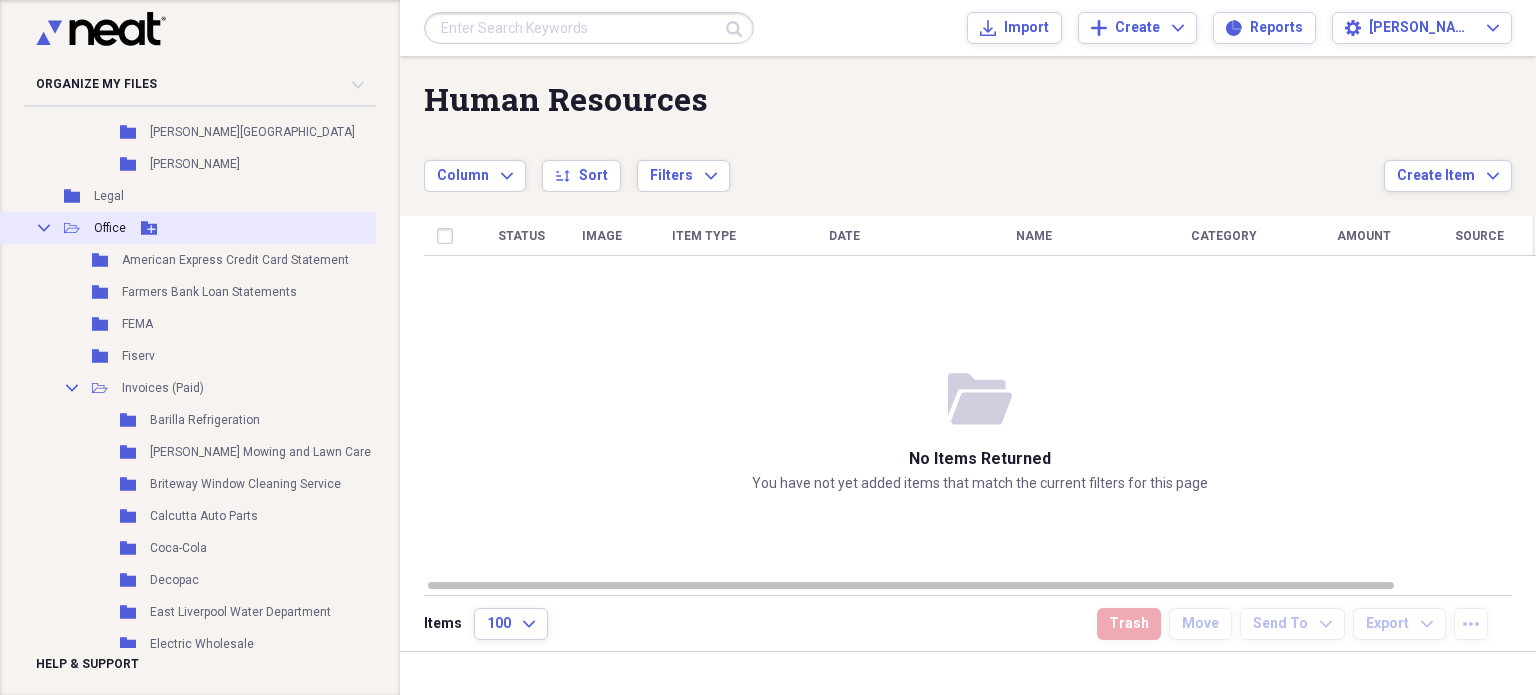 scroll, scrollTop: 1056, scrollLeft: 0, axis: vertical 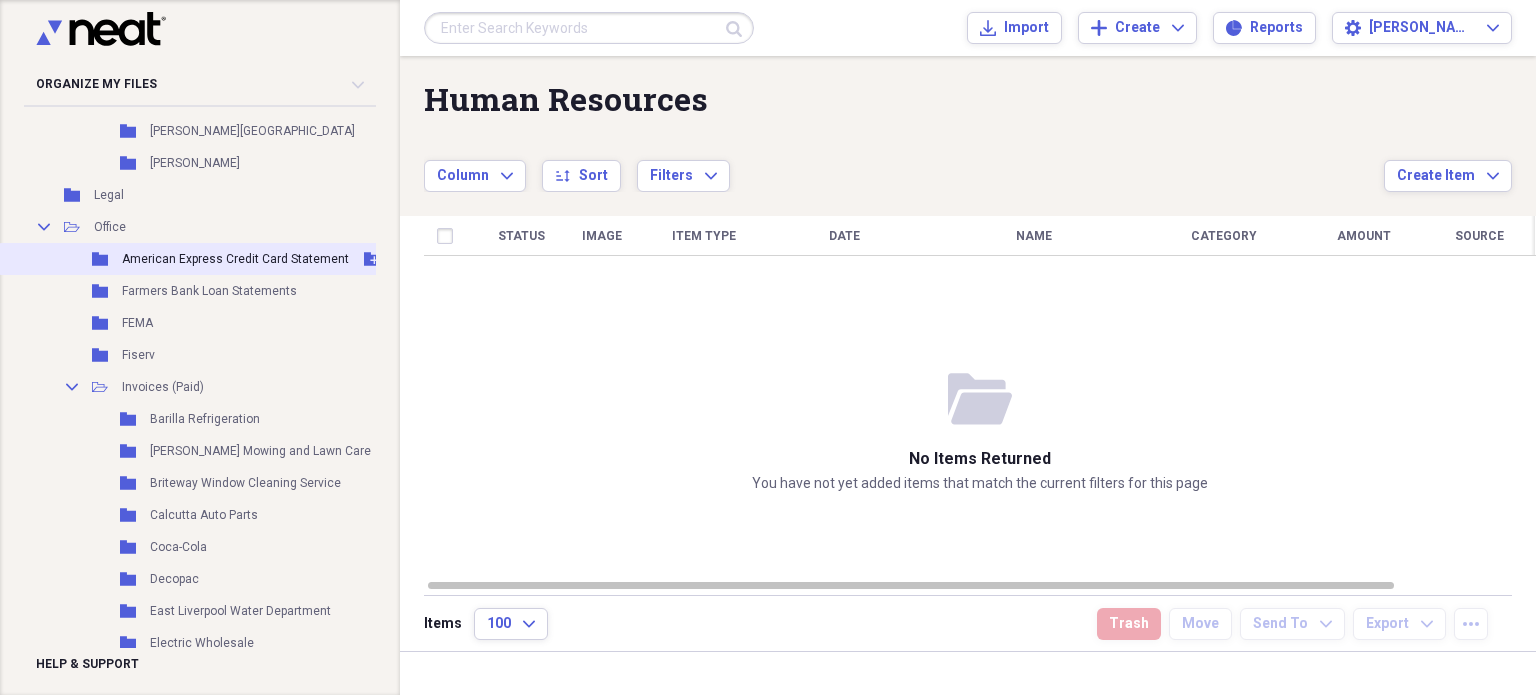 click on "Folder American Express Credit Card Statement Add Folder" at bounding box center (231, 259) 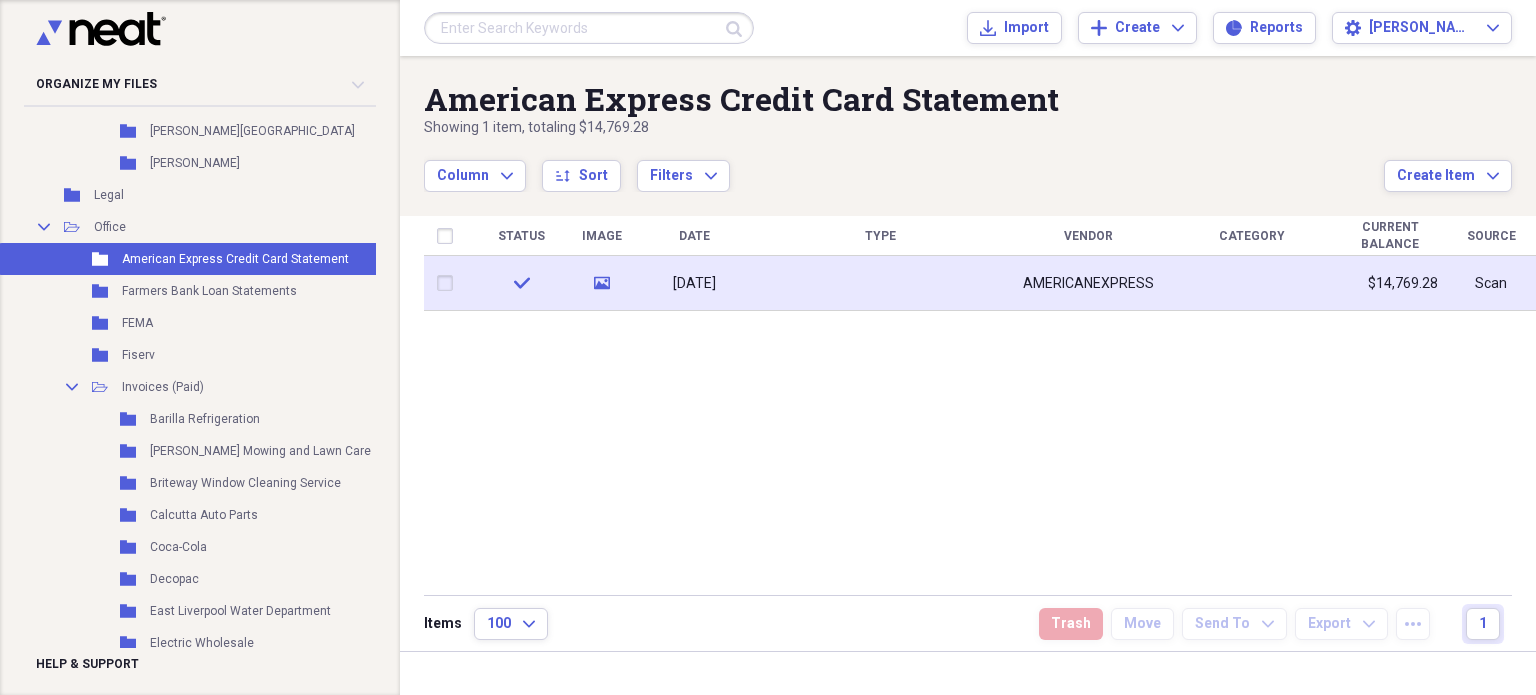 click on "[DATE]" at bounding box center [694, 284] 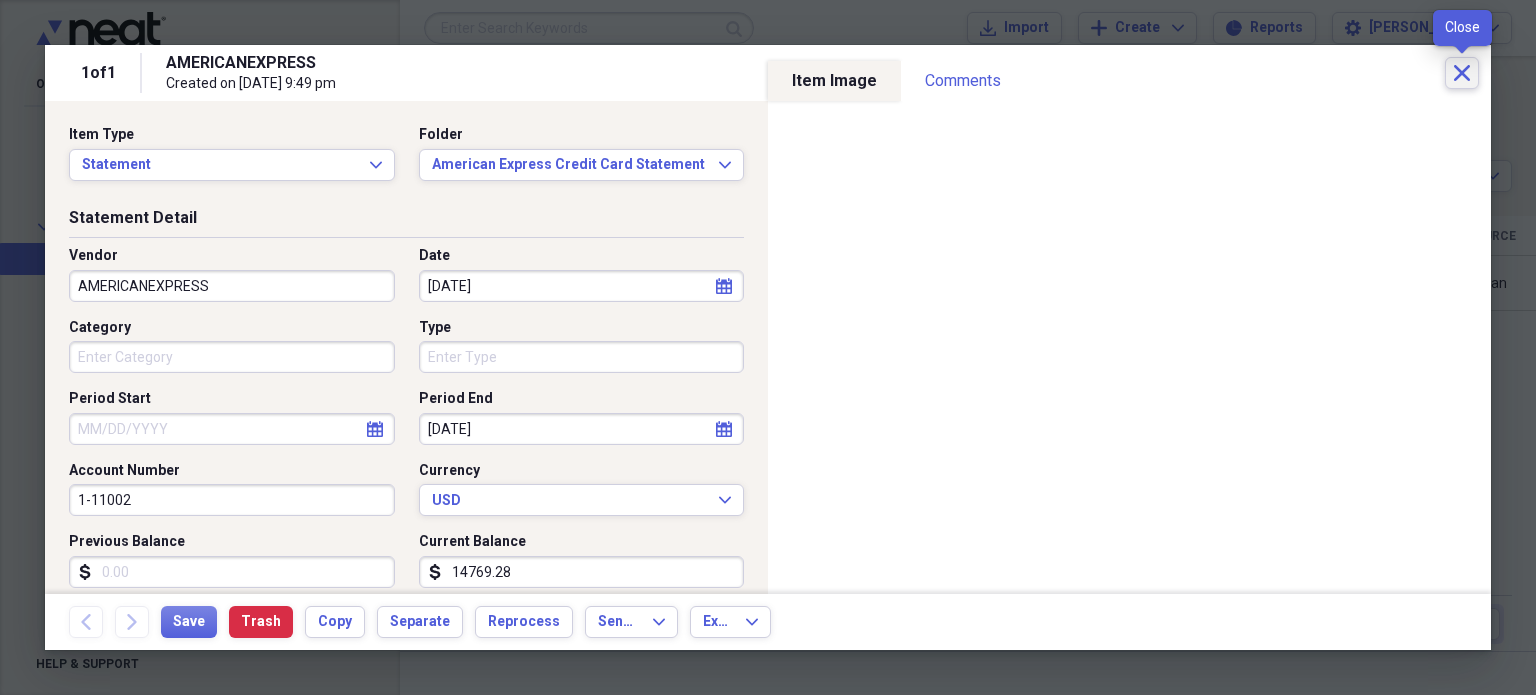 click on "Close" 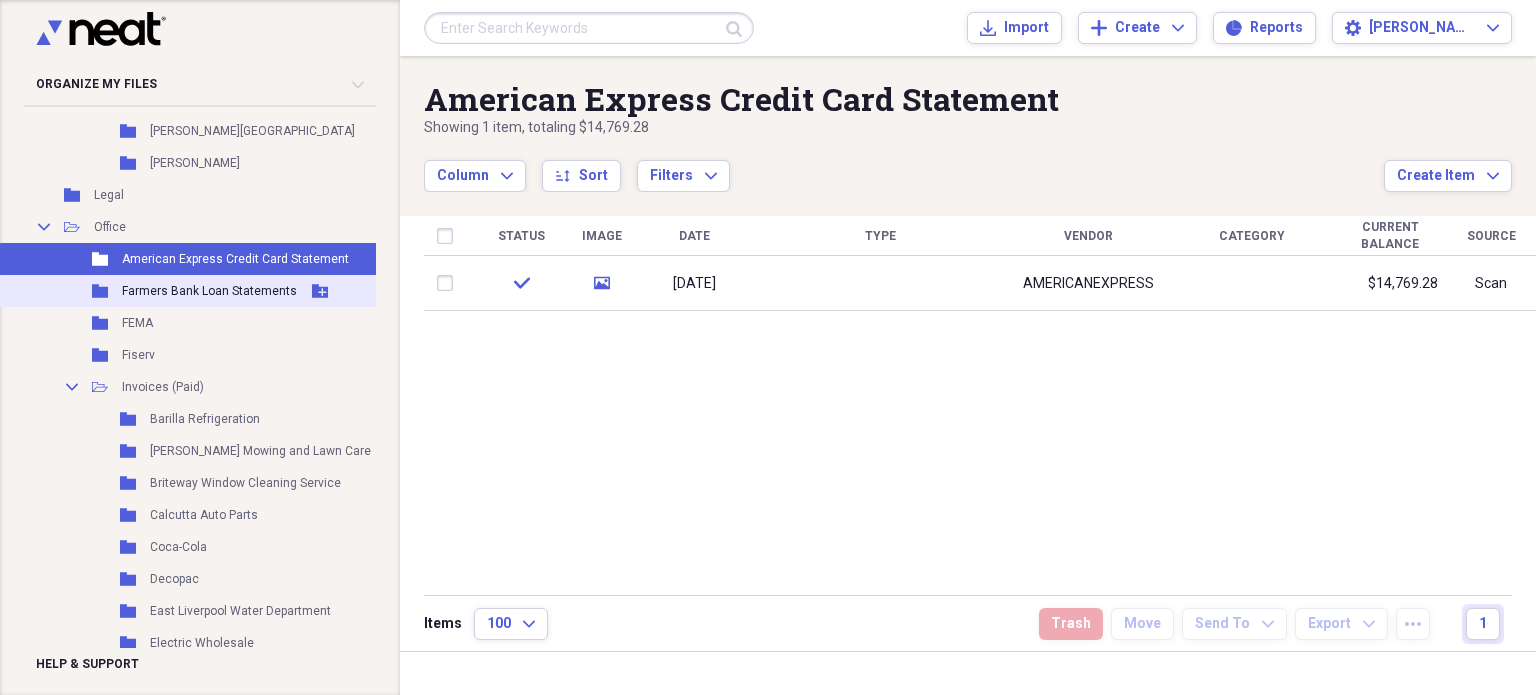 click on "Folder Farmers Bank Loan Statements Add Folder" at bounding box center [231, 291] 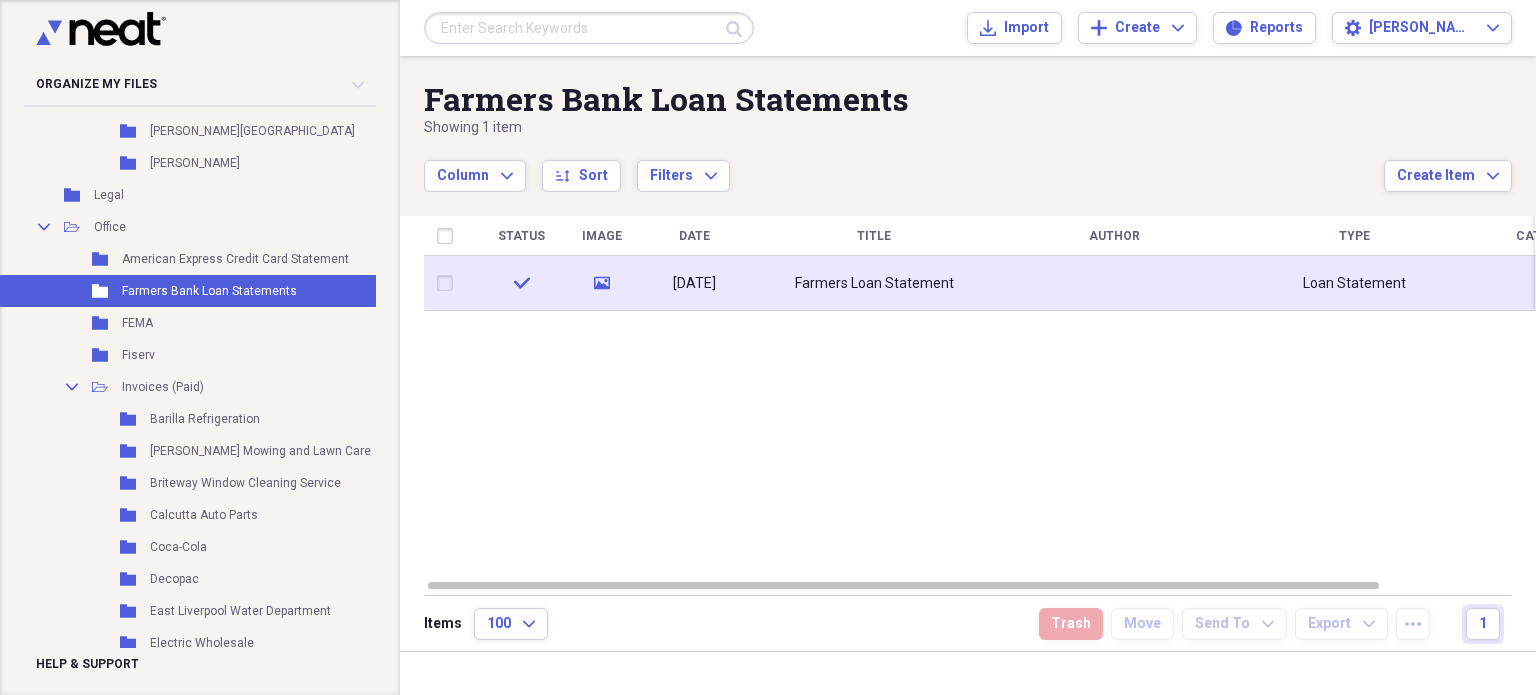 click on "[DATE]" at bounding box center [694, 284] 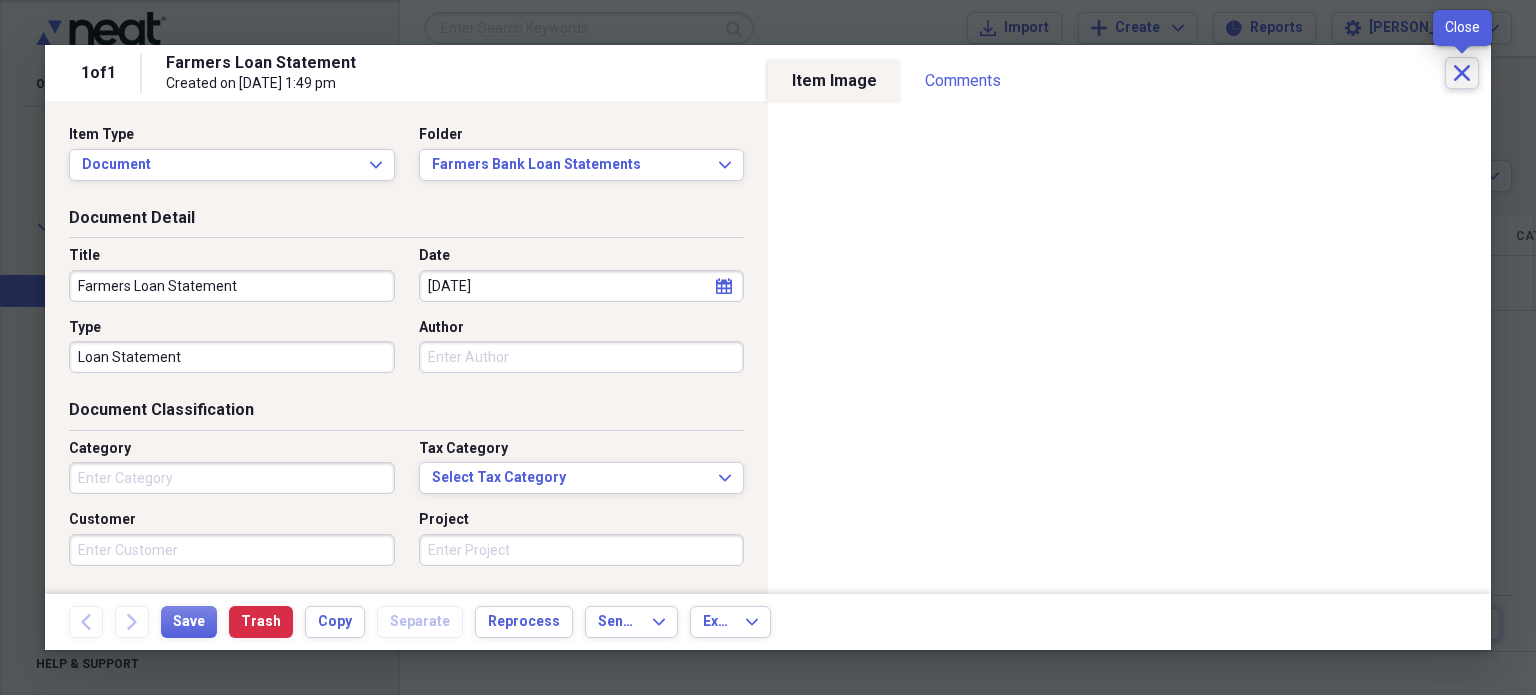 click on "Close" 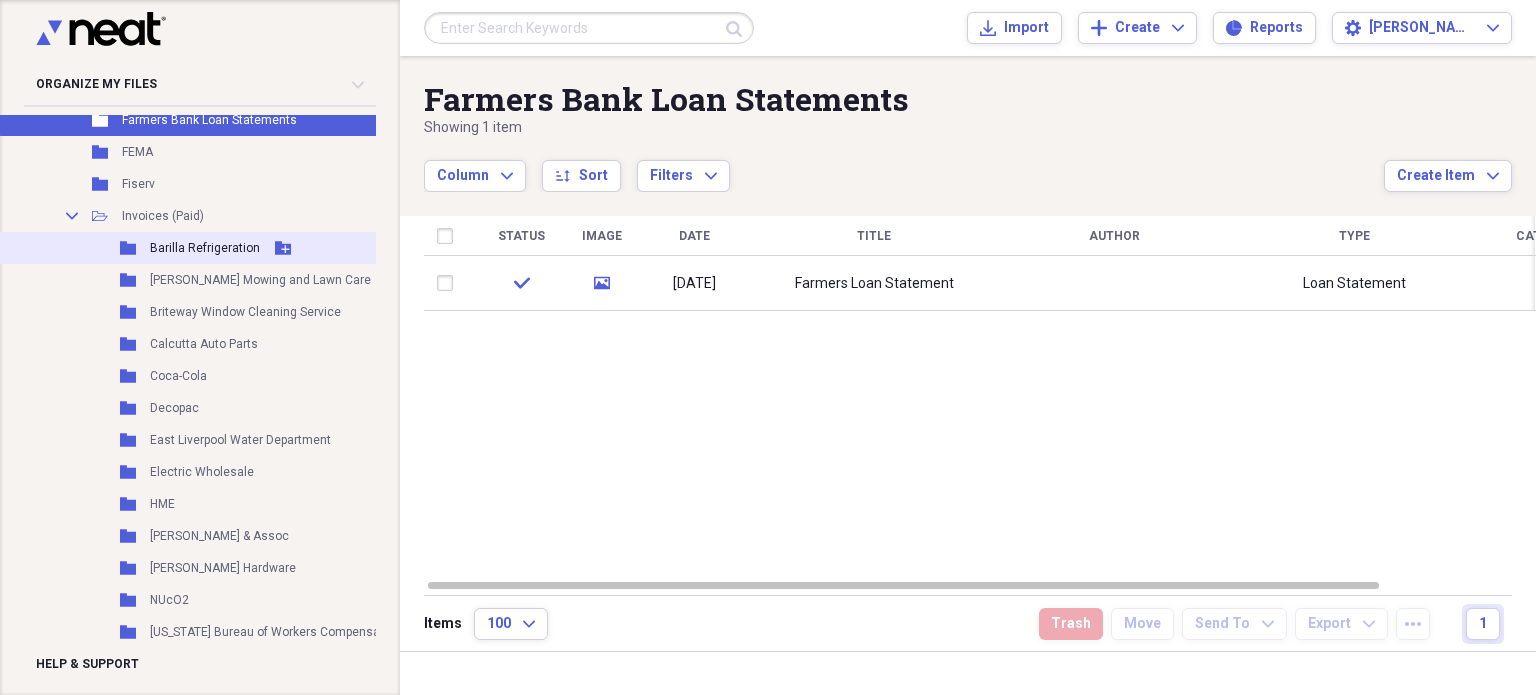 scroll, scrollTop: 1236, scrollLeft: 0, axis: vertical 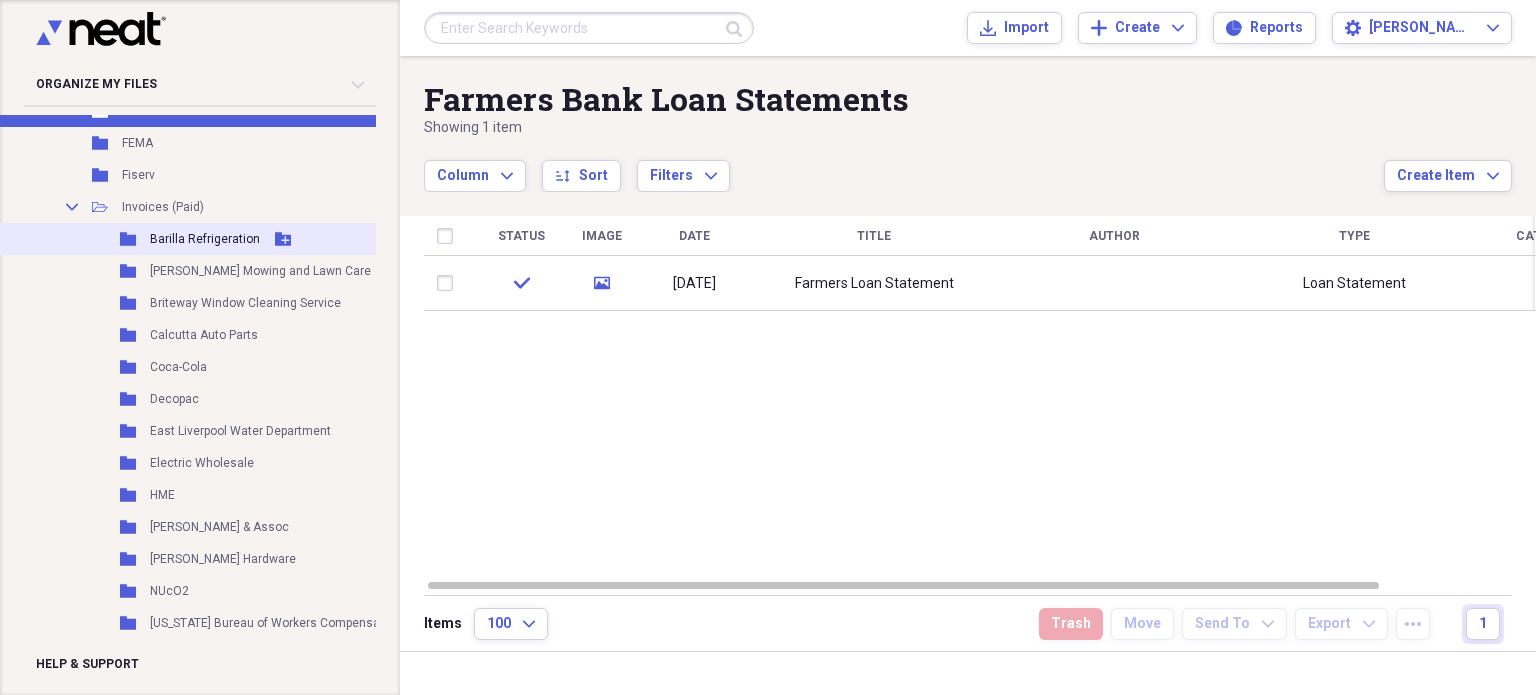 click on "Folder Barilla Refrigeration Add Folder" at bounding box center [231, 239] 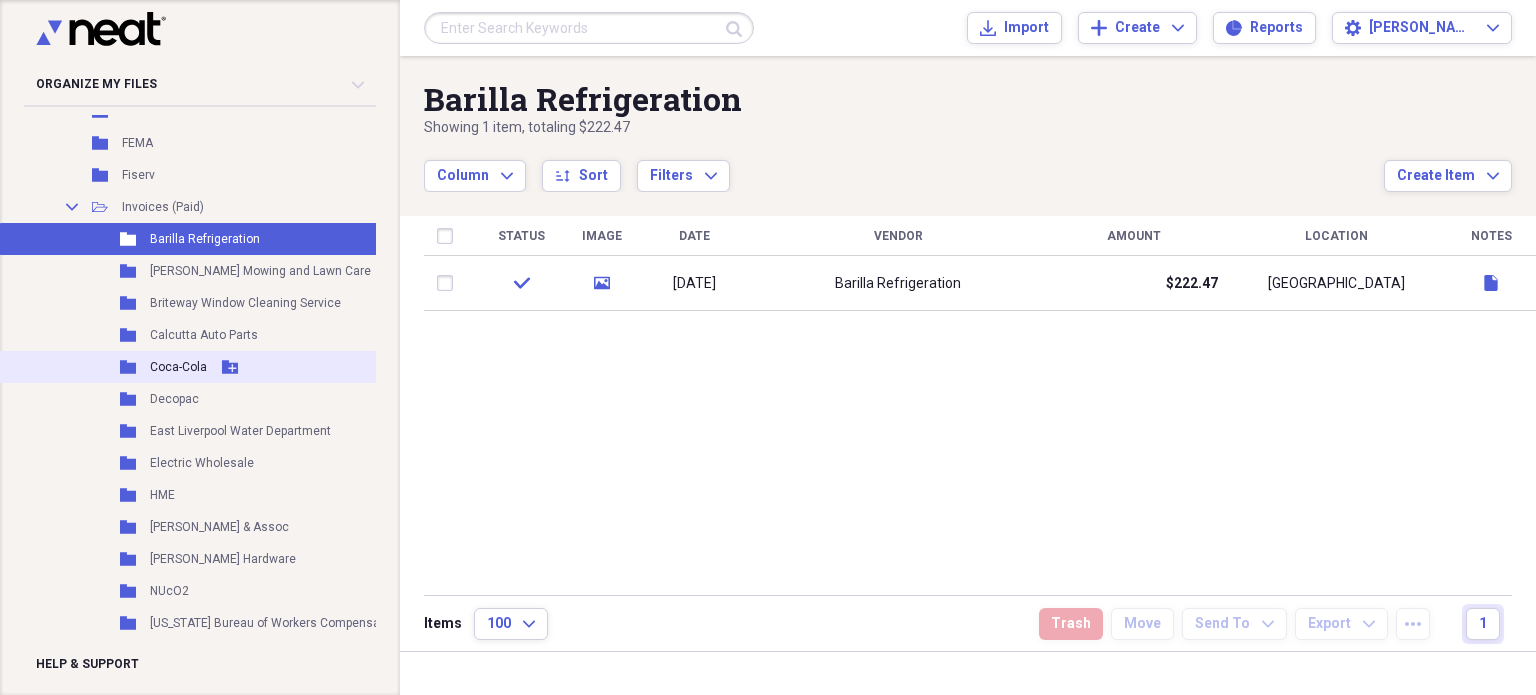 click on "Folder Coca-Cola Add Folder" at bounding box center (231, 367) 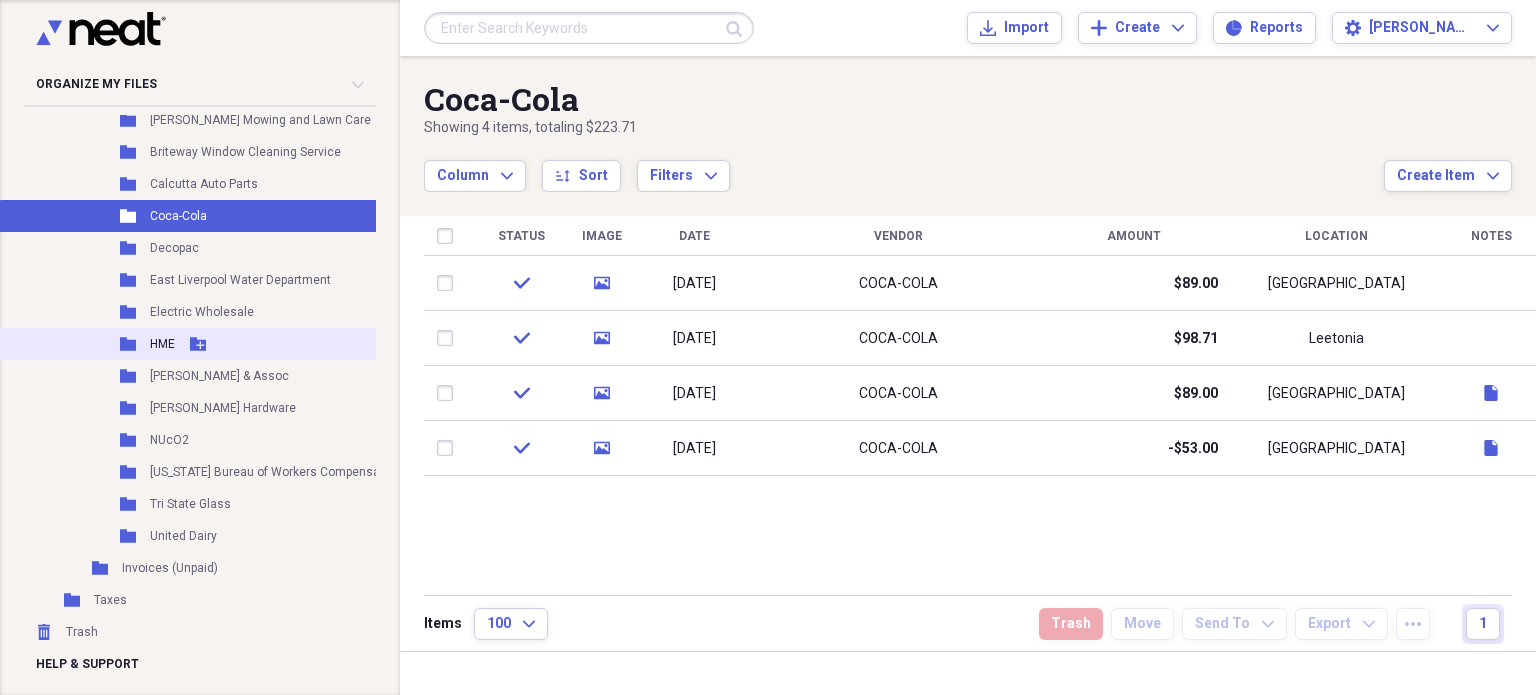 scroll, scrollTop: 1400, scrollLeft: 0, axis: vertical 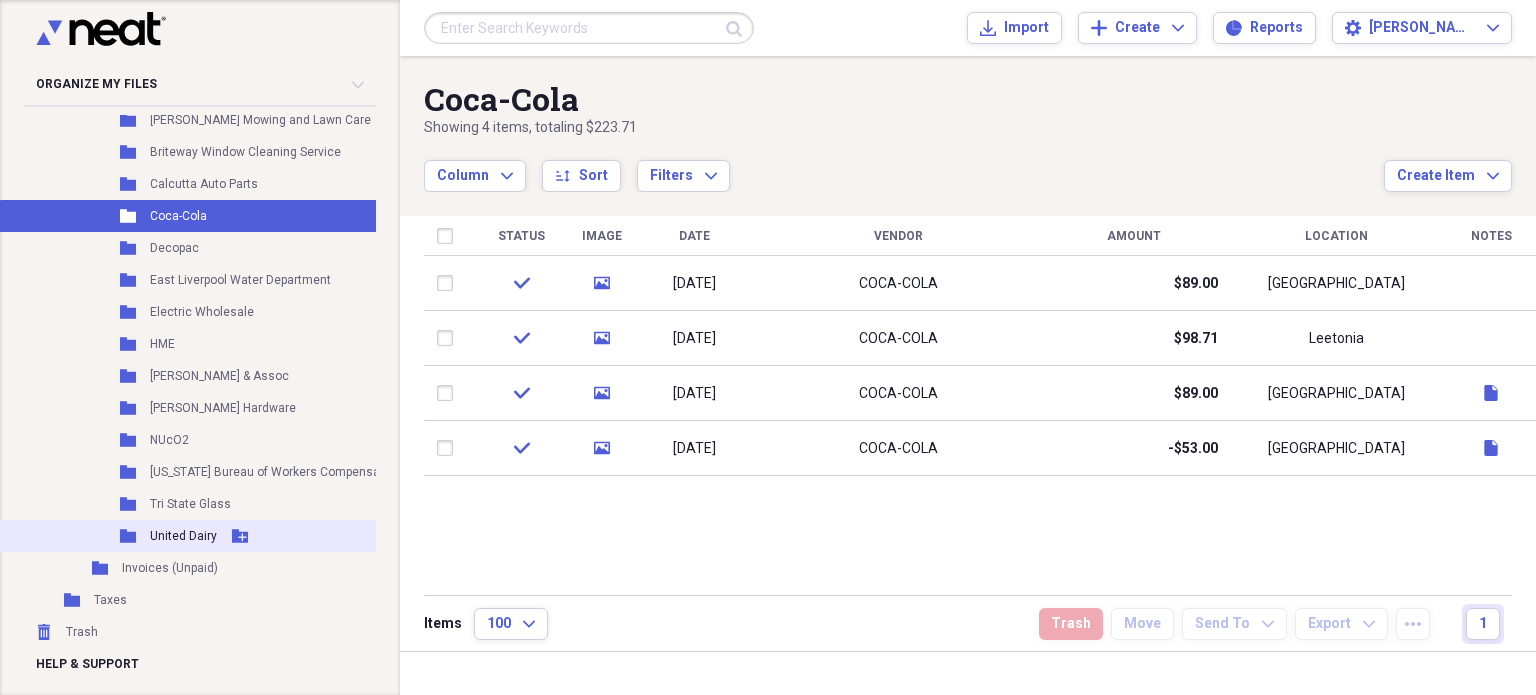click on "United Dairy" at bounding box center (183, 536) 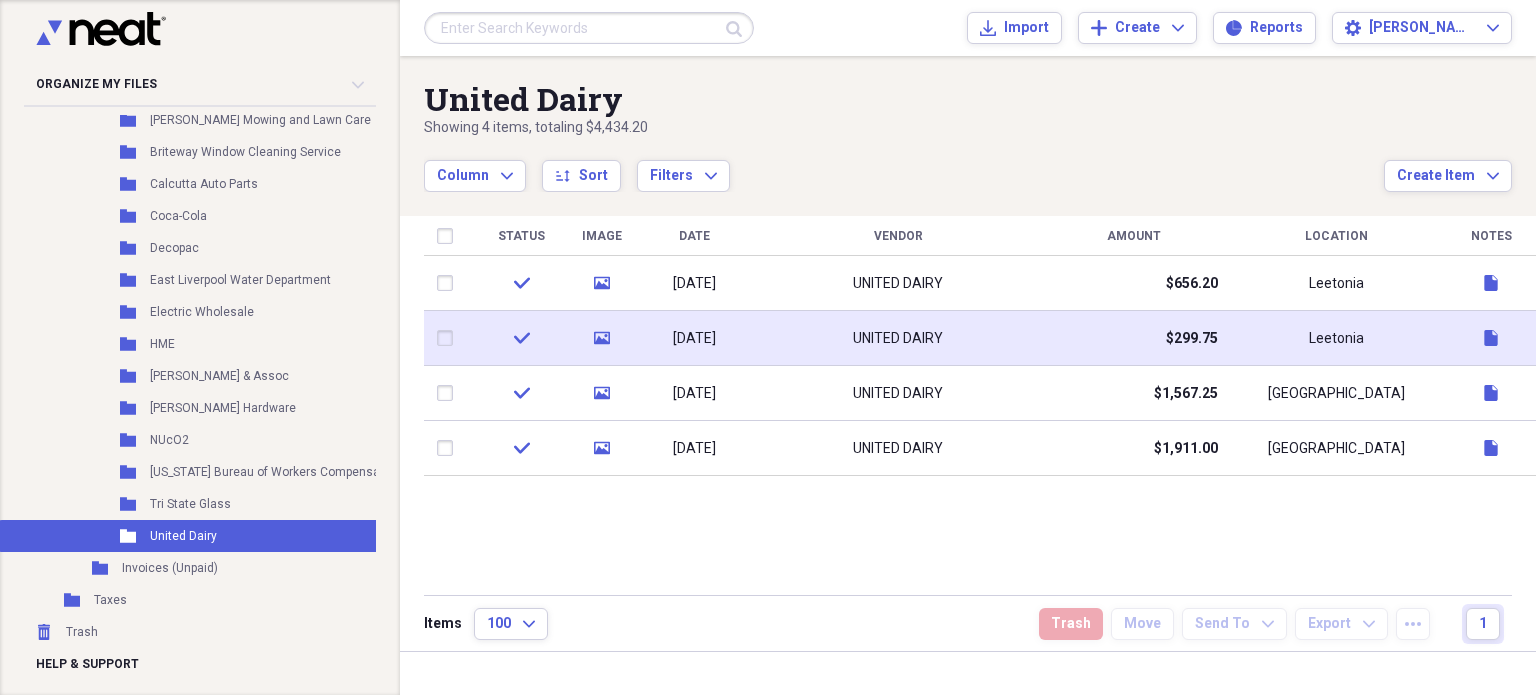 click on "[DATE]" at bounding box center (694, 338) 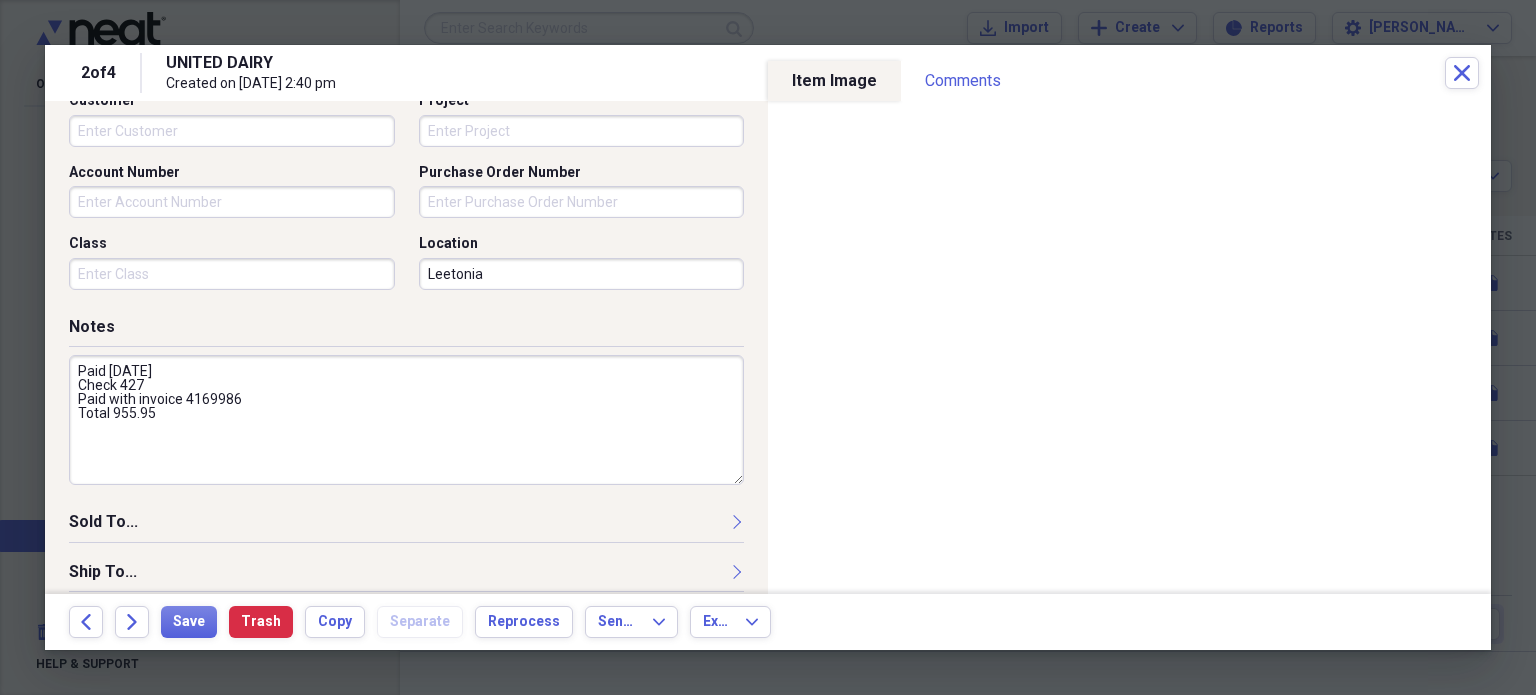 scroll, scrollTop: 0, scrollLeft: 0, axis: both 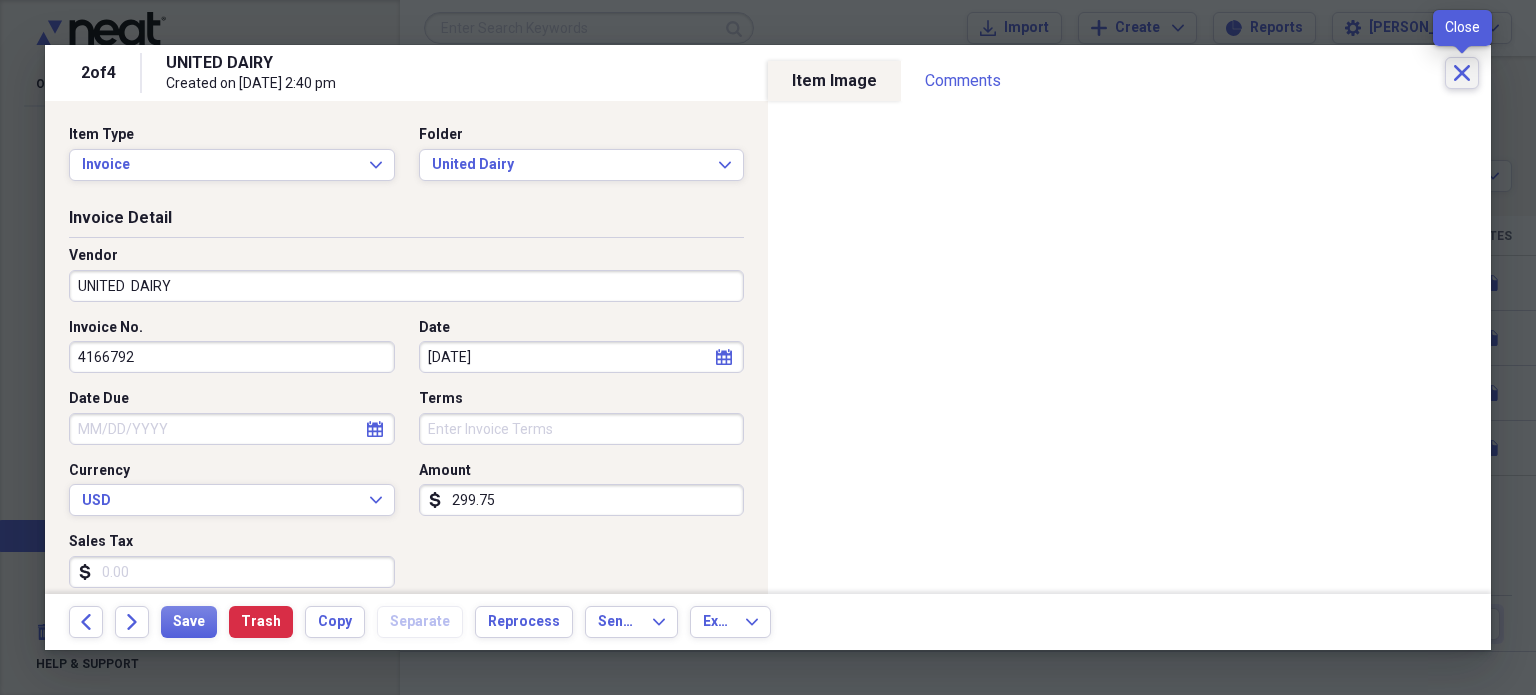 click 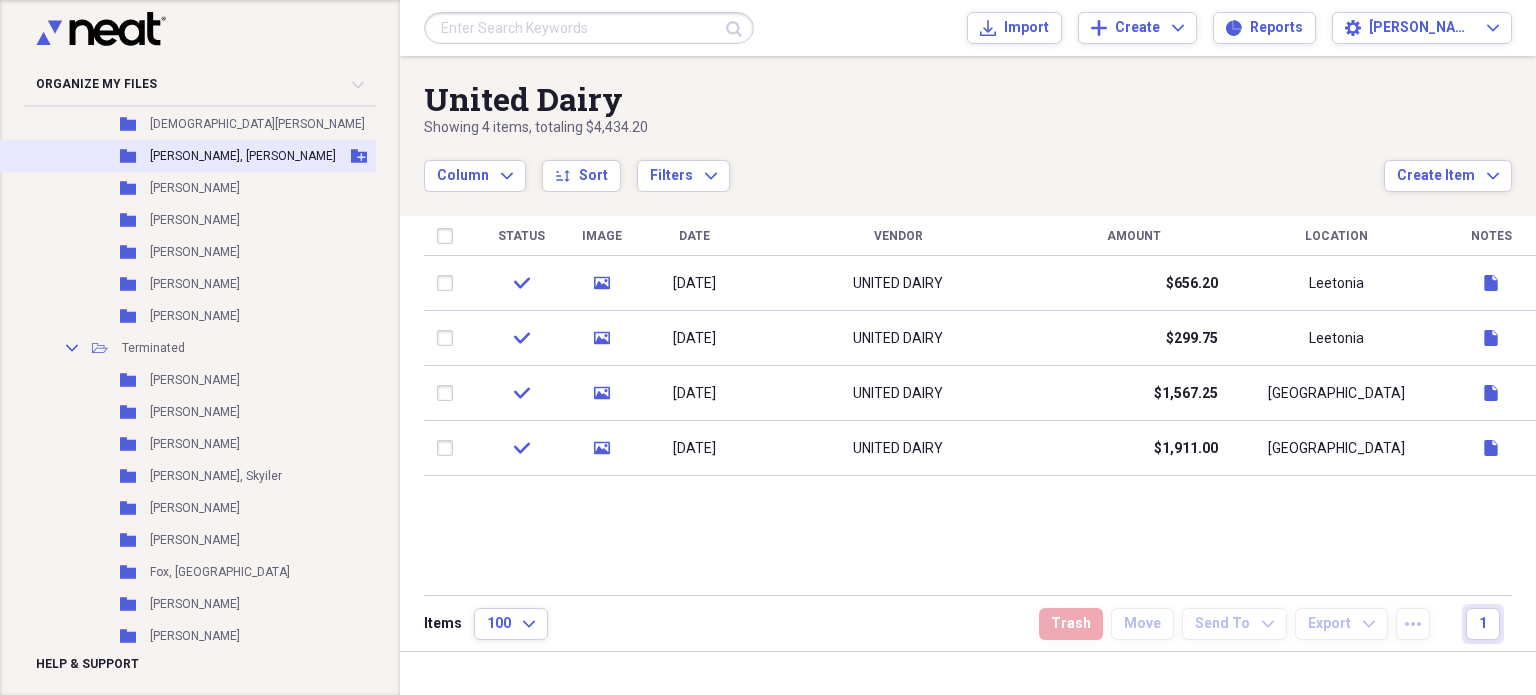 scroll, scrollTop: 0, scrollLeft: 0, axis: both 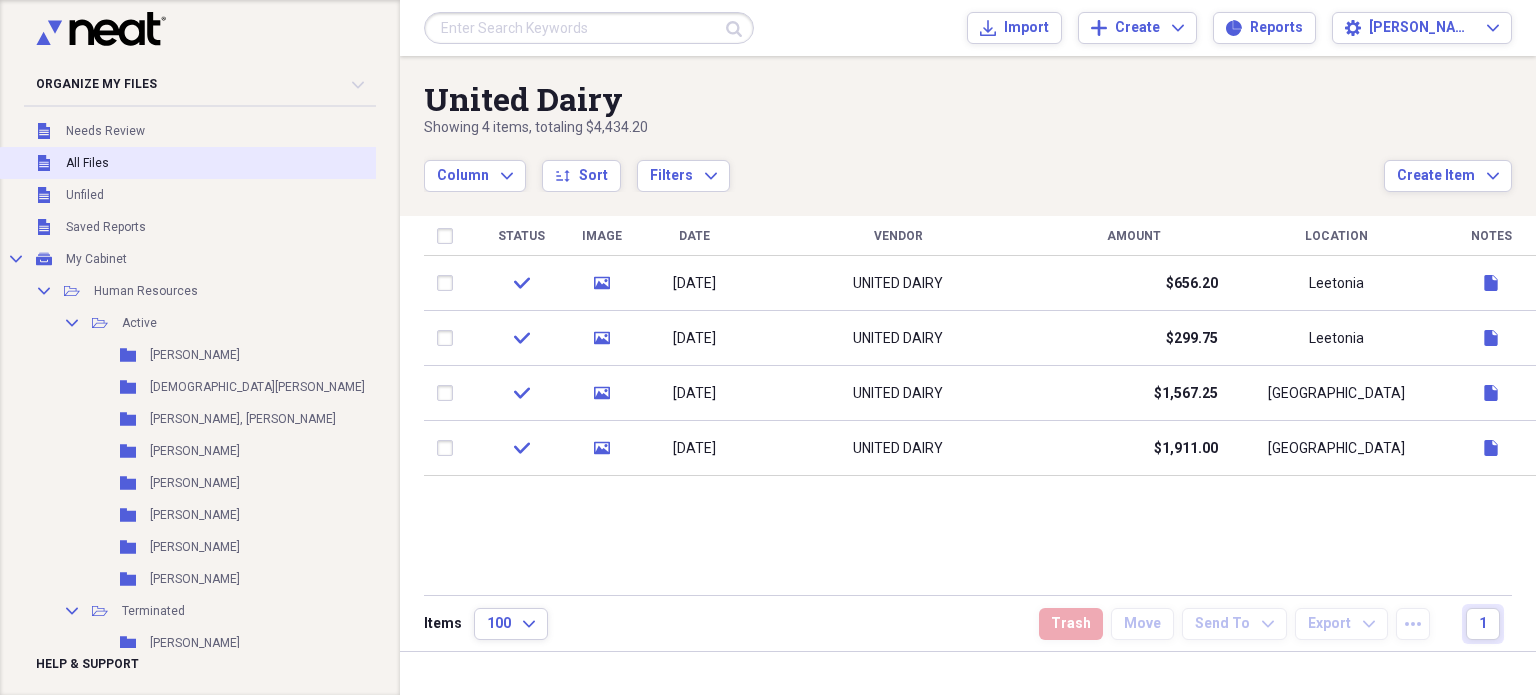 click on "All Files" at bounding box center (87, 163) 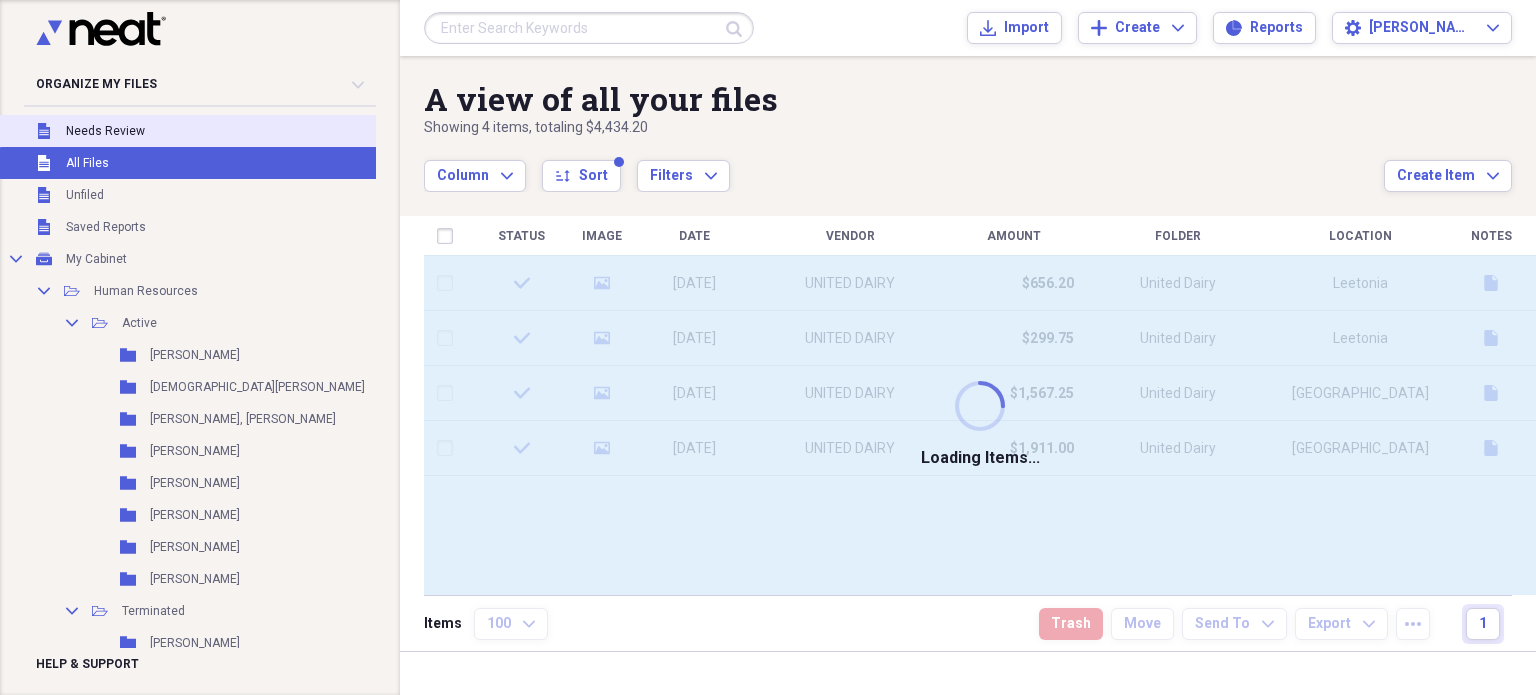 click on "Needs Review" at bounding box center (105, 131) 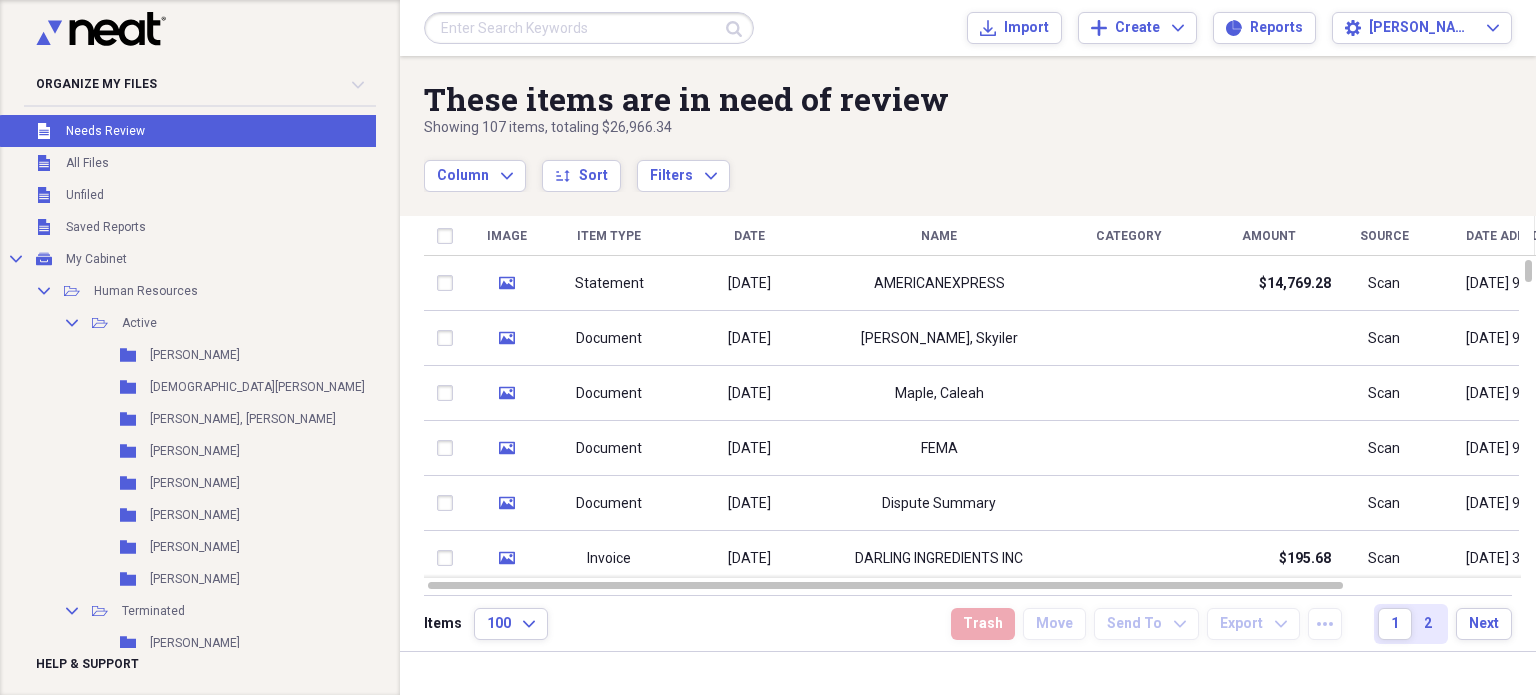 click on "Unfiled Needs Review" at bounding box center [231, 131] 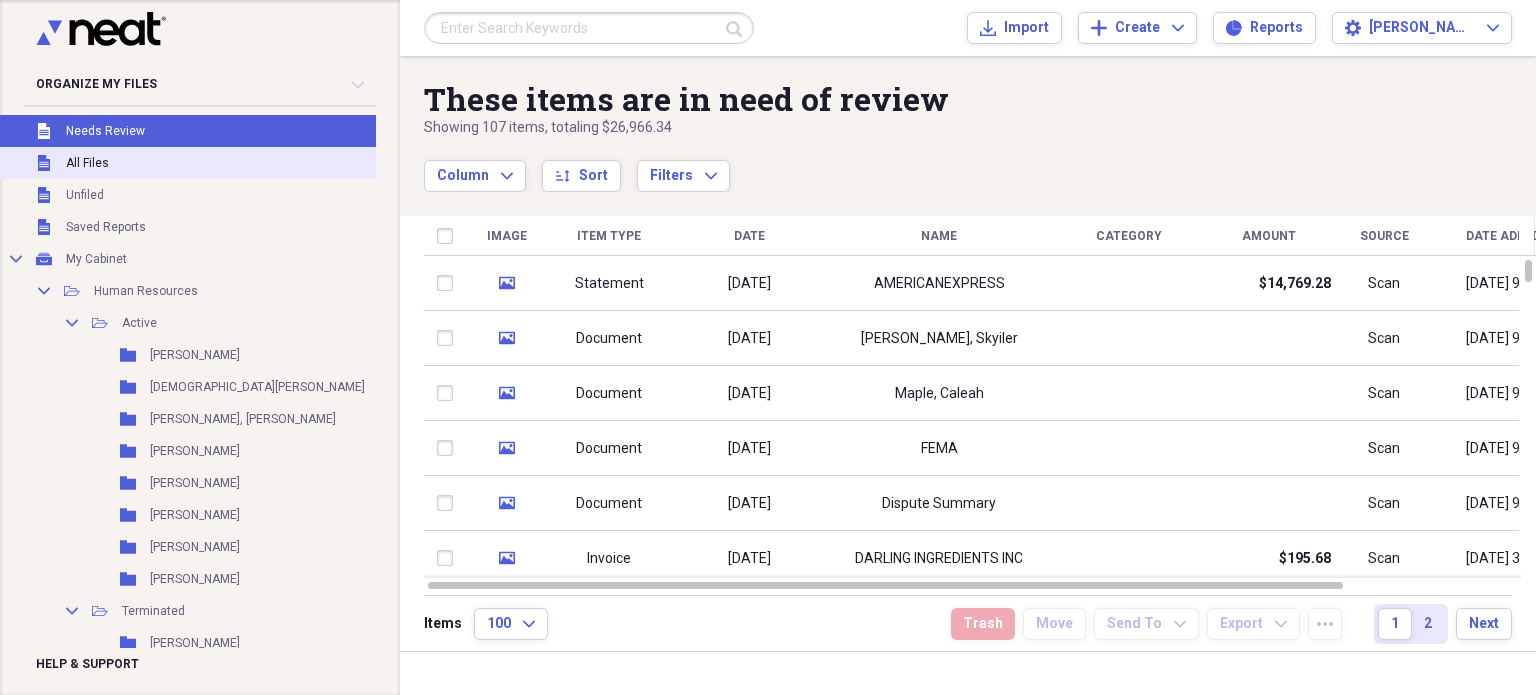 click on "Unfiled All Files" at bounding box center [231, 163] 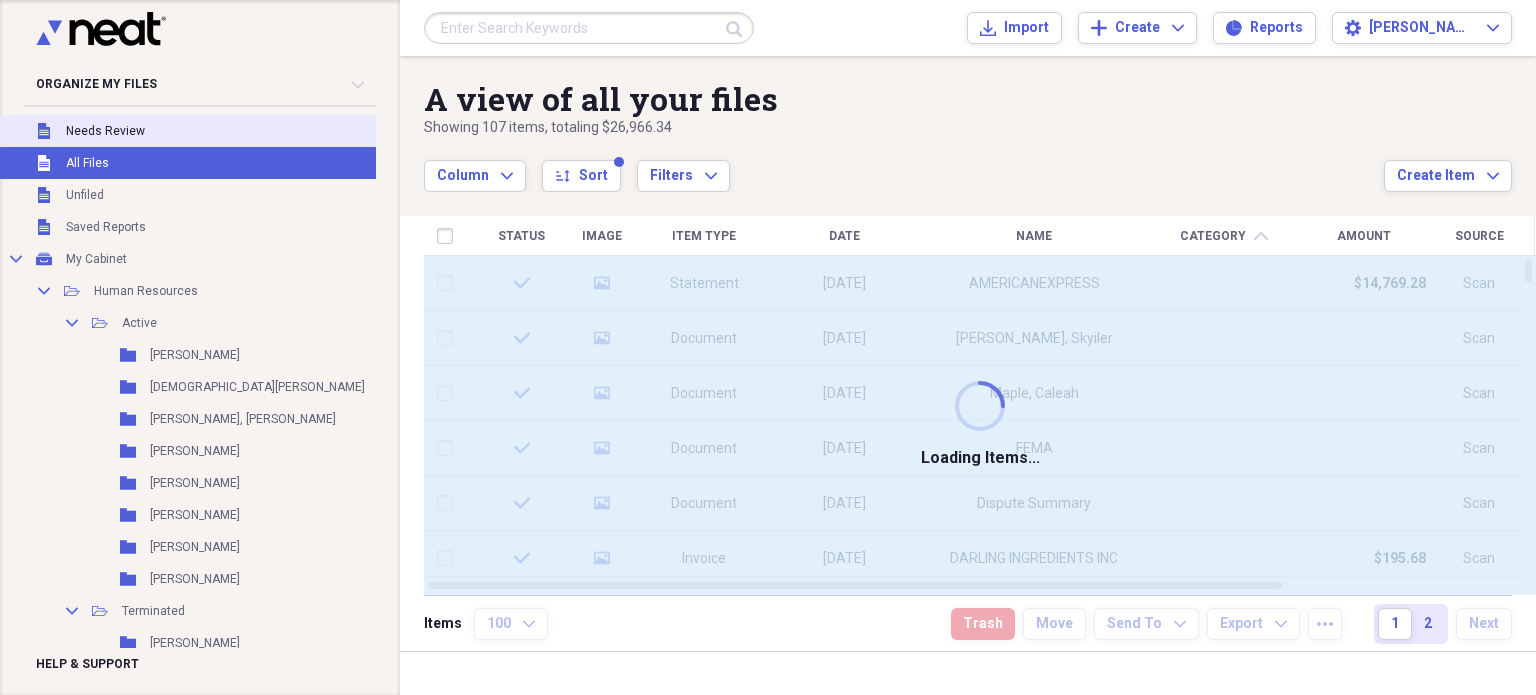 click on "Unfiled Needs Review" at bounding box center (231, 131) 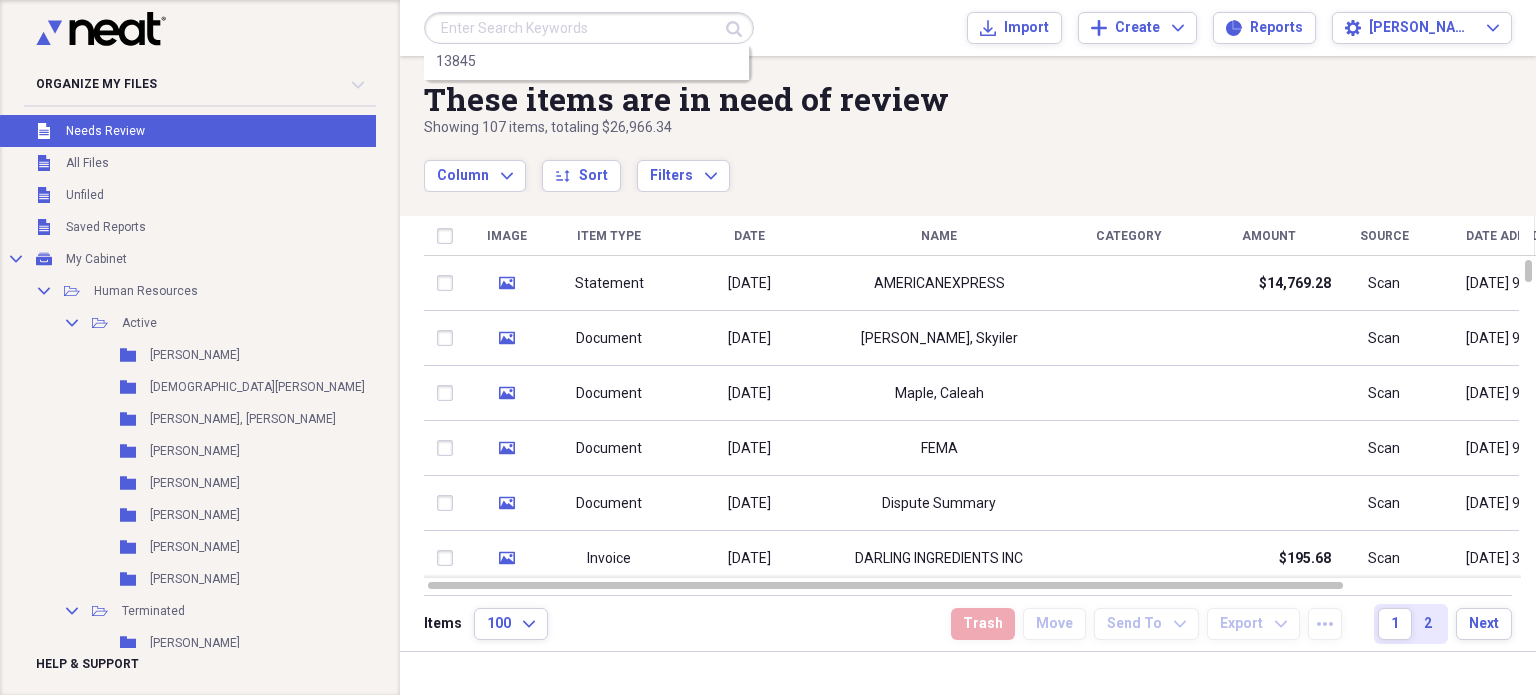 click at bounding box center [589, 28] 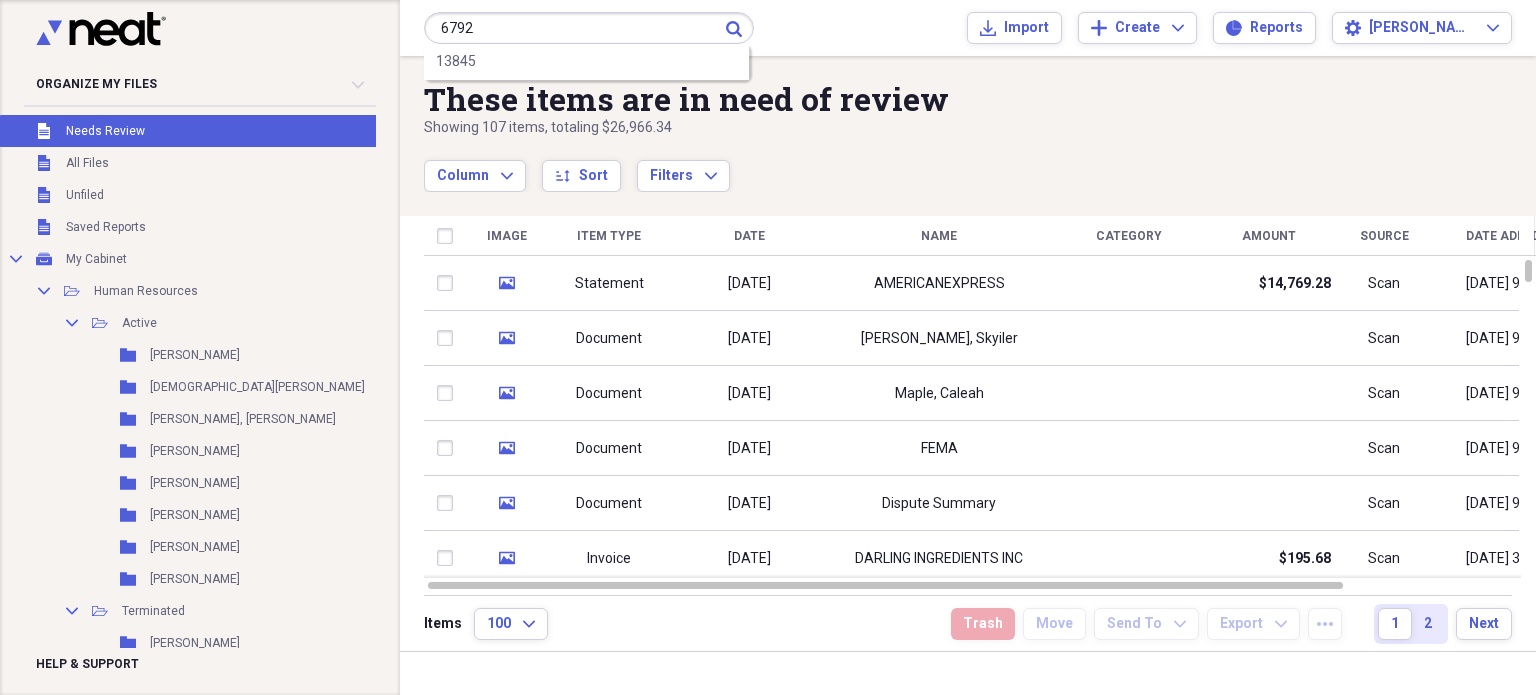 type on "6792" 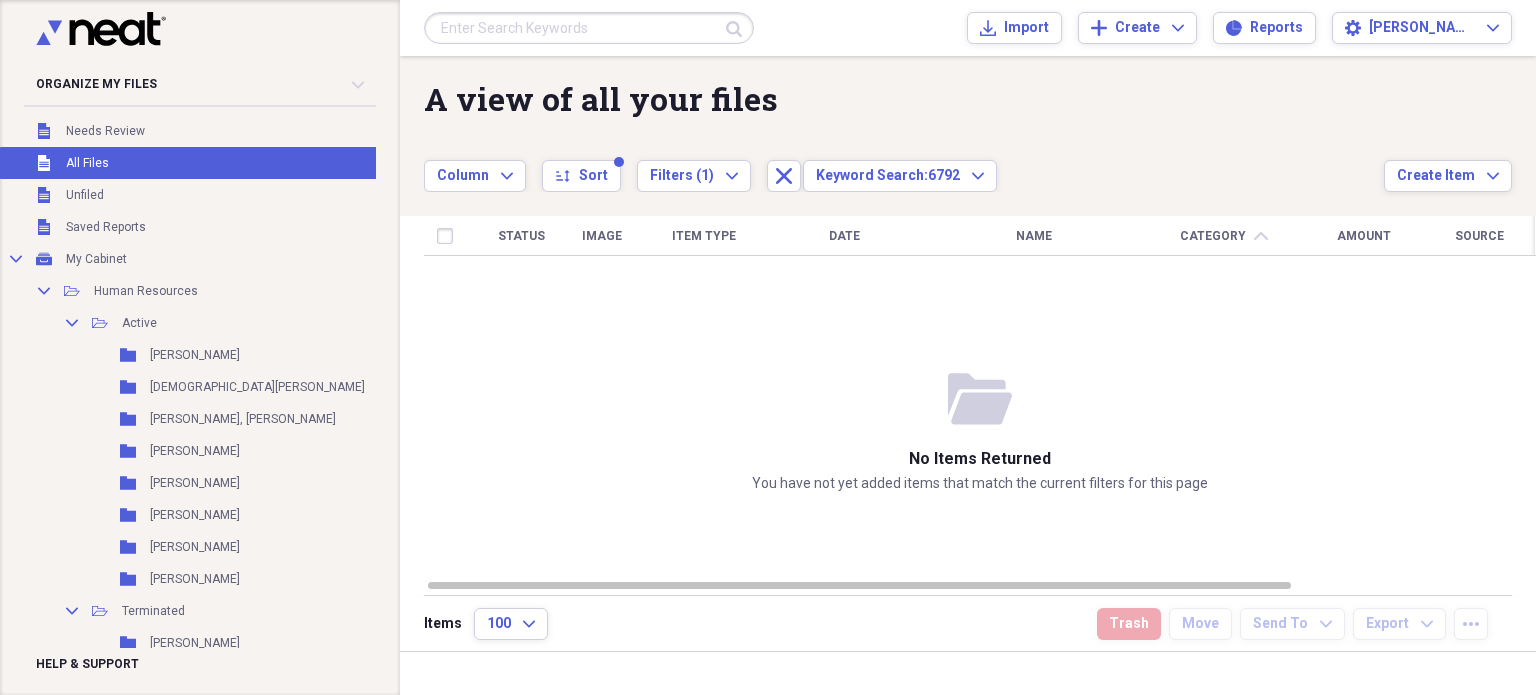 click at bounding box center [589, 28] 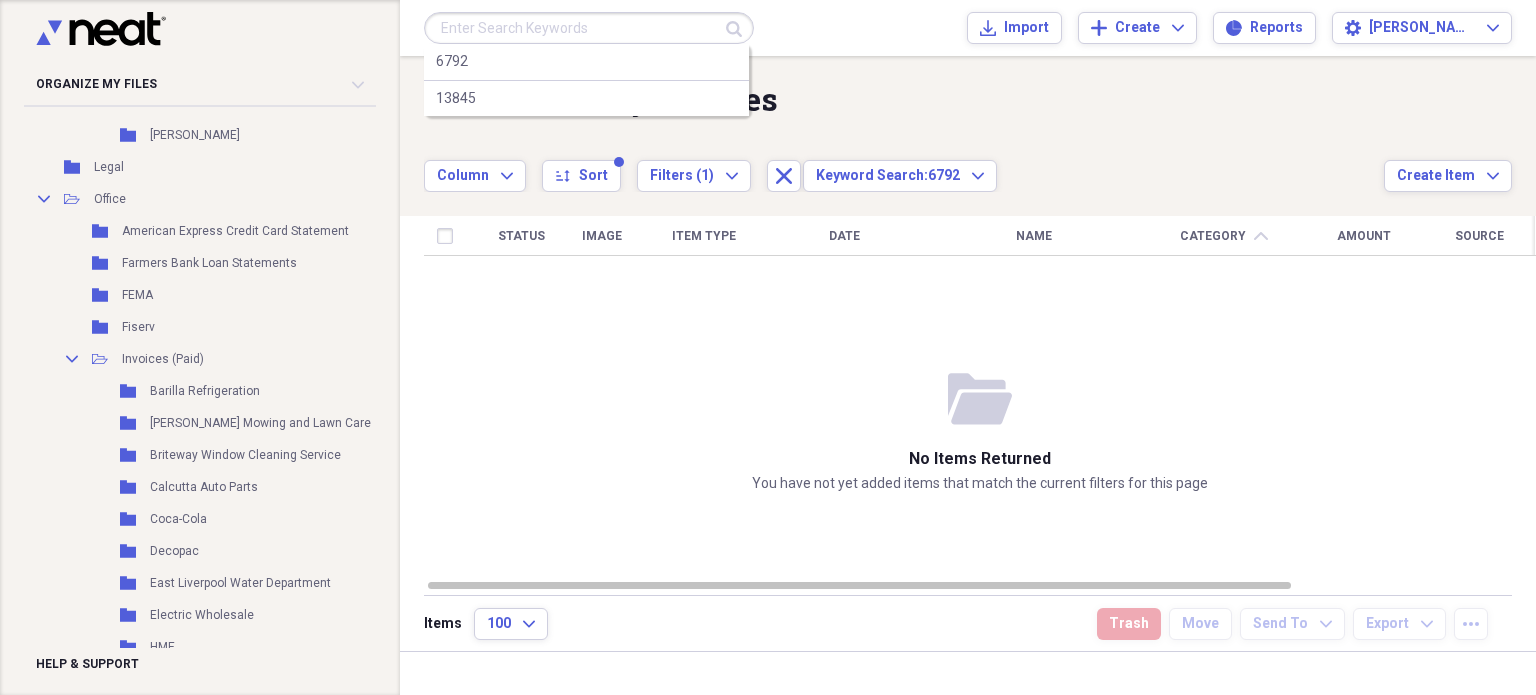 scroll, scrollTop: 1400, scrollLeft: 0, axis: vertical 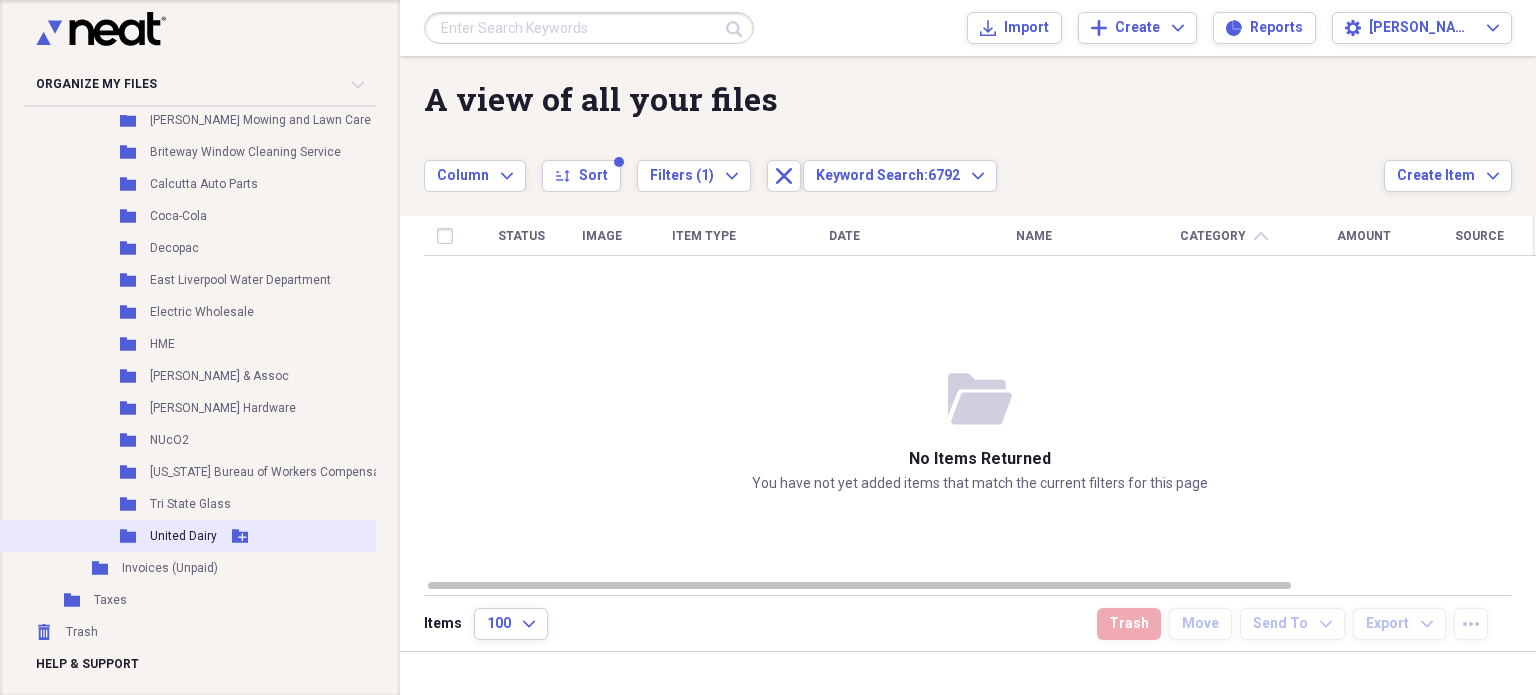 click on "Folder United Dairy Add Folder" at bounding box center (231, 536) 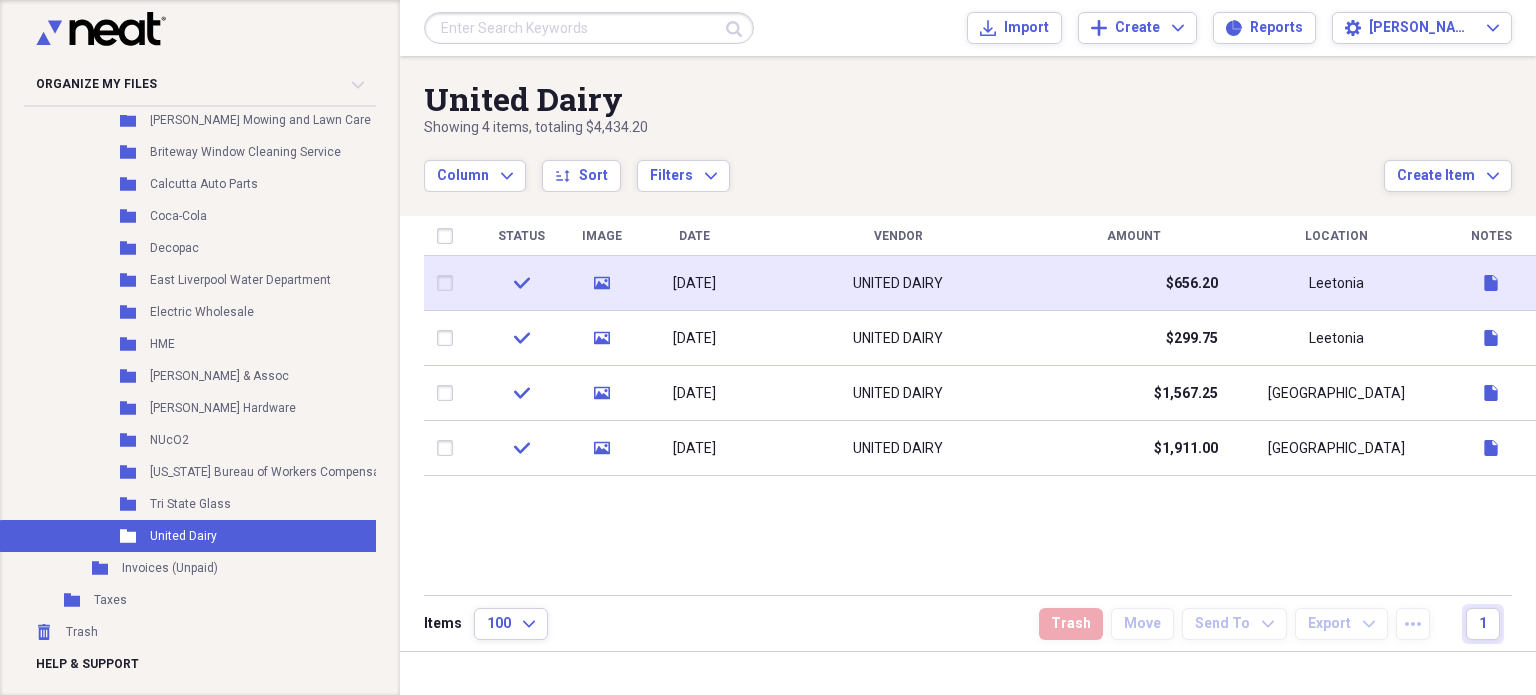 click on "[DATE]" at bounding box center (694, 284) 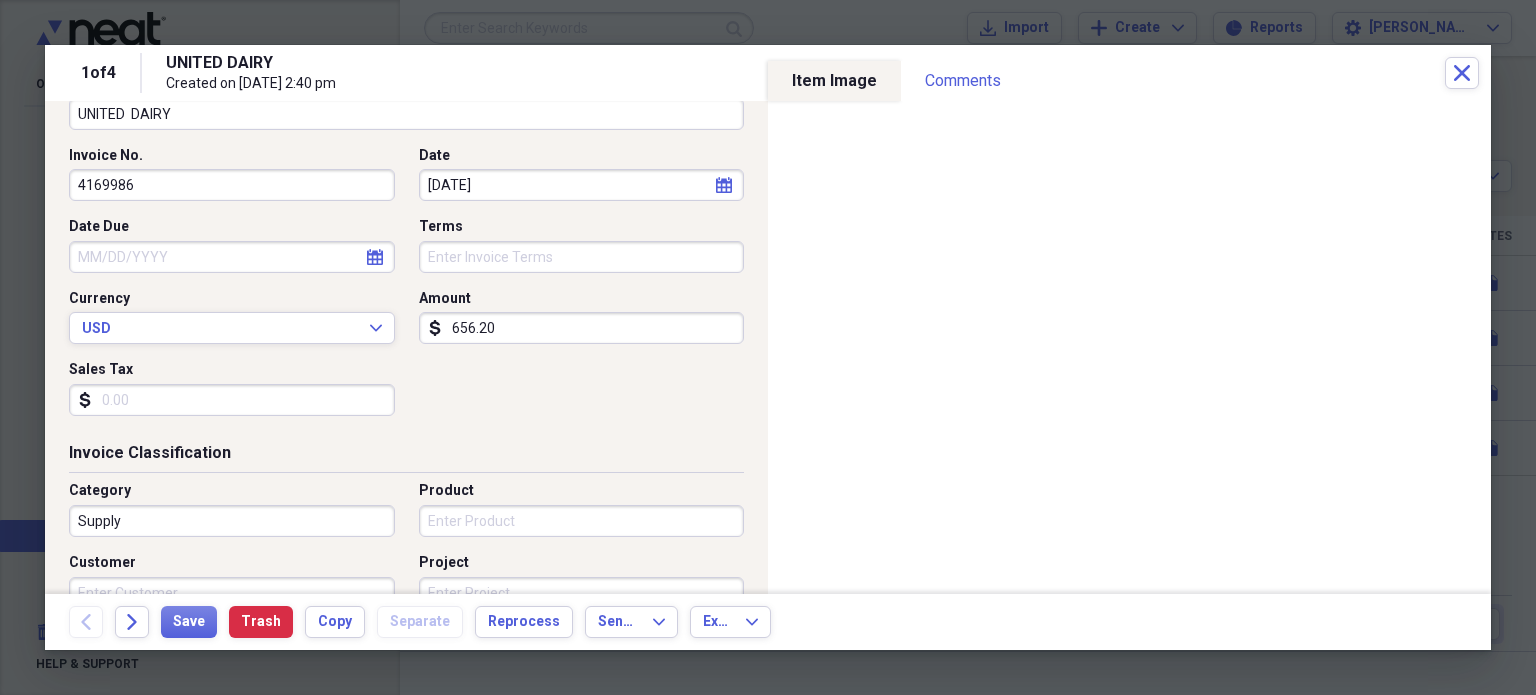 scroll, scrollTop: 46, scrollLeft: 0, axis: vertical 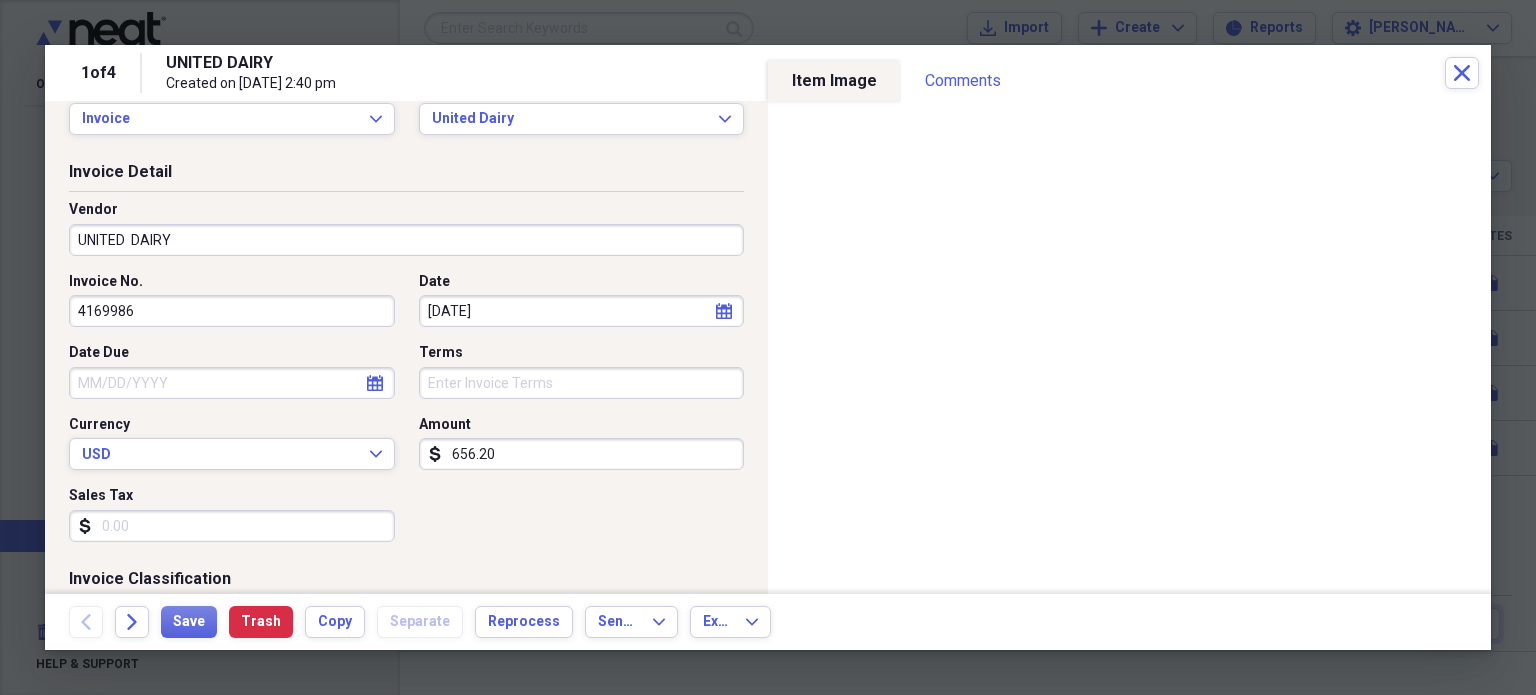 click on "1  of  4 UNITED  DAIRY Created on [DATE] 2:40 pm Close" at bounding box center [768, 73] 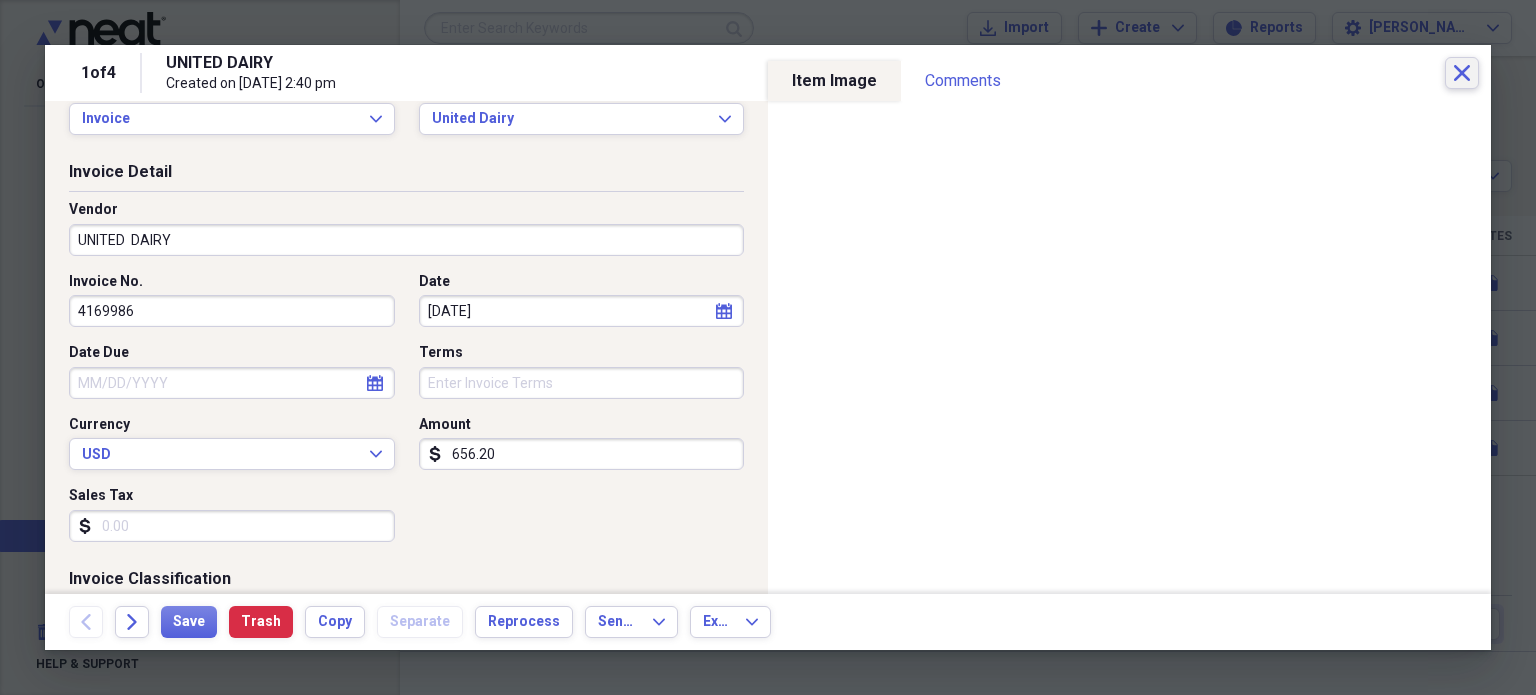 click on "Close" at bounding box center [1462, 73] 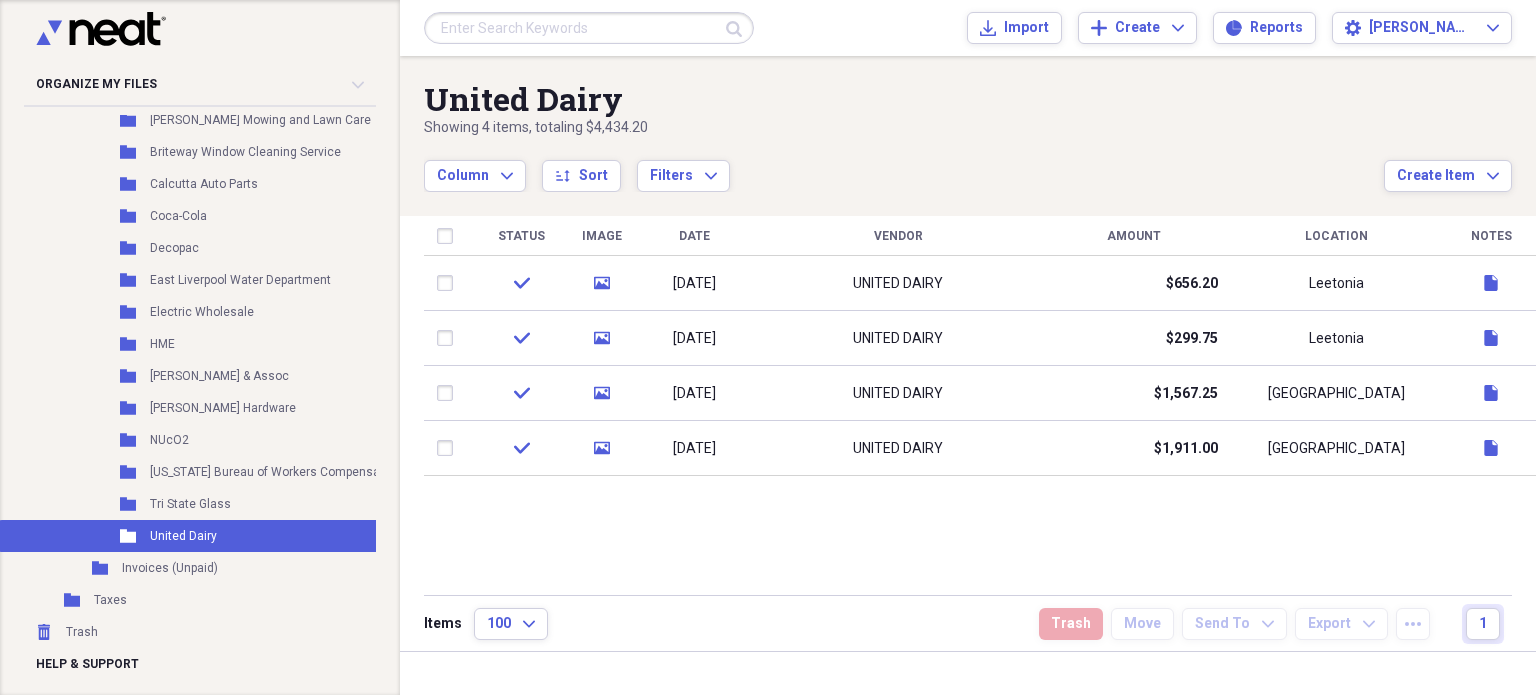click at bounding box center (589, 28) 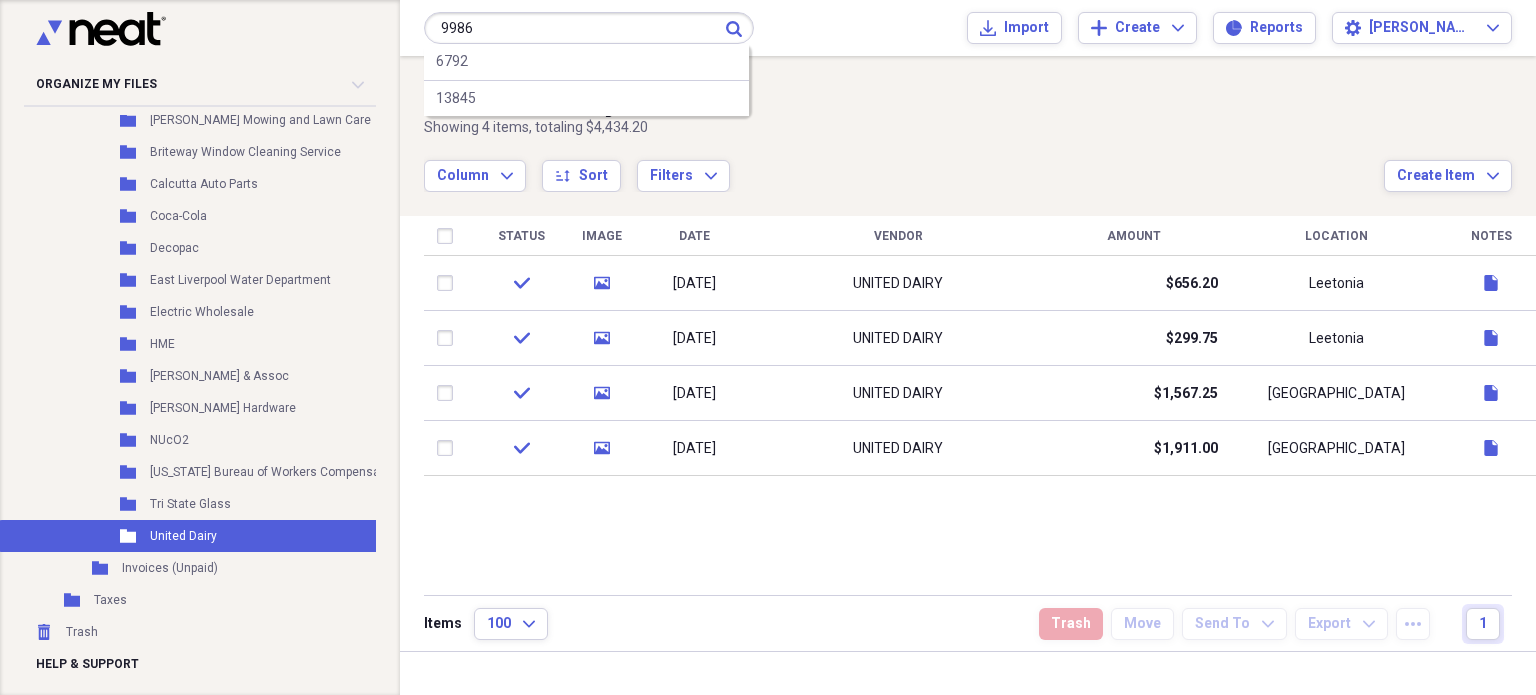 type on "9986" 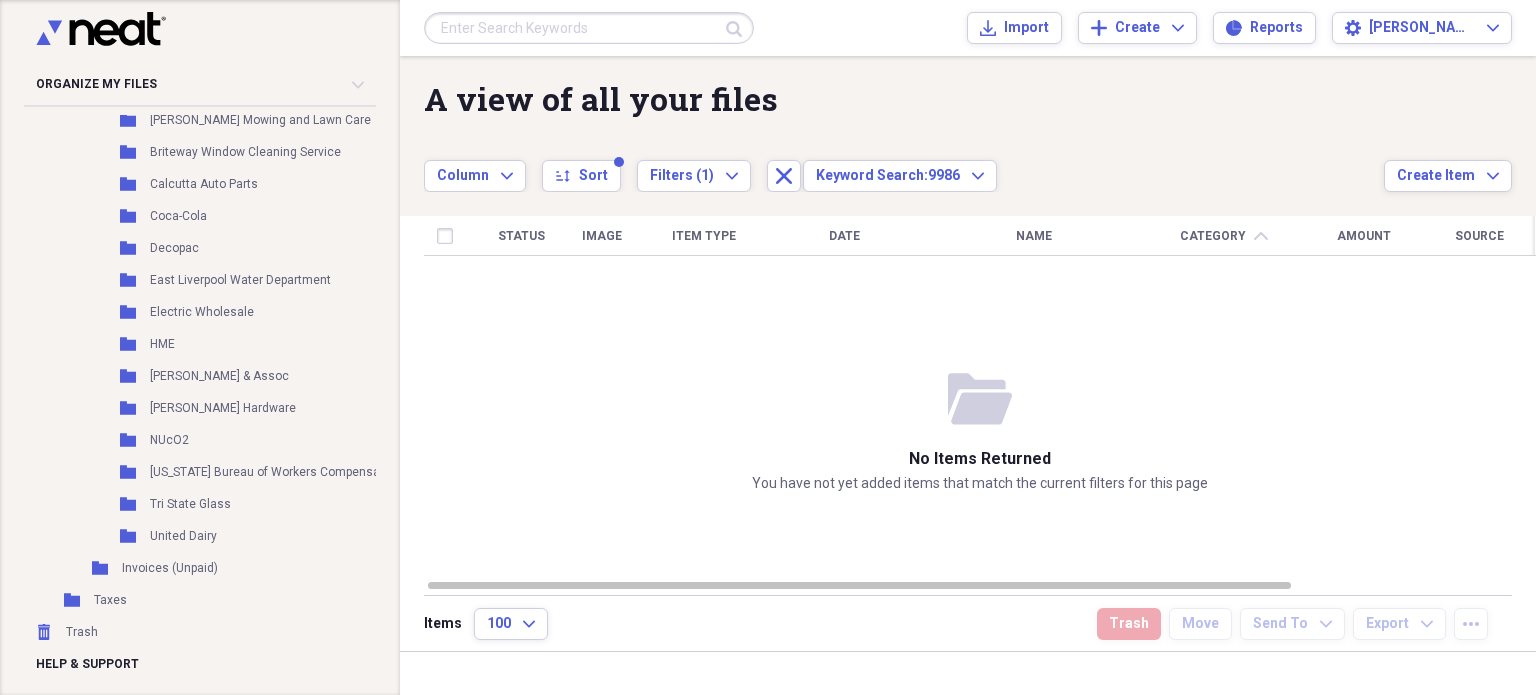 click at bounding box center (589, 28) 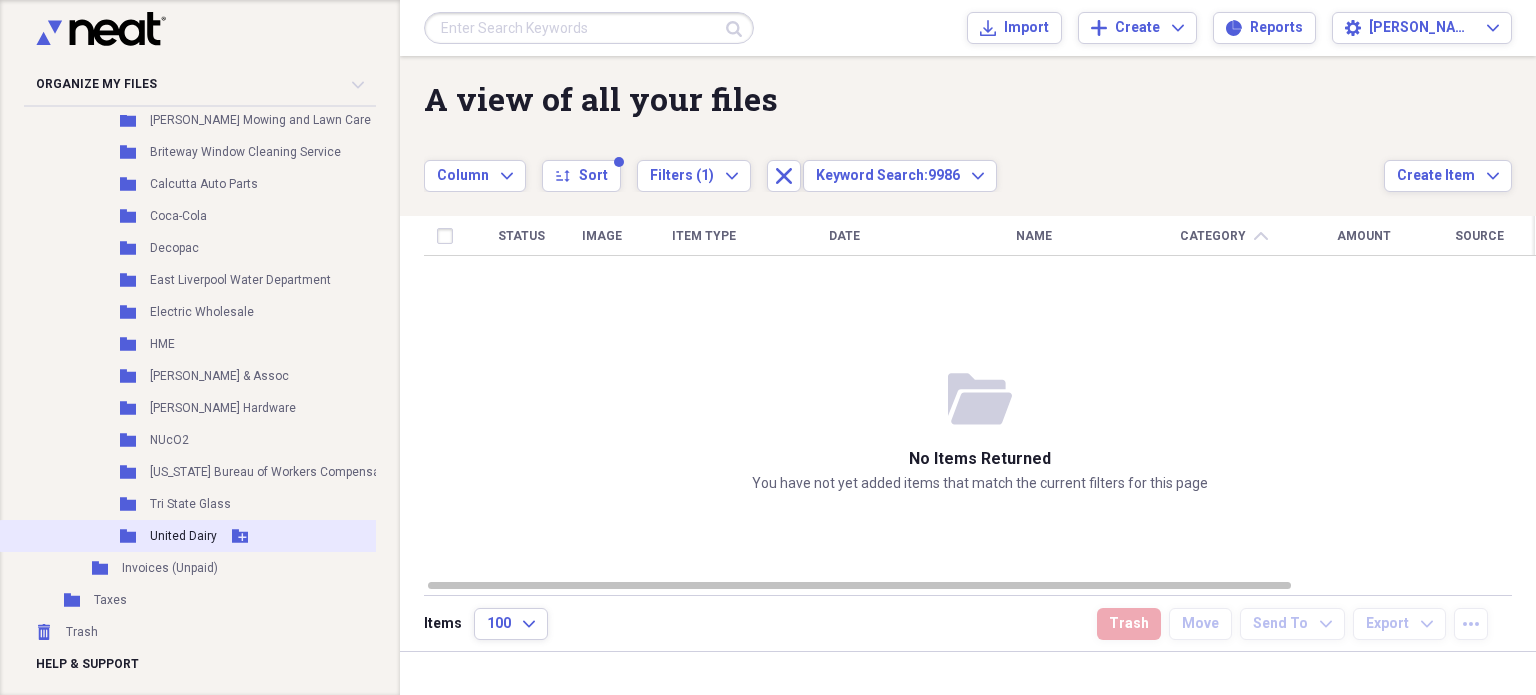 click on "Folder United Dairy Add Folder" at bounding box center [231, 536] 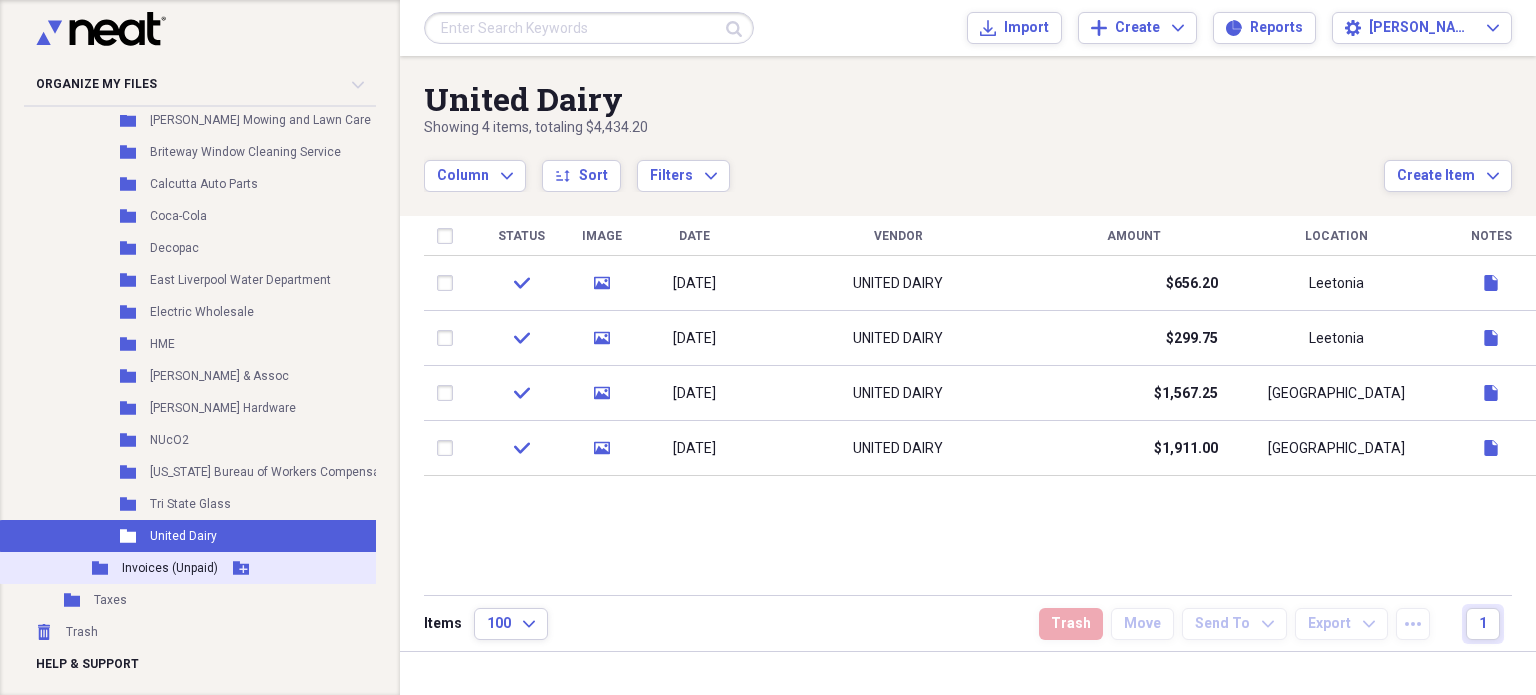 click on "Folder Invoices (Unpaid) Add Folder" at bounding box center [231, 568] 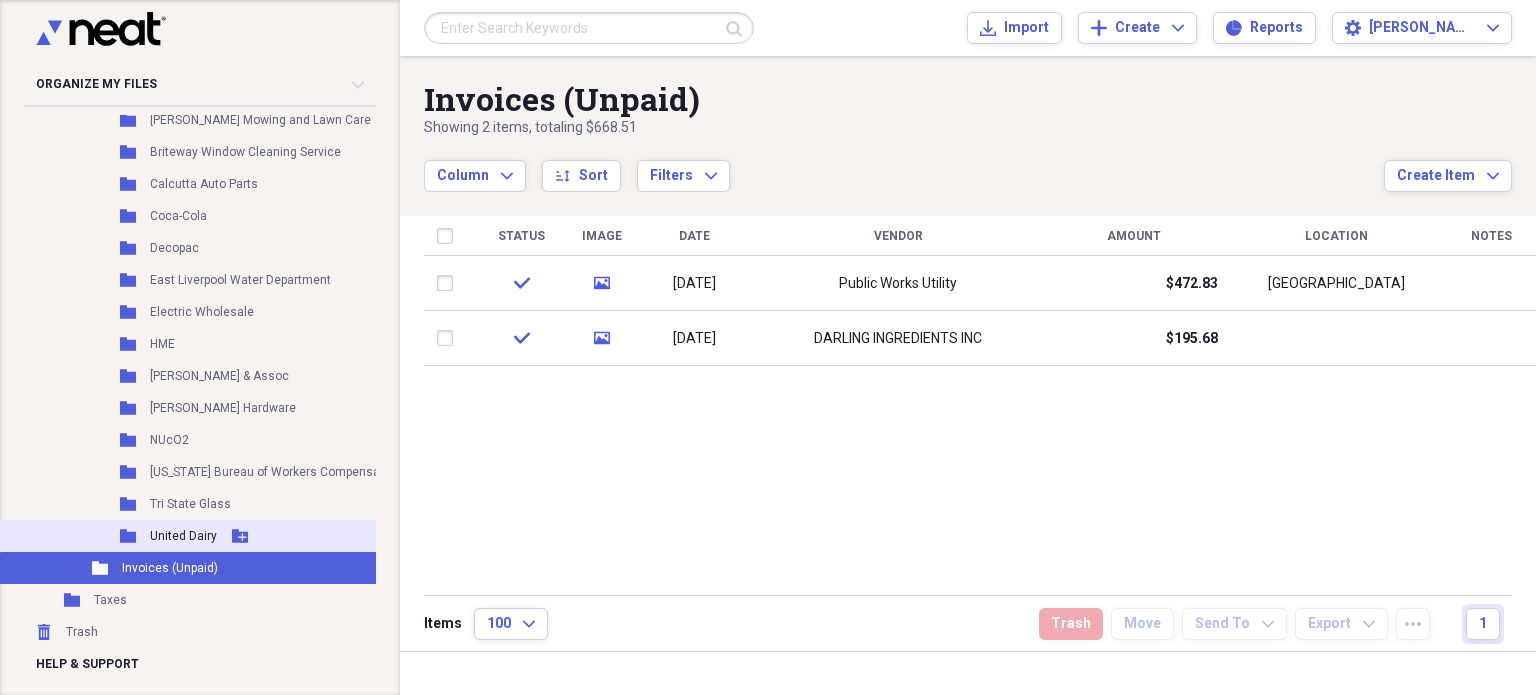 click on "United Dairy" at bounding box center (183, 536) 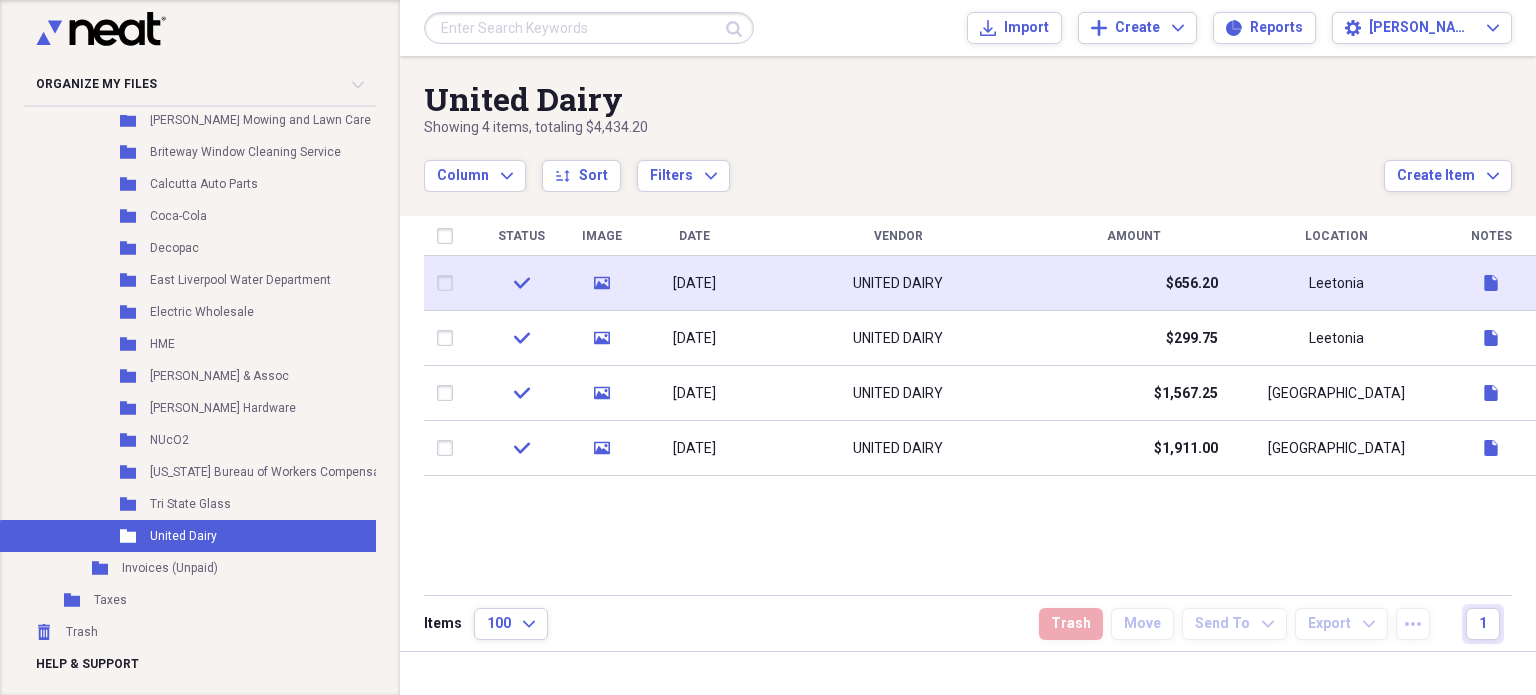 click on "[DATE]" at bounding box center (694, 283) 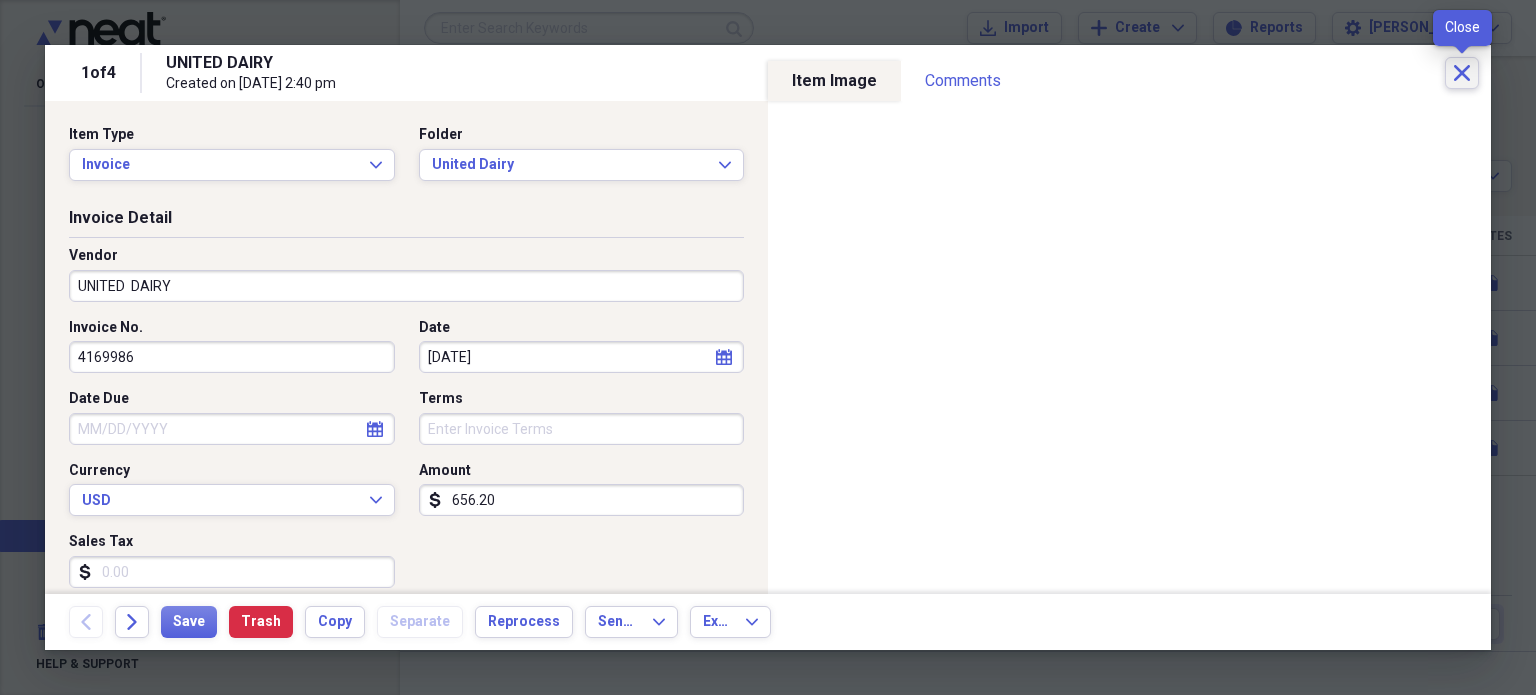click on "Close" 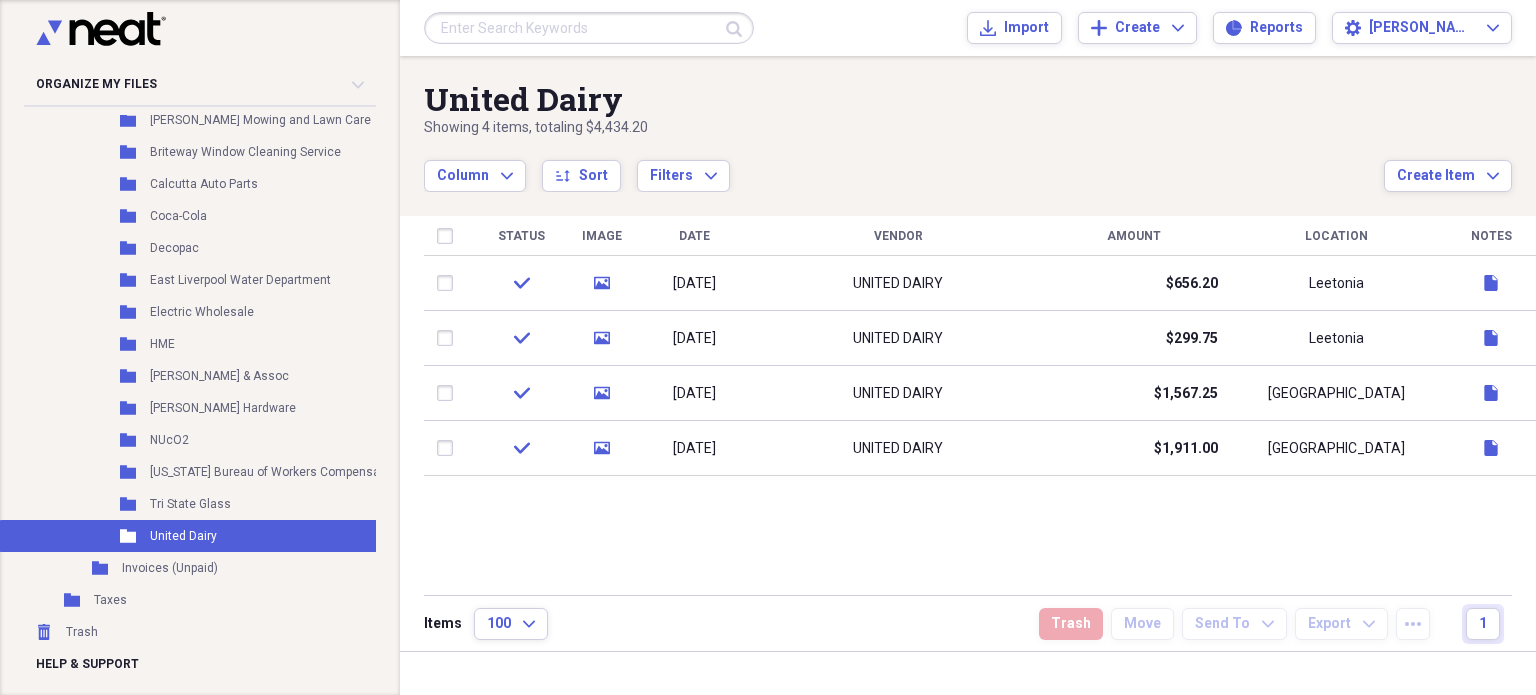 click at bounding box center (589, 28) 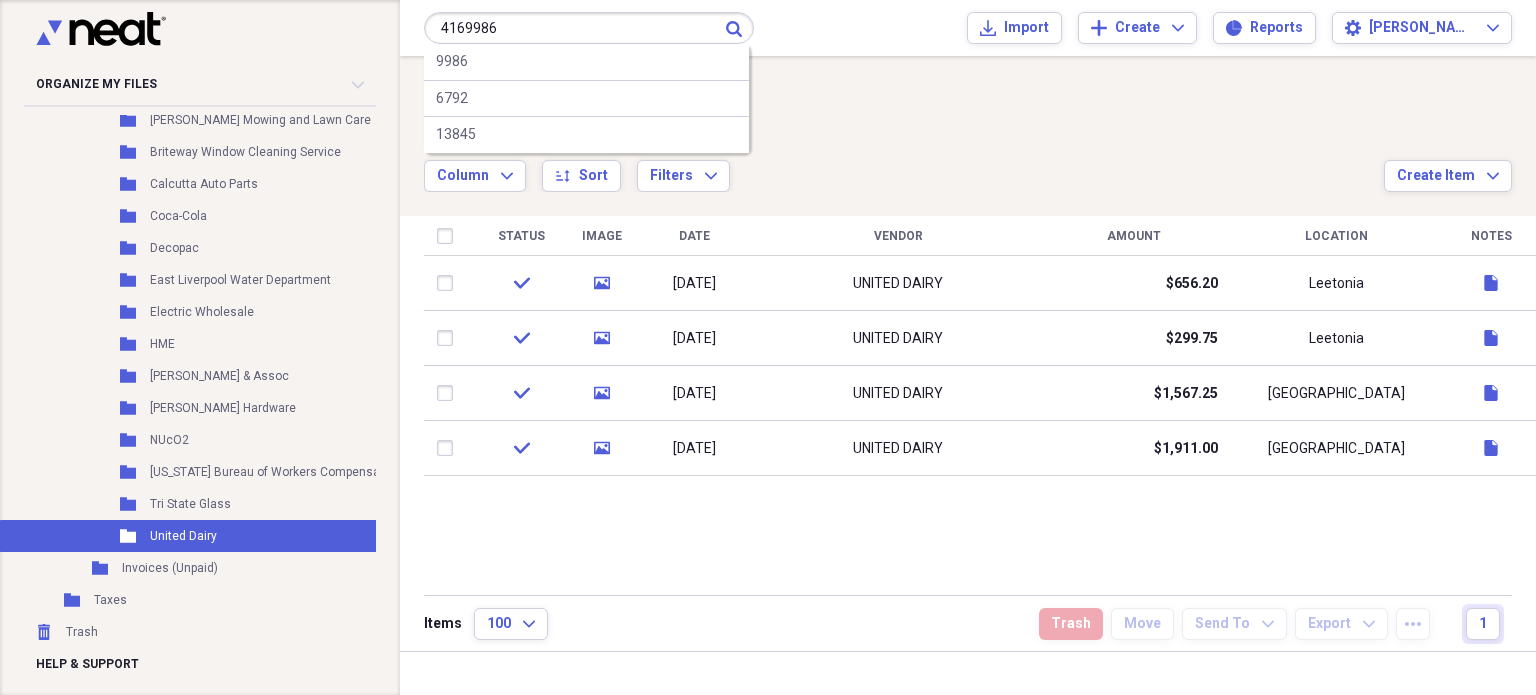 type on "4169986" 